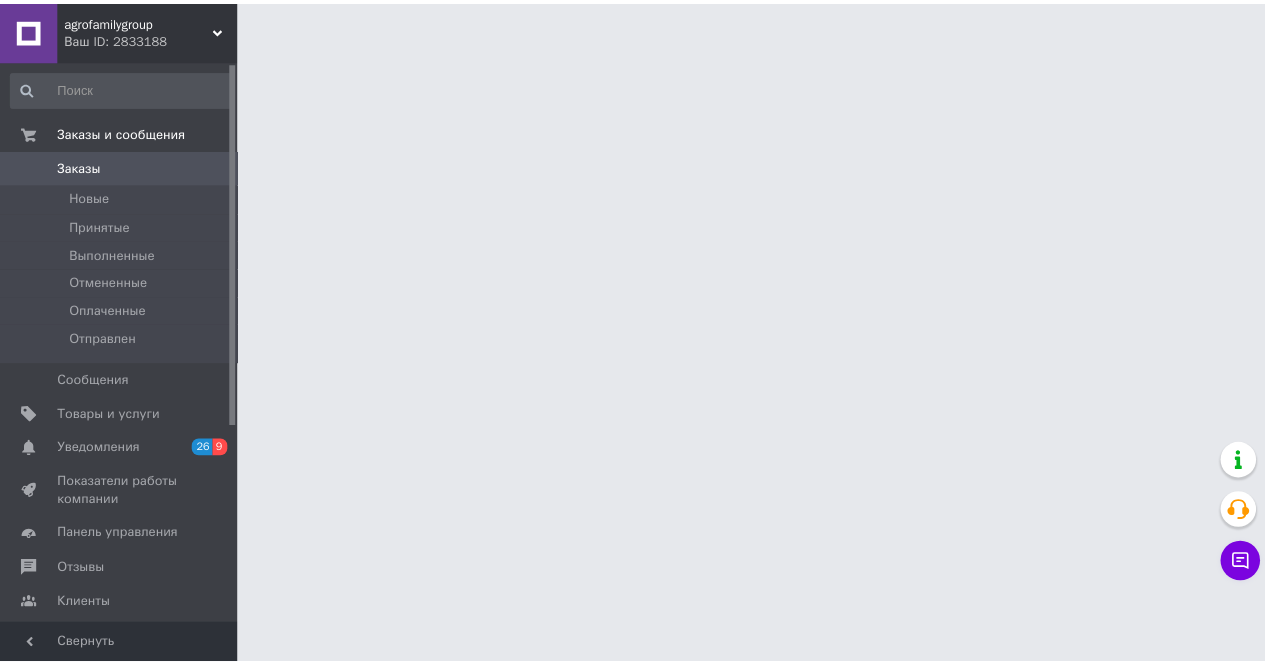scroll, scrollTop: 0, scrollLeft: 0, axis: both 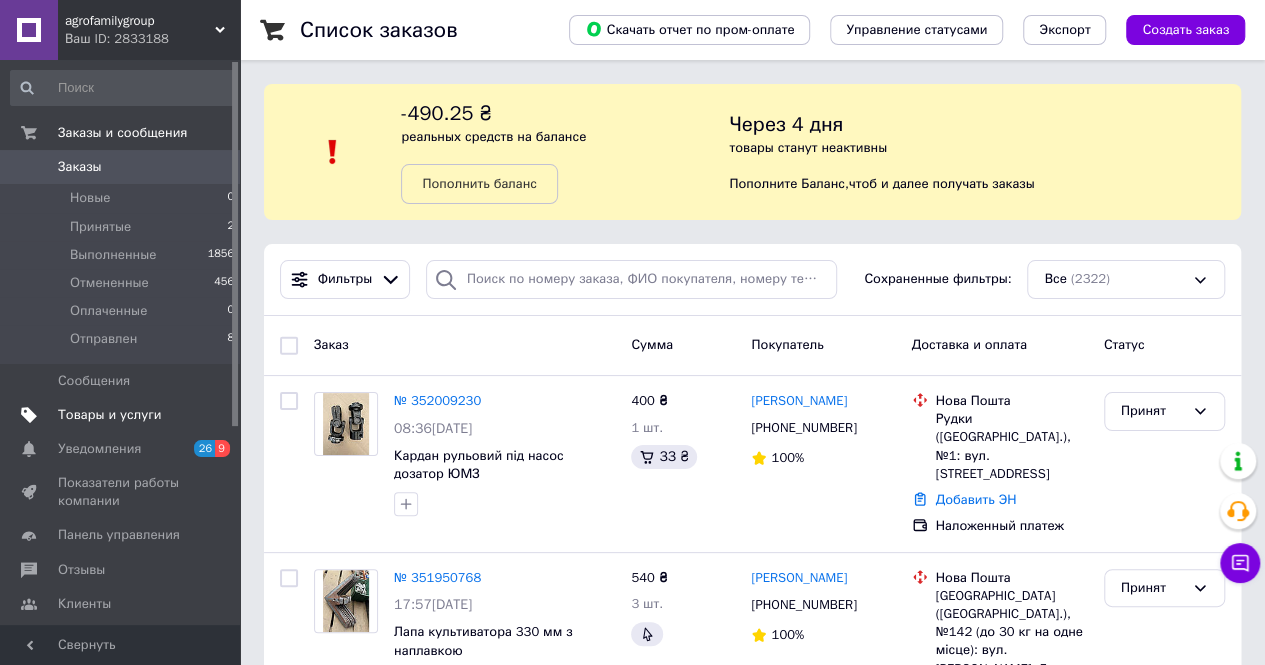 click on "Товары и услуги" at bounding box center [110, 415] 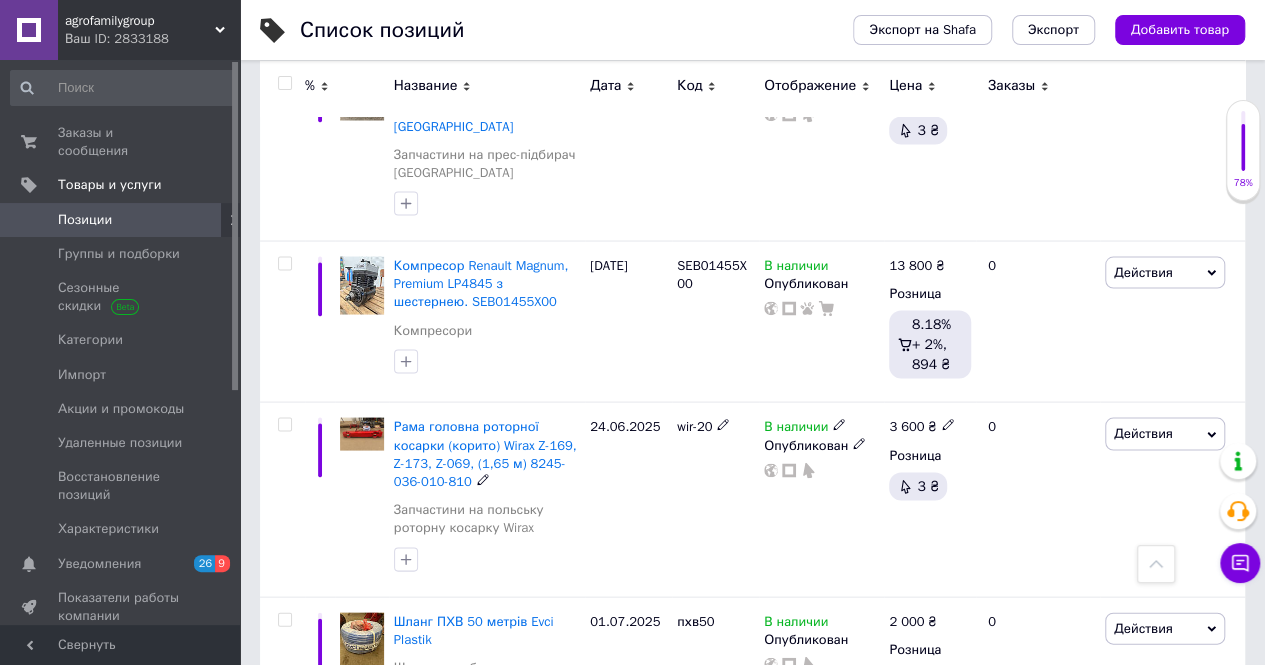 scroll, scrollTop: 1700, scrollLeft: 0, axis: vertical 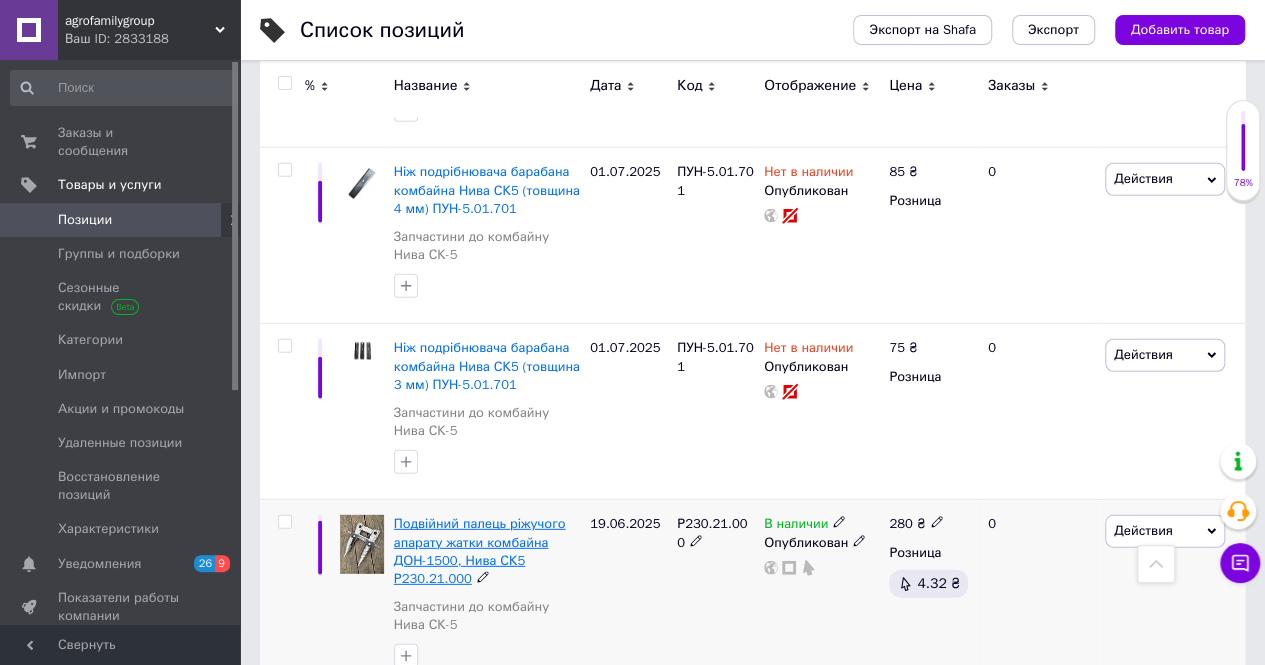 click on "Подвійний палець ріжучого апарату жатки комбайна ДОН-1500, Нива СК5 Р230.21.000" at bounding box center (480, 551) 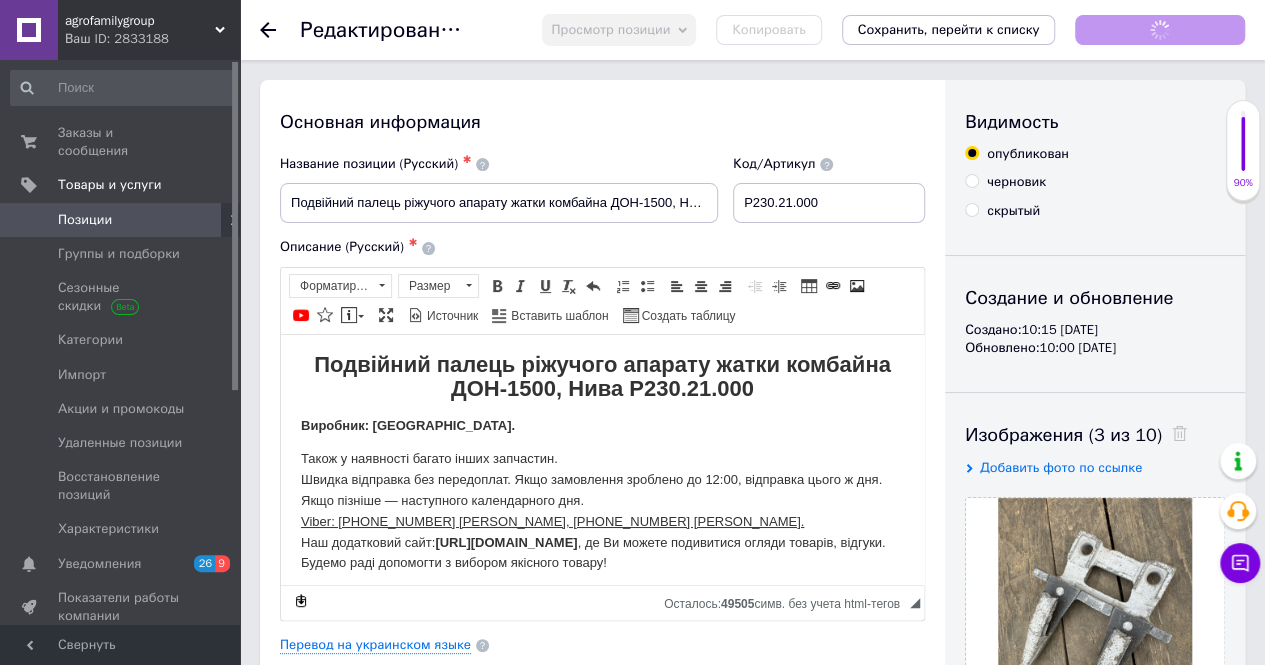 scroll, scrollTop: 0, scrollLeft: 0, axis: both 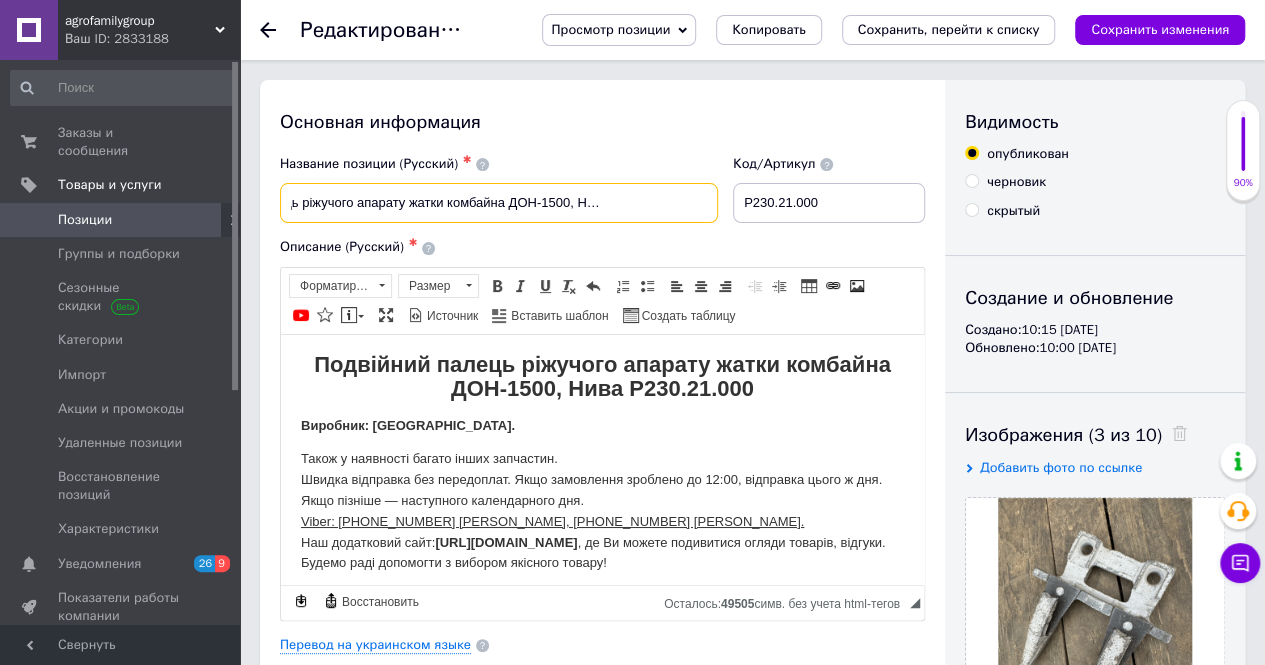 drag, startPoint x: 294, startPoint y: 199, endPoint x: 713, endPoint y: 206, distance: 419.05847 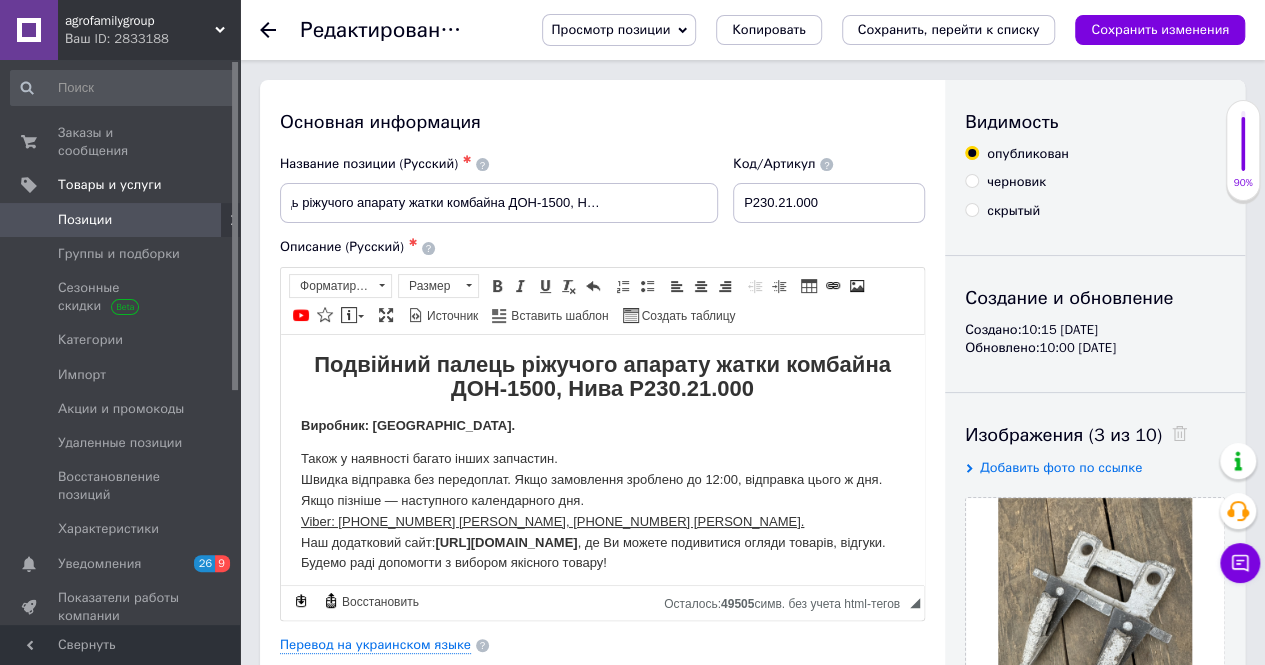 scroll, scrollTop: 0, scrollLeft: 0, axis: both 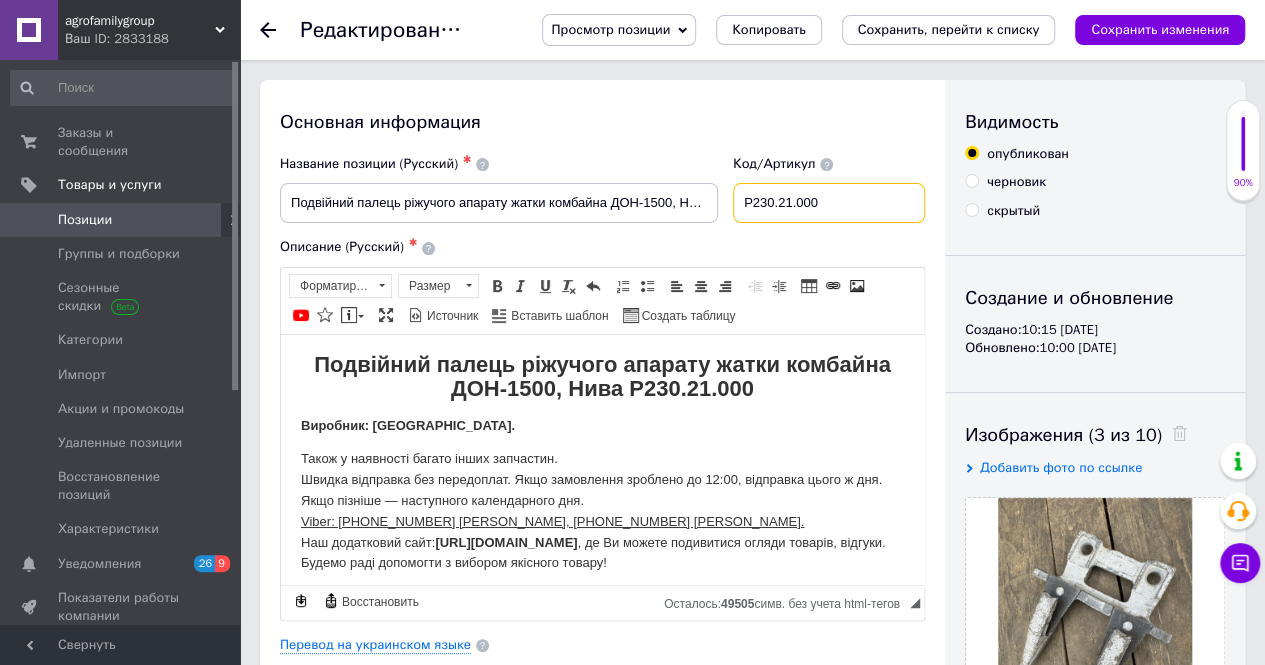 drag, startPoint x: 750, startPoint y: 200, endPoint x: 830, endPoint y: 207, distance: 80.305664 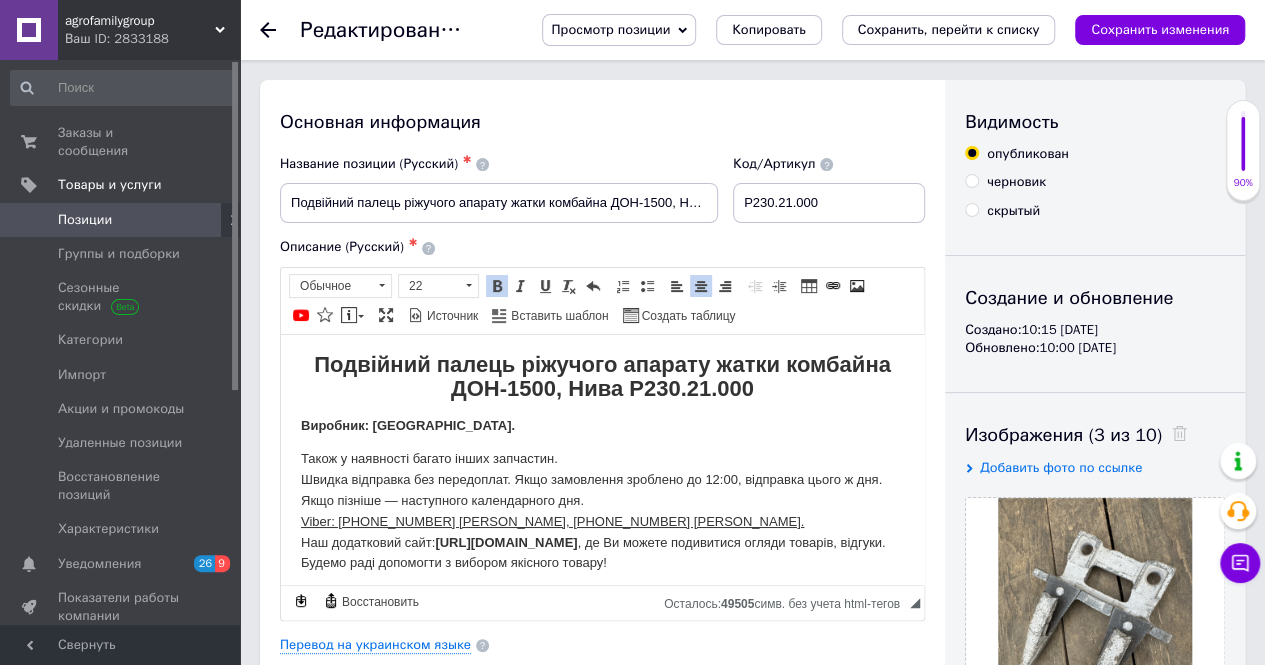 scroll, scrollTop: 30, scrollLeft: 0, axis: vertical 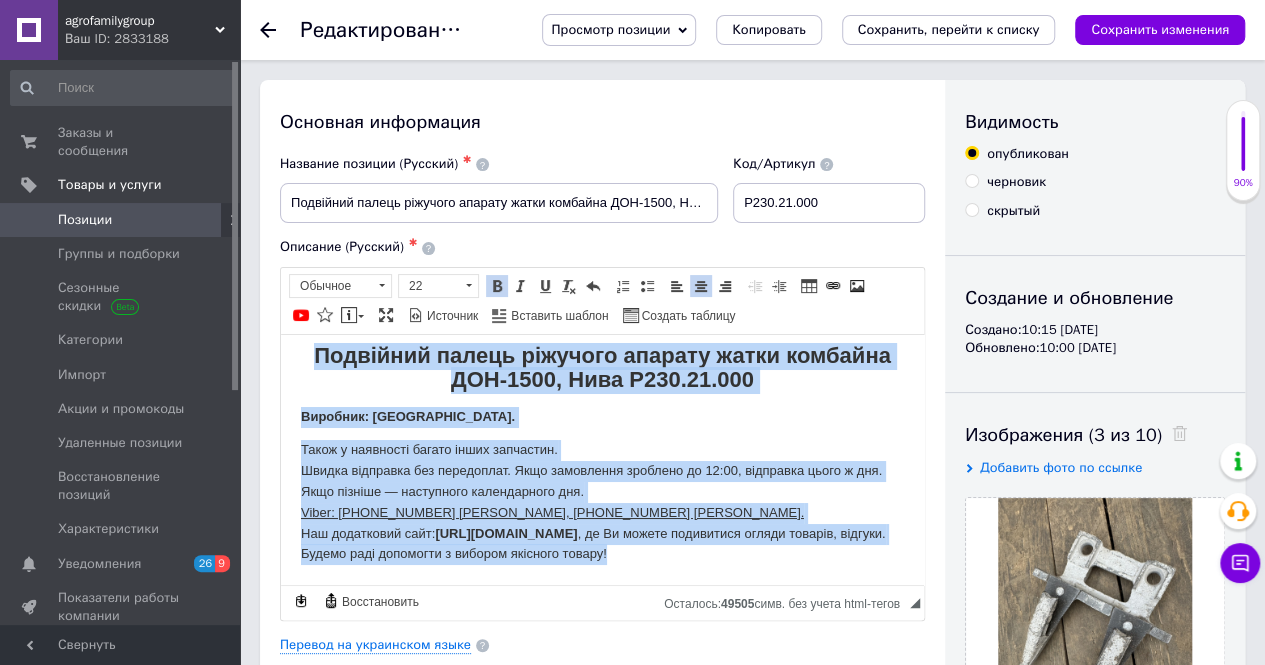 drag, startPoint x: 303, startPoint y: 359, endPoint x: 713, endPoint y: 591, distance: 471.0881 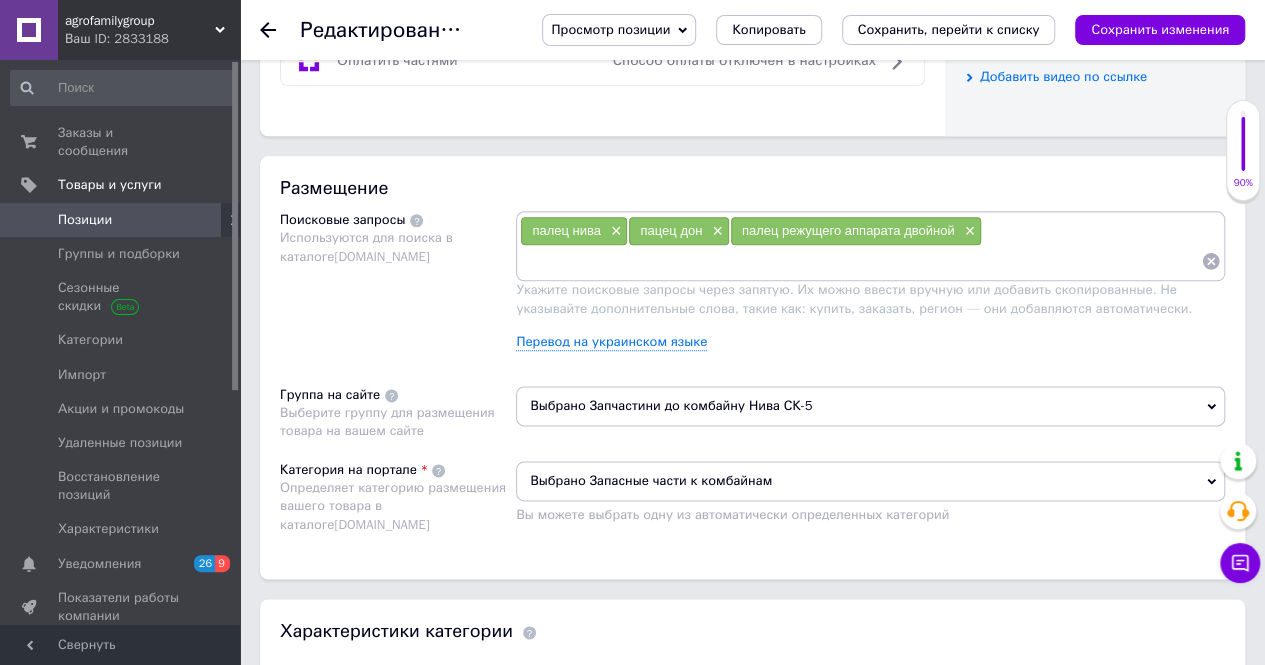 scroll, scrollTop: 1100, scrollLeft: 0, axis: vertical 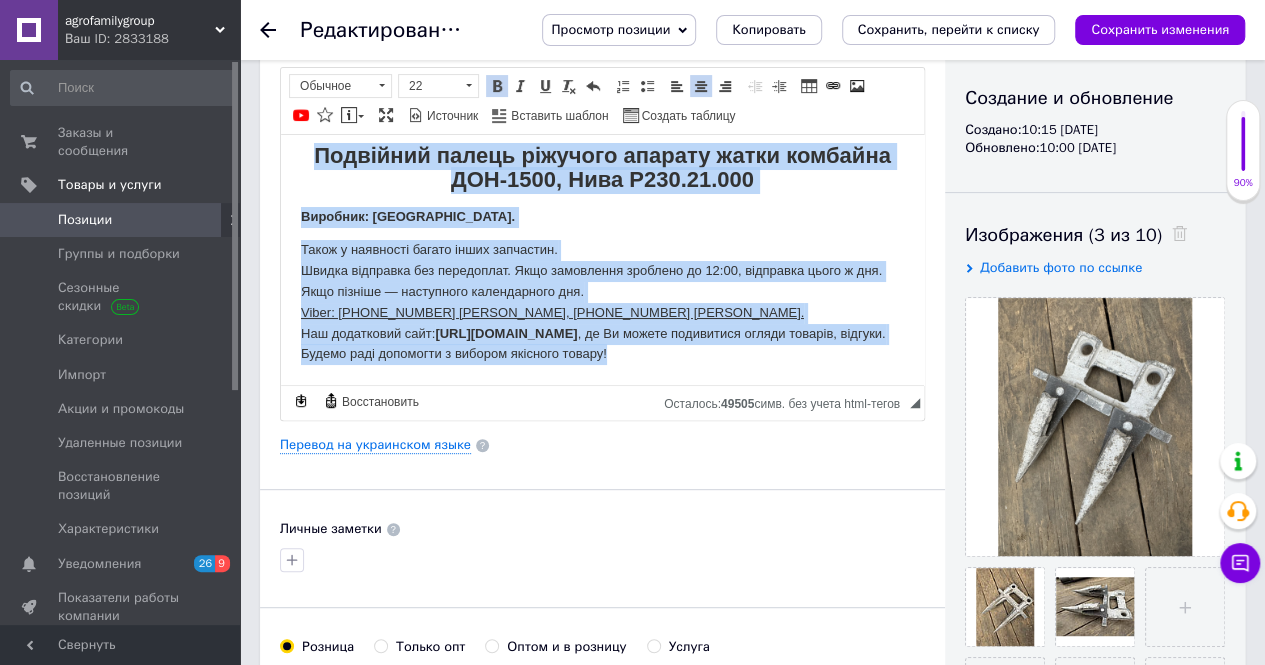 click on "Також у наявності багато інших запчастин. Швидка відправка без передоплат. Якщо замовлення зроблено до 12:00, відправка цього ж дня. Якщо пізніше — наступного календарного дня. Viber: [PHONE_NUMBER] [PERSON_NAME], [PHONE_NUMBER] [PERSON_NAME]. Наш додатковий сайт:  [URL][DOMAIN_NAME]  , де Ви можете подивитися огляди товарів, відгуки. Будемо раді допомогти з вибором якісного товару!" at bounding box center (602, 301) 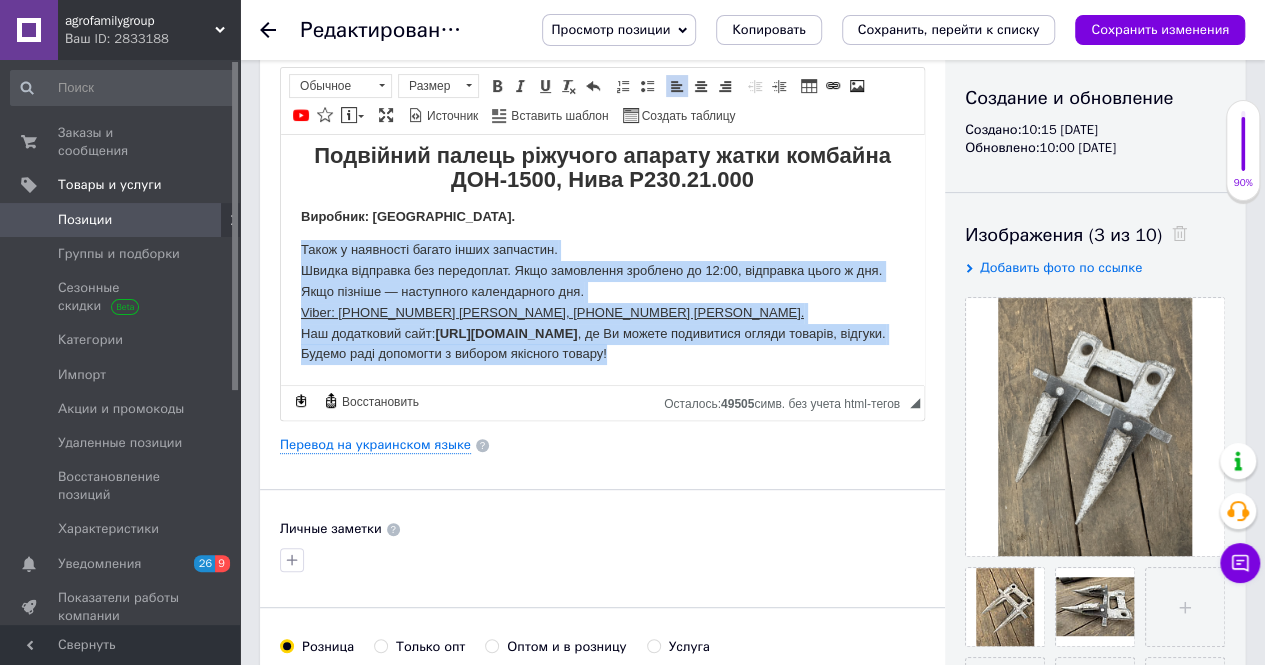 drag, startPoint x: 297, startPoint y: 226, endPoint x: 662, endPoint y: 369, distance: 392.01276 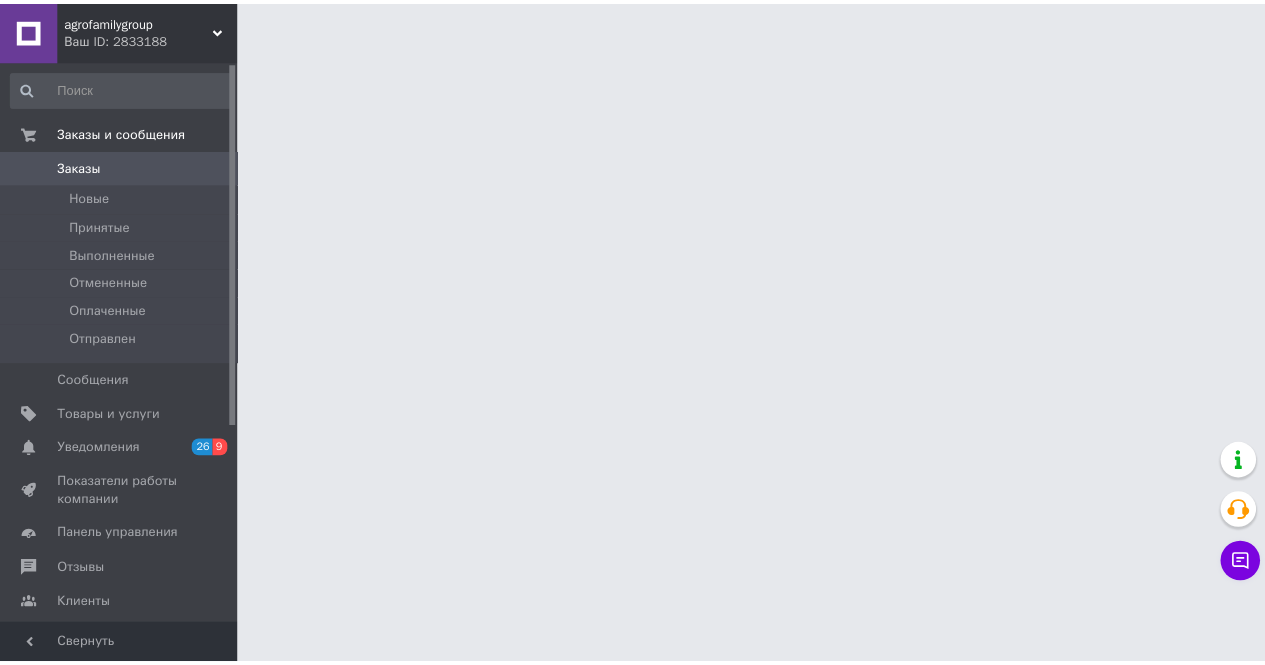 scroll, scrollTop: 0, scrollLeft: 0, axis: both 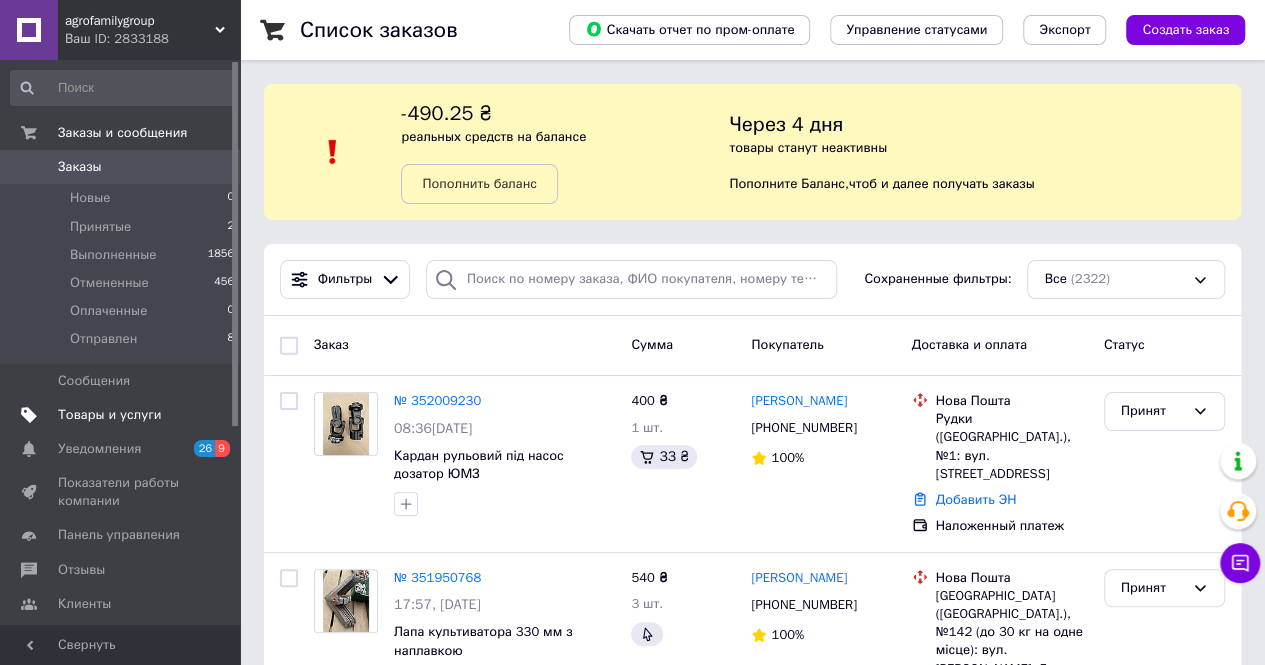 click on "Товары и услуги" at bounding box center (110, 415) 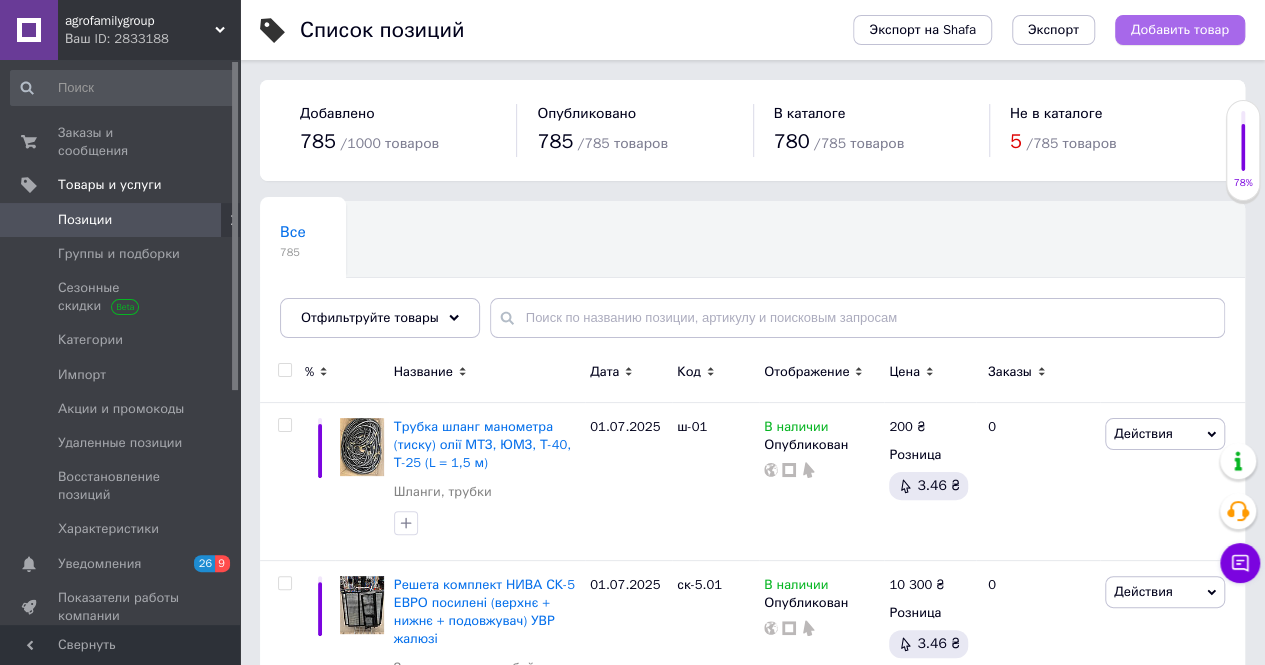 click on "Добавить товар" at bounding box center [1180, 30] 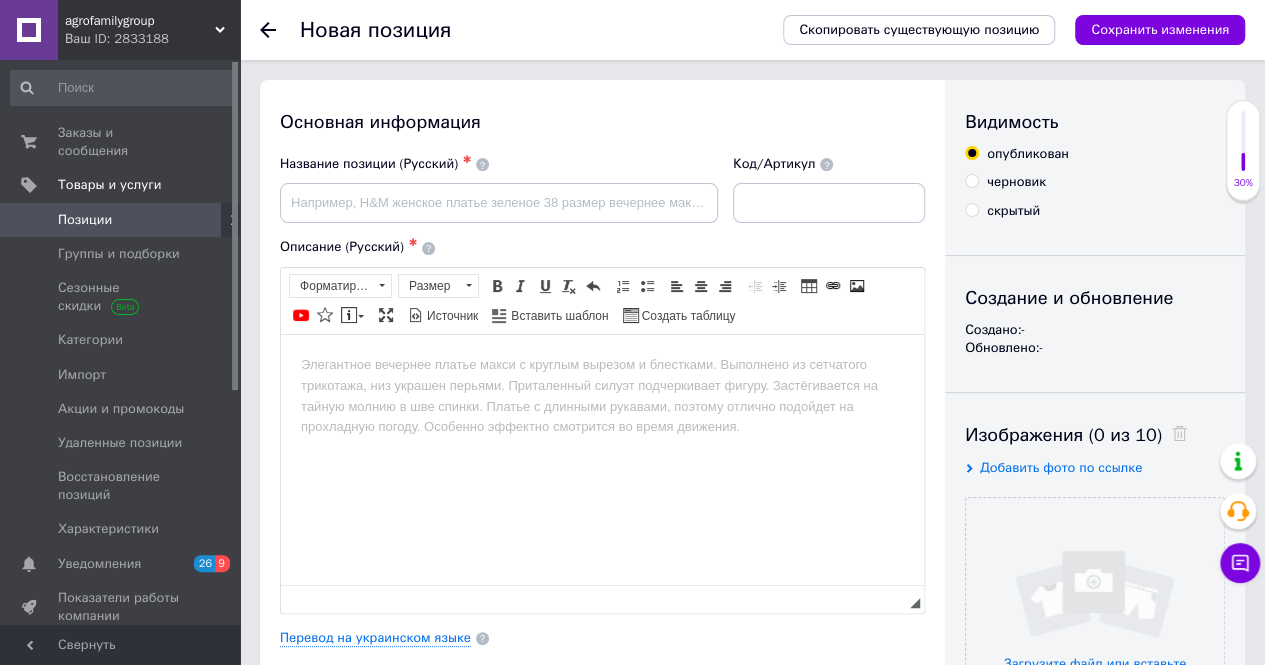 scroll, scrollTop: 0, scrollLeft: 0, axis: both 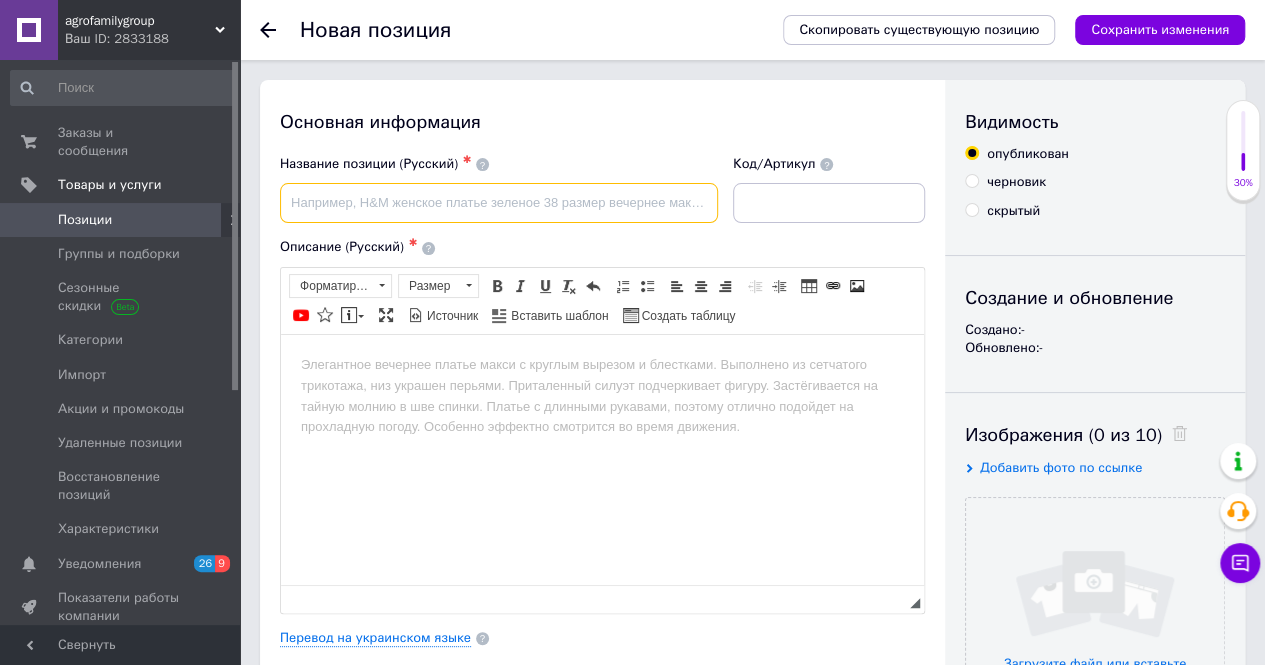 click at bounding box center [499, 203] 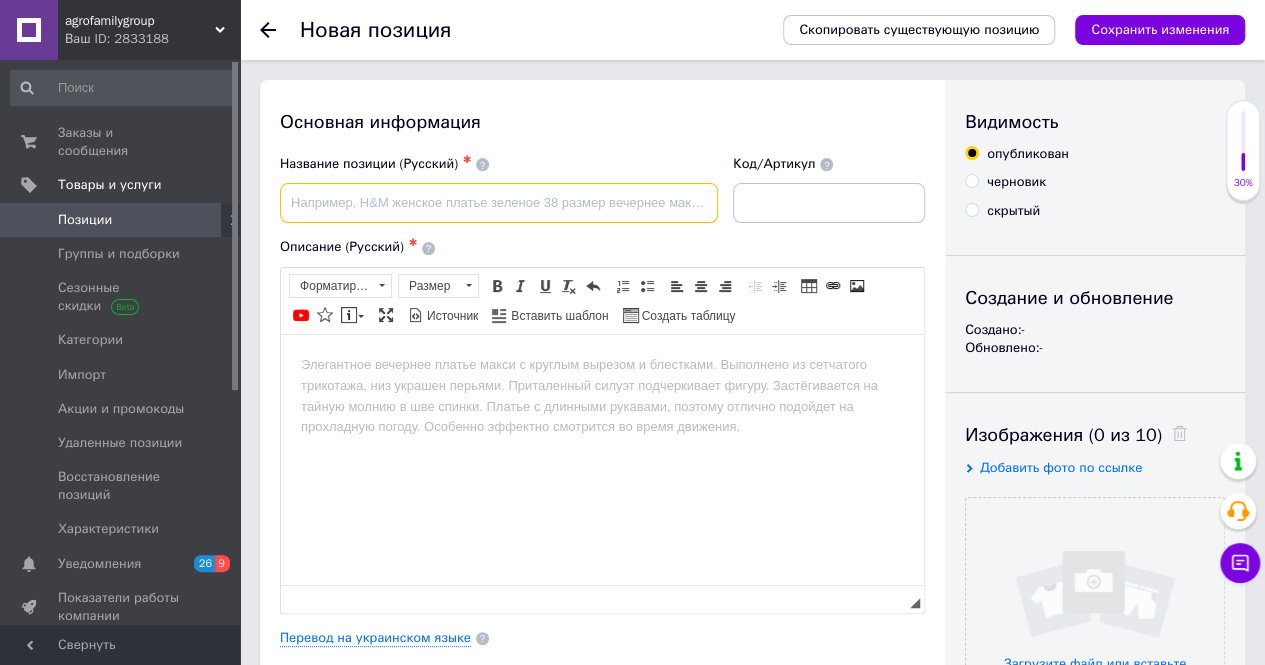paste on "Подвійний палець ріжучого апарату жатки комбайна ДОН-1500, Нива СК5 Р230.21.000" 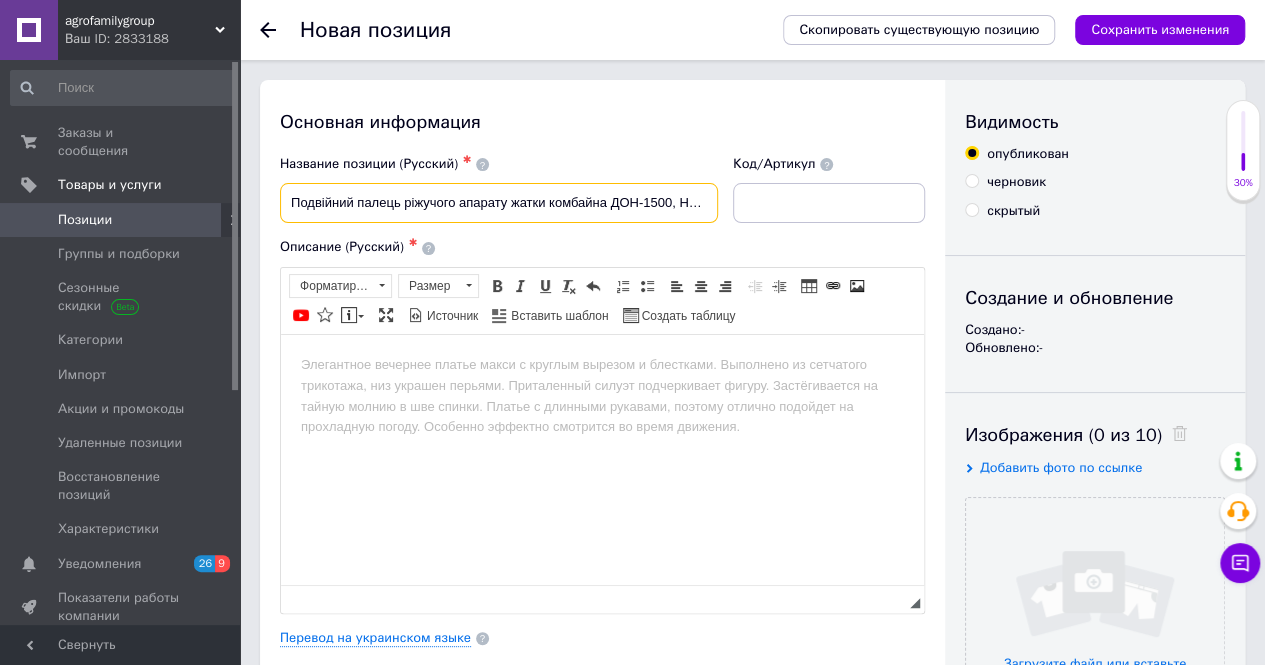 scroll, scrollTop: 0, scrollLeft: 102, axis: horizontal 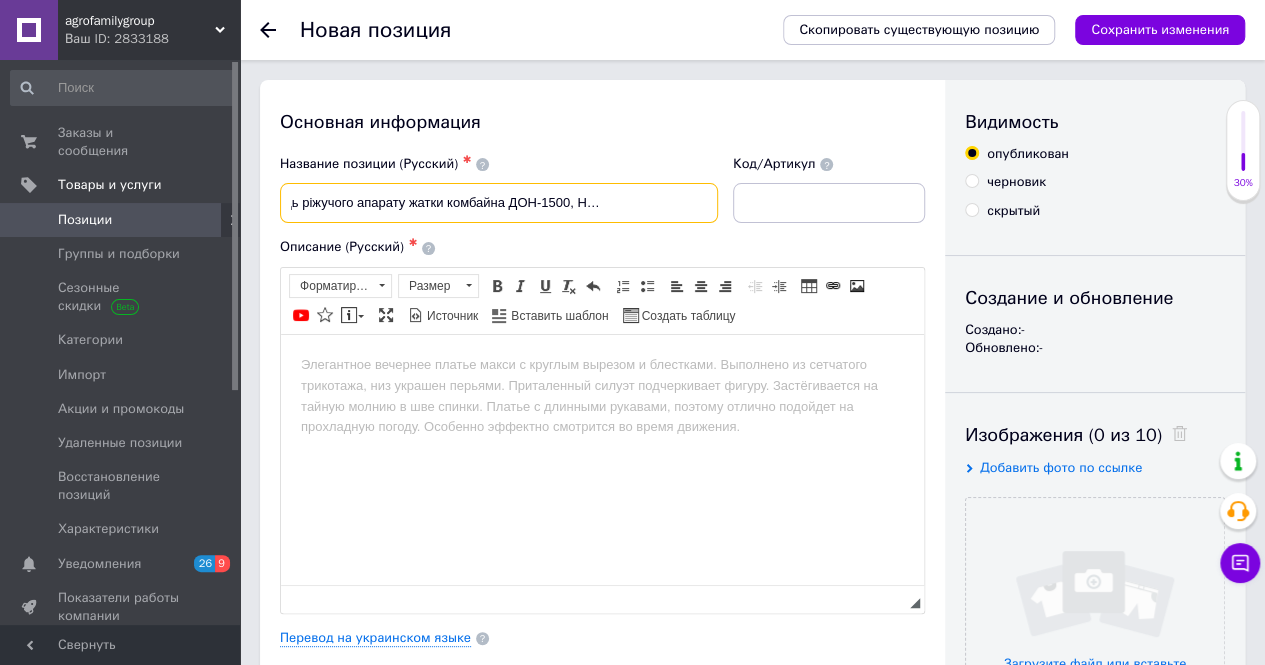 type on "Подвійний палець ріжучого апарату жатки комбайна ДОН-1500, Нива СК5 Р230.21.000" 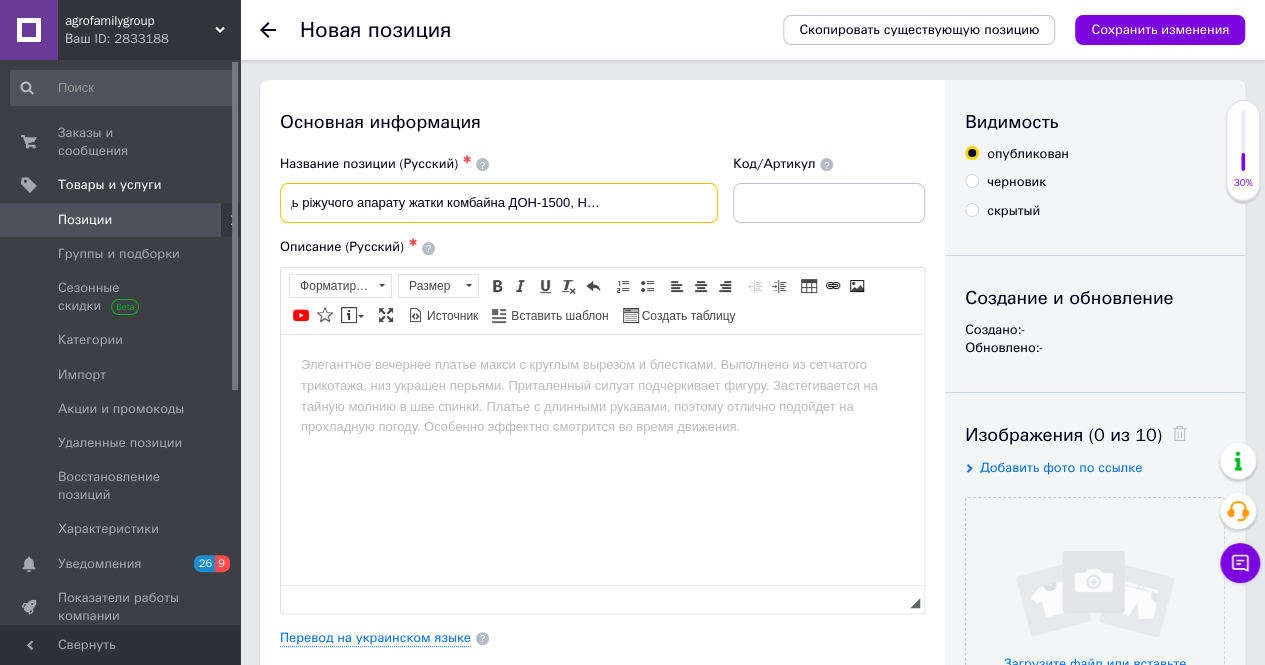 scroll, scrollTop: 0, scrollLeft: 0, axis: both 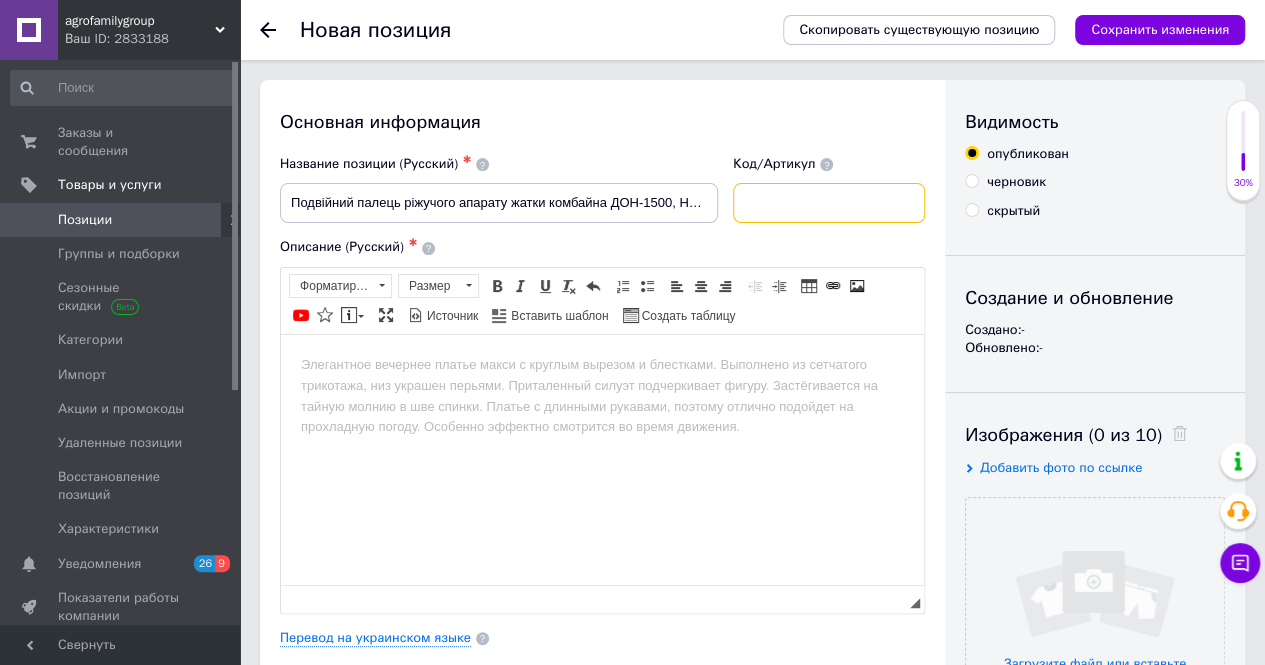 click at bounding box center [829, 203] 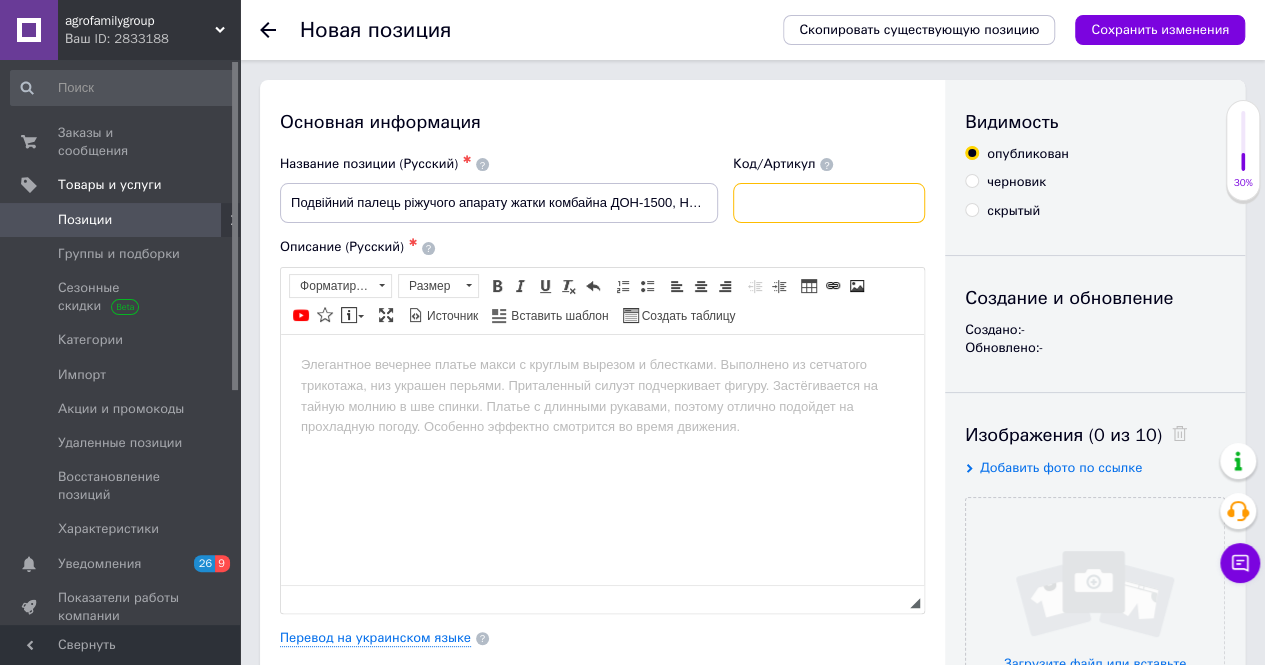paste on "Р230.21.000" 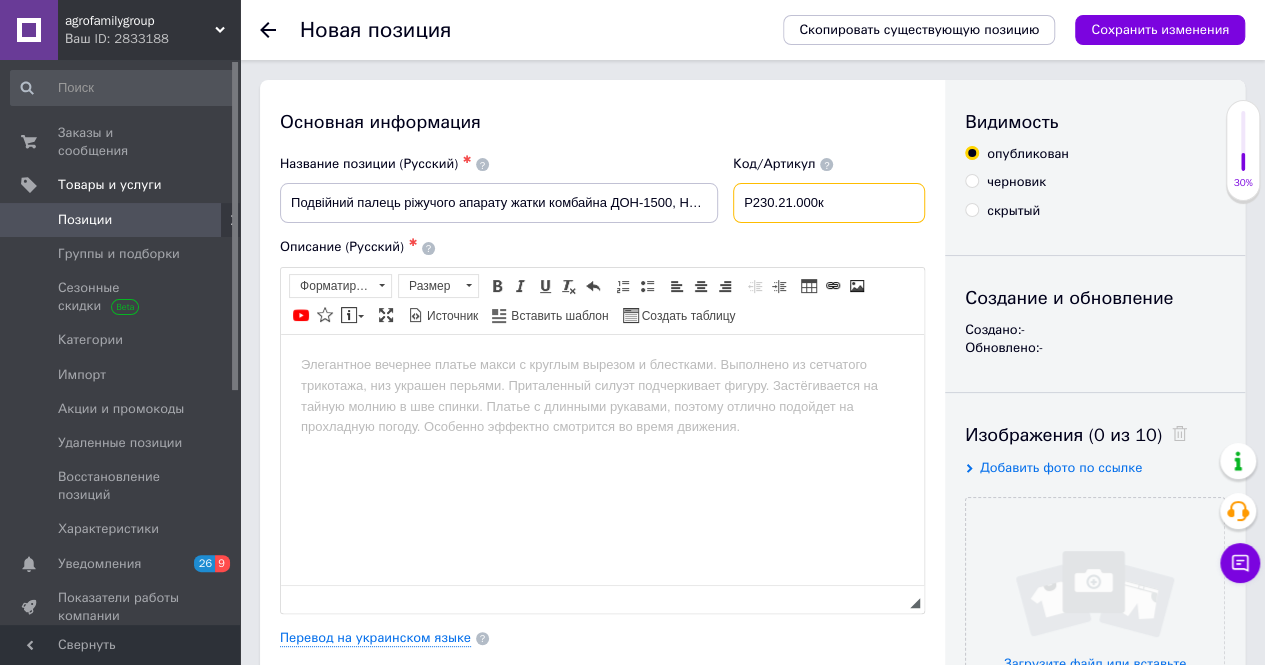 type on "Р230.21.000к" 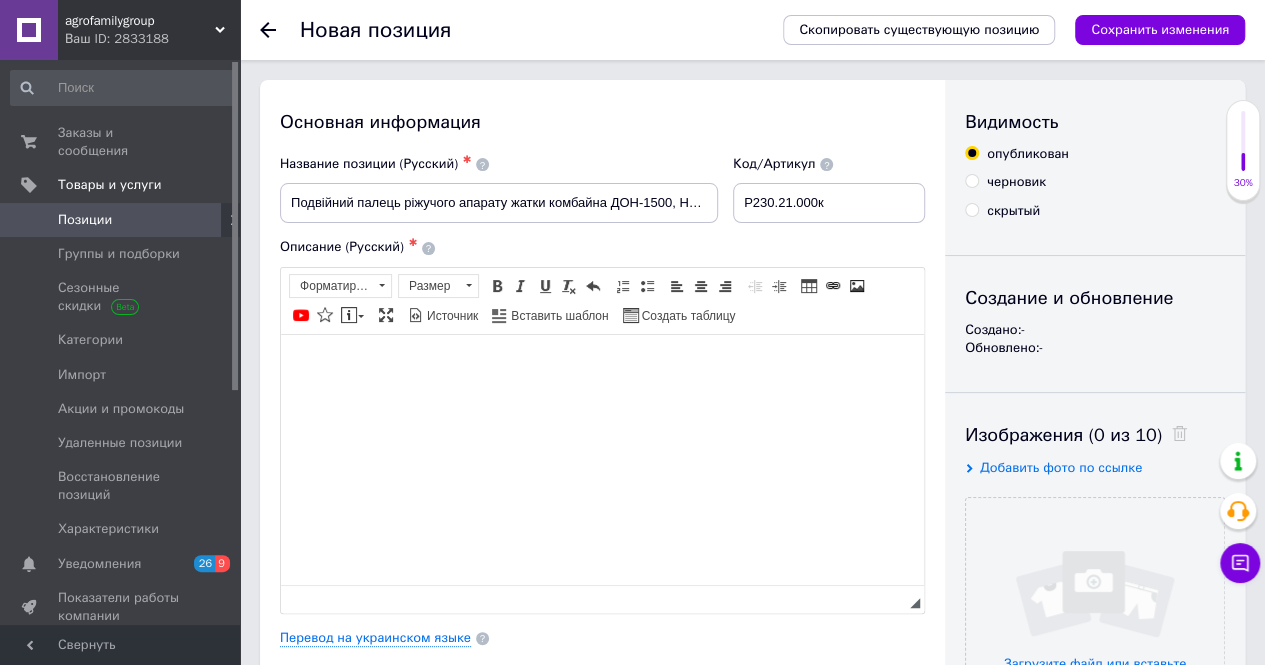 click at bounding box center (602, 364) 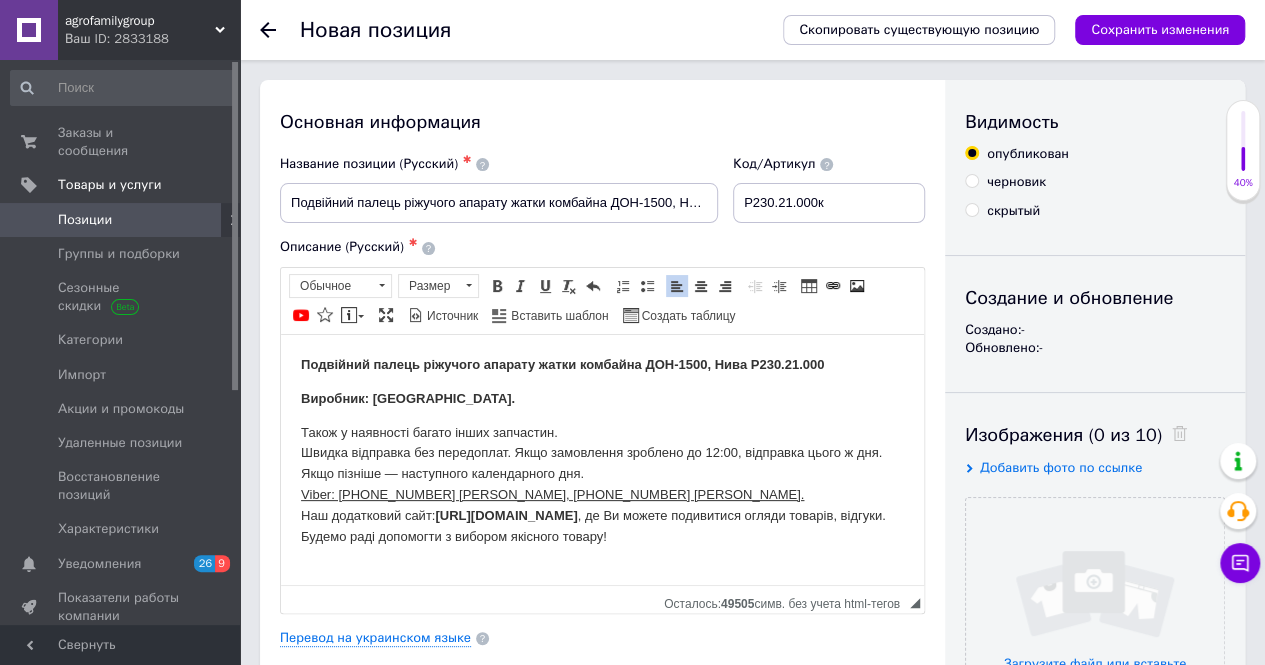 click on "Виробник: [GEOGRAPHIC_DATA]." at bounding box center [602, 398] 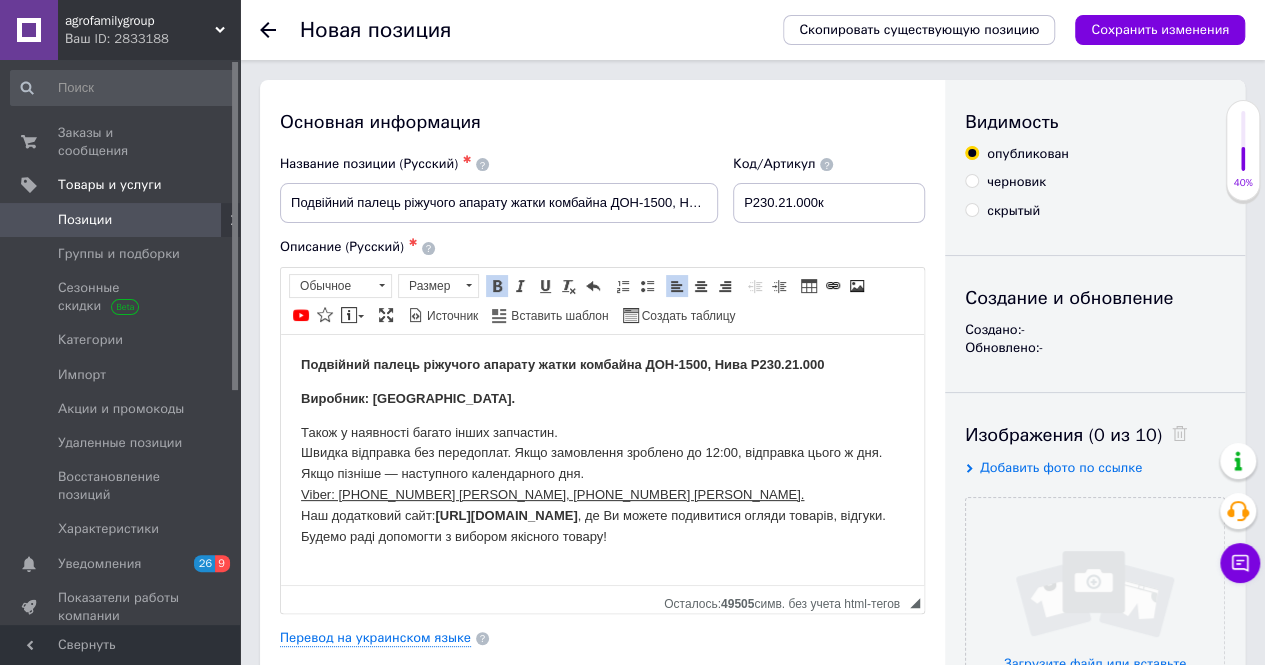 type 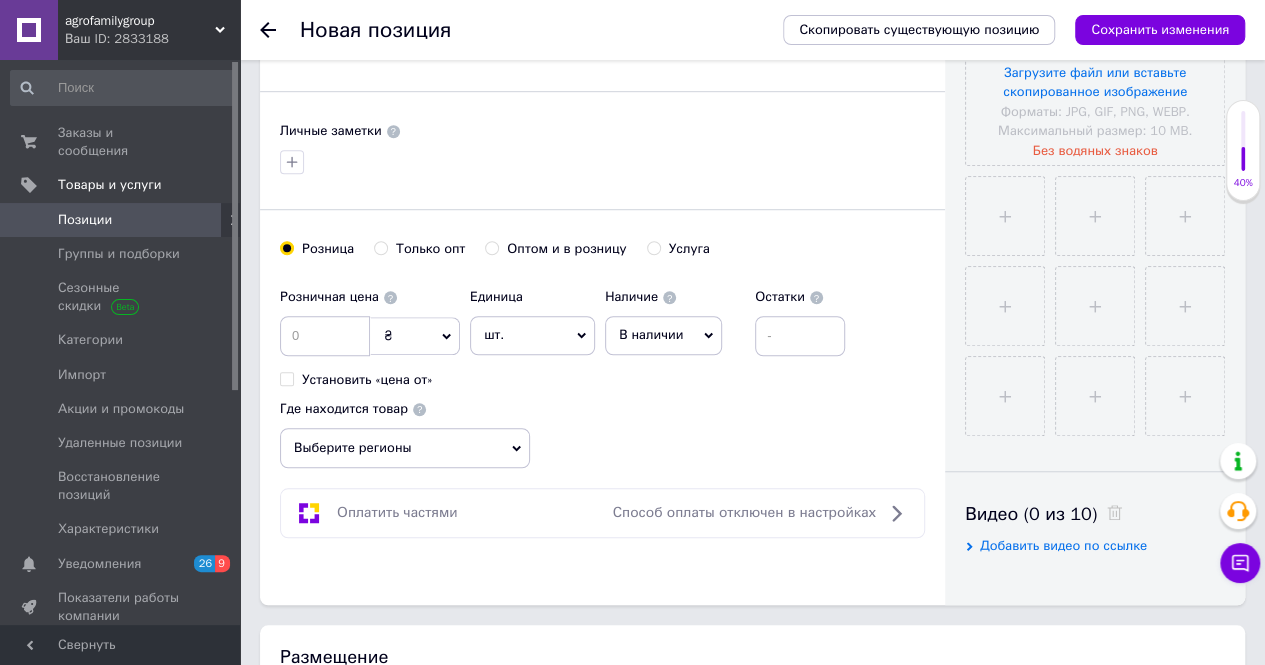 scroll, scrollTop: 600, scrollLeft: 0, axis: vertical 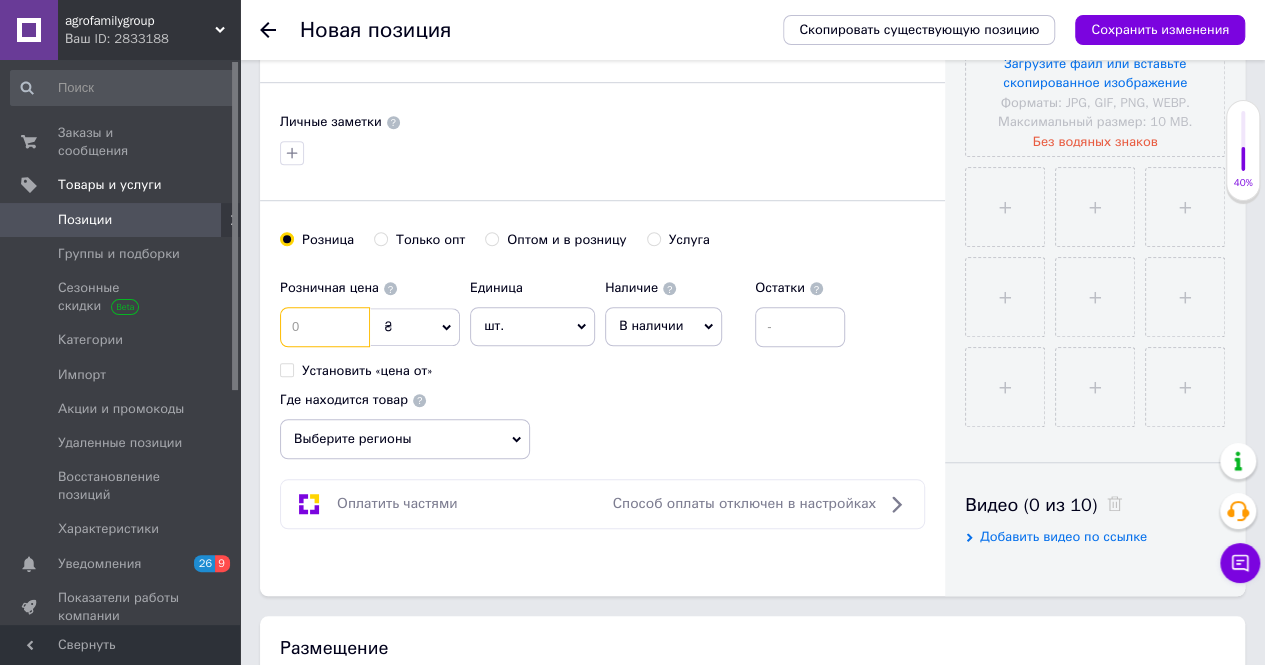 click at bounding box center [325, 327] 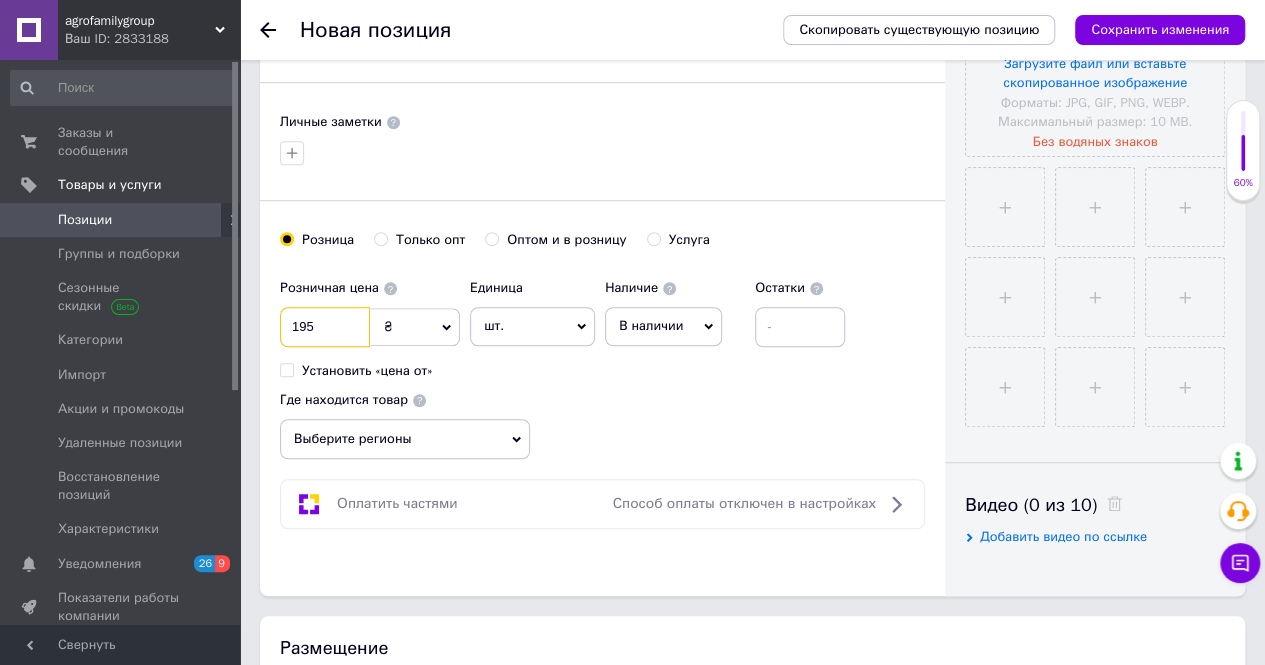 type on "195" 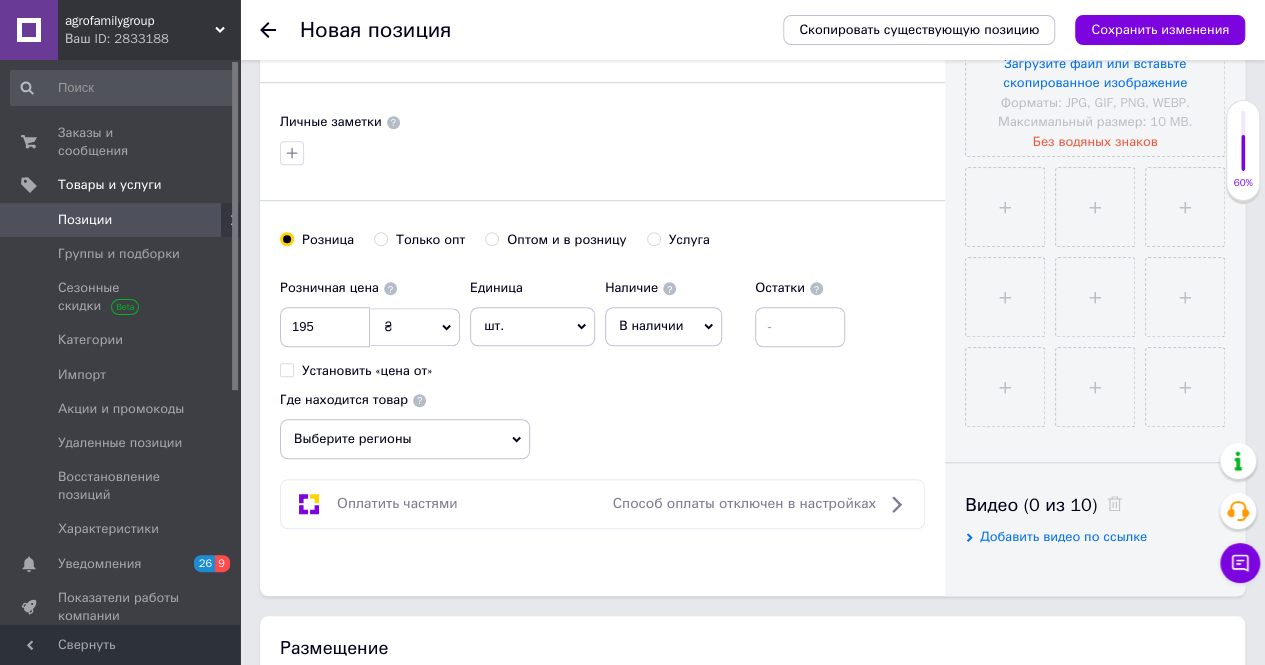 click on "Выберите регионы" at bounding box center (405, 439) 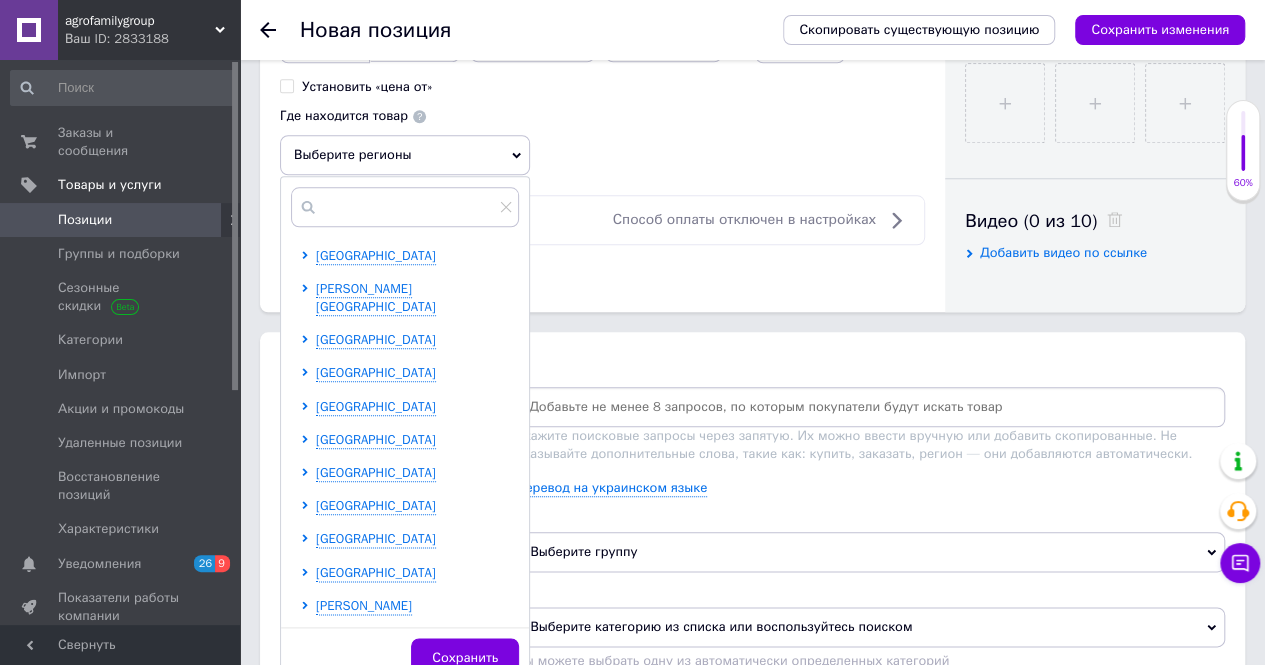 scroll, scrollTop: 900, scrollLeft: 0, axis: vertical 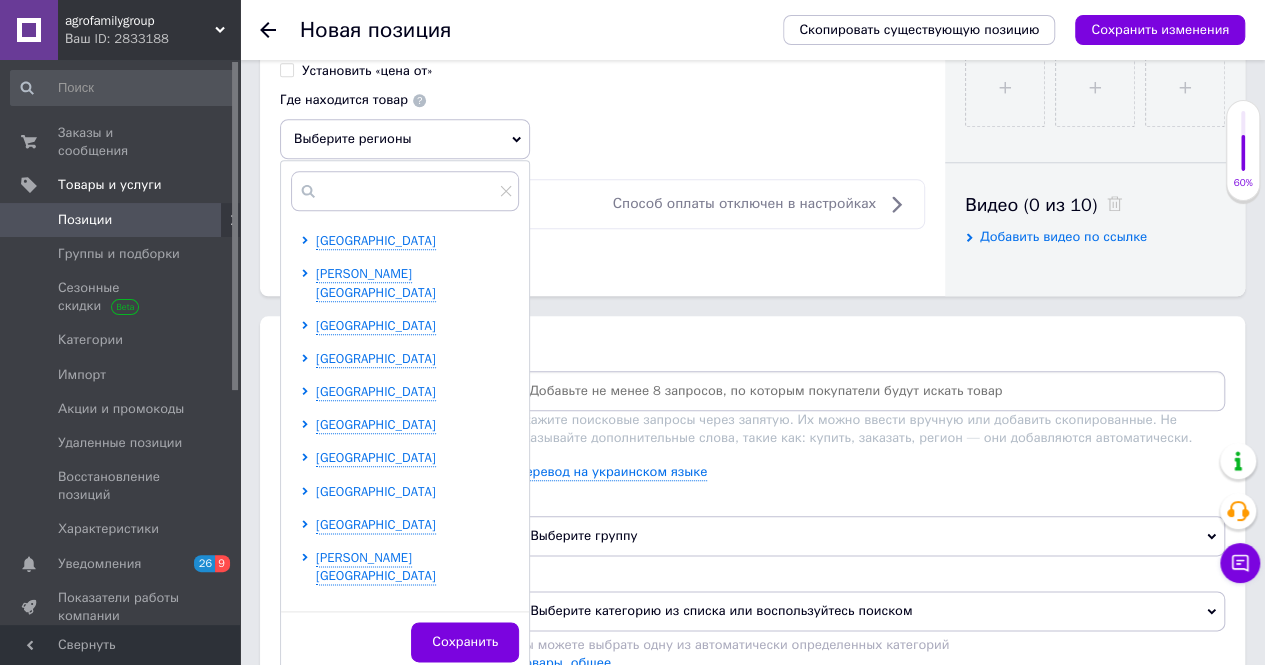 click on "Харьковская область" at bounding box center (376, 491) 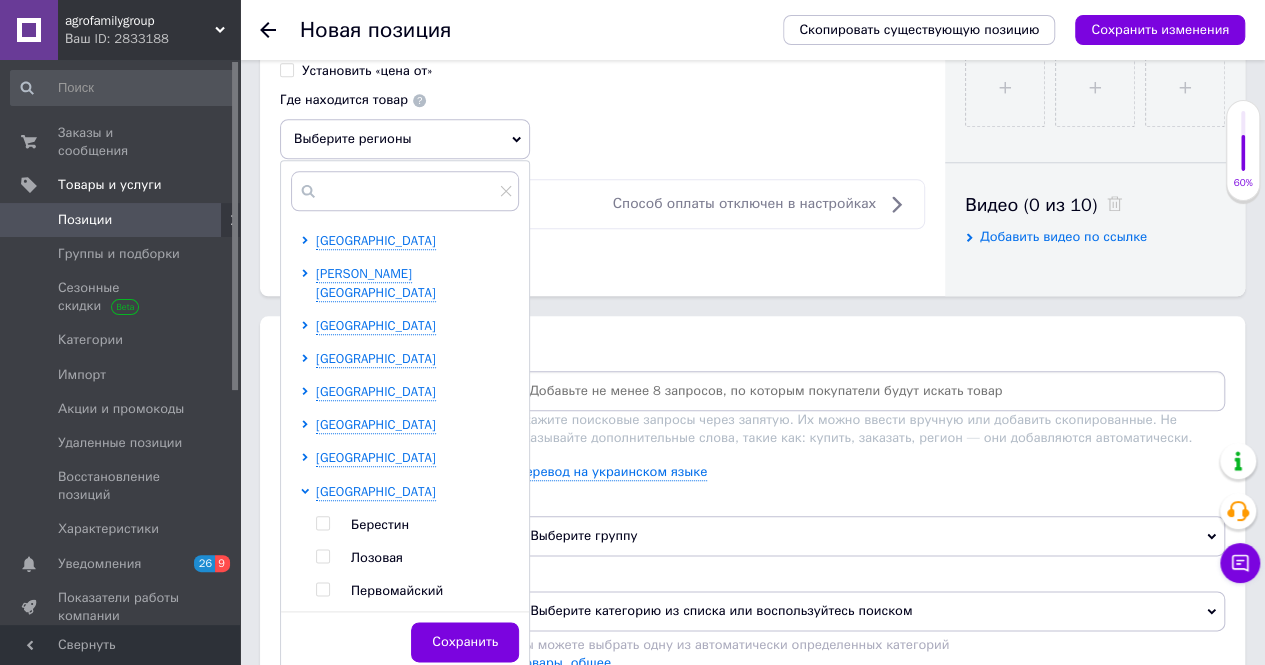 click at bounding box center [322, 622] 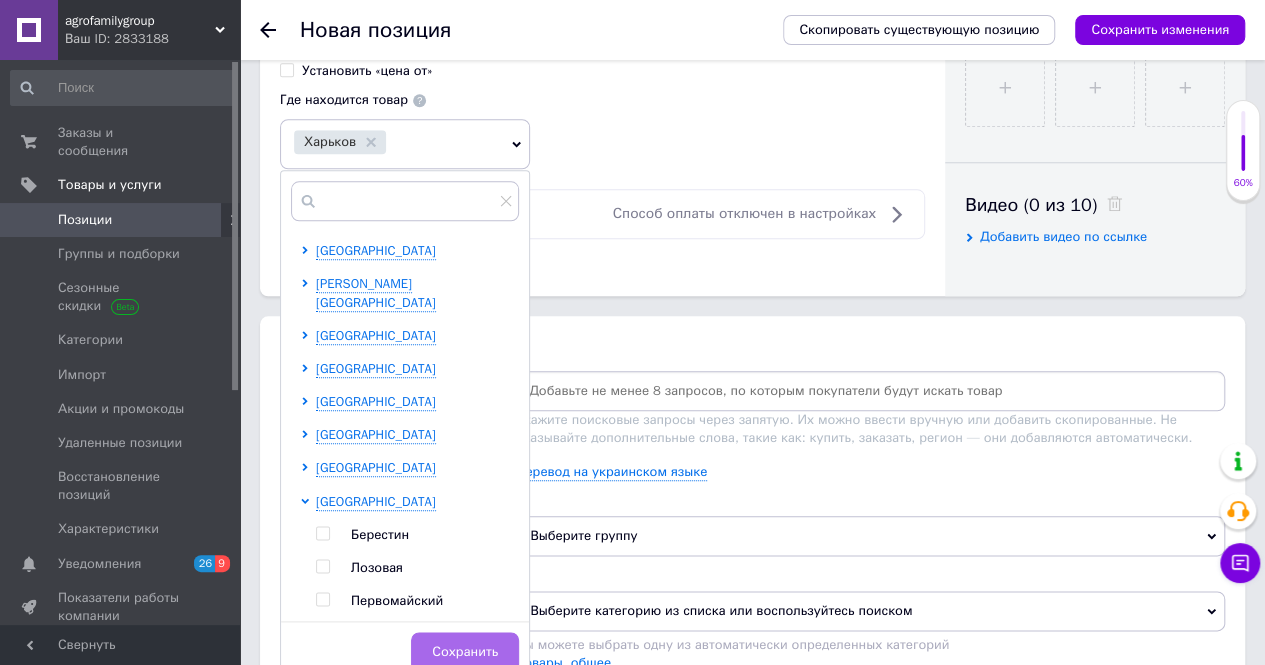 click on "Сохранить" at bounding box center (465, 652) 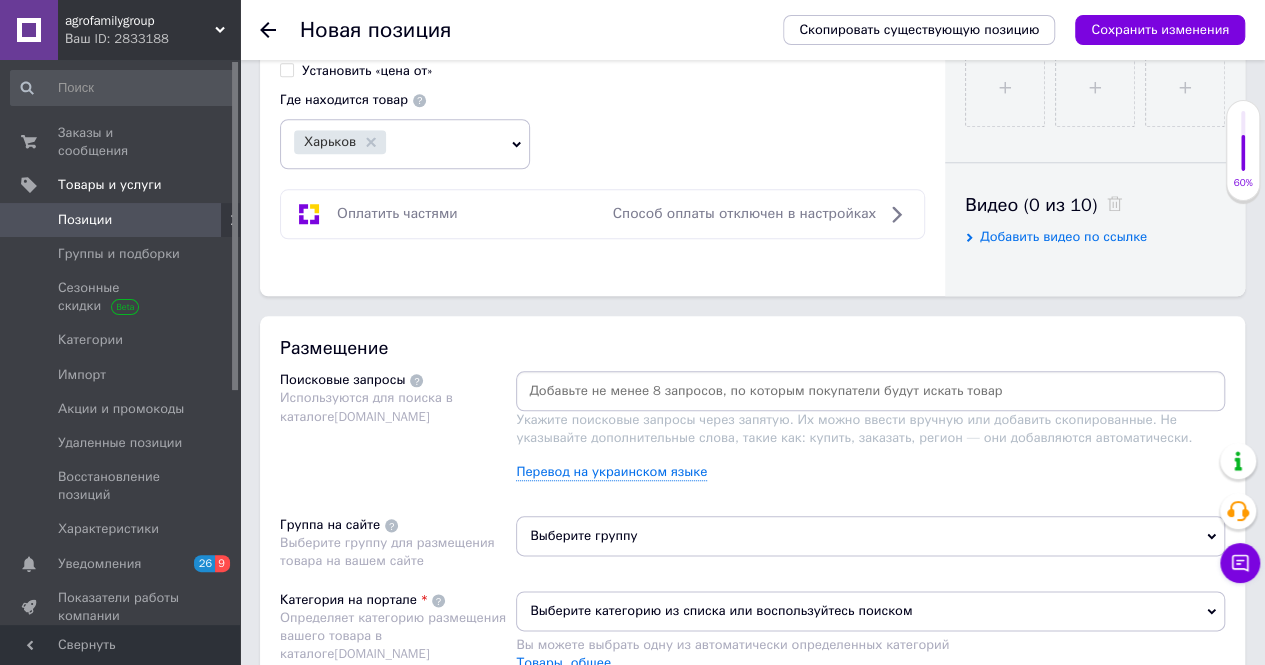 click at bounding box center (870, 391) 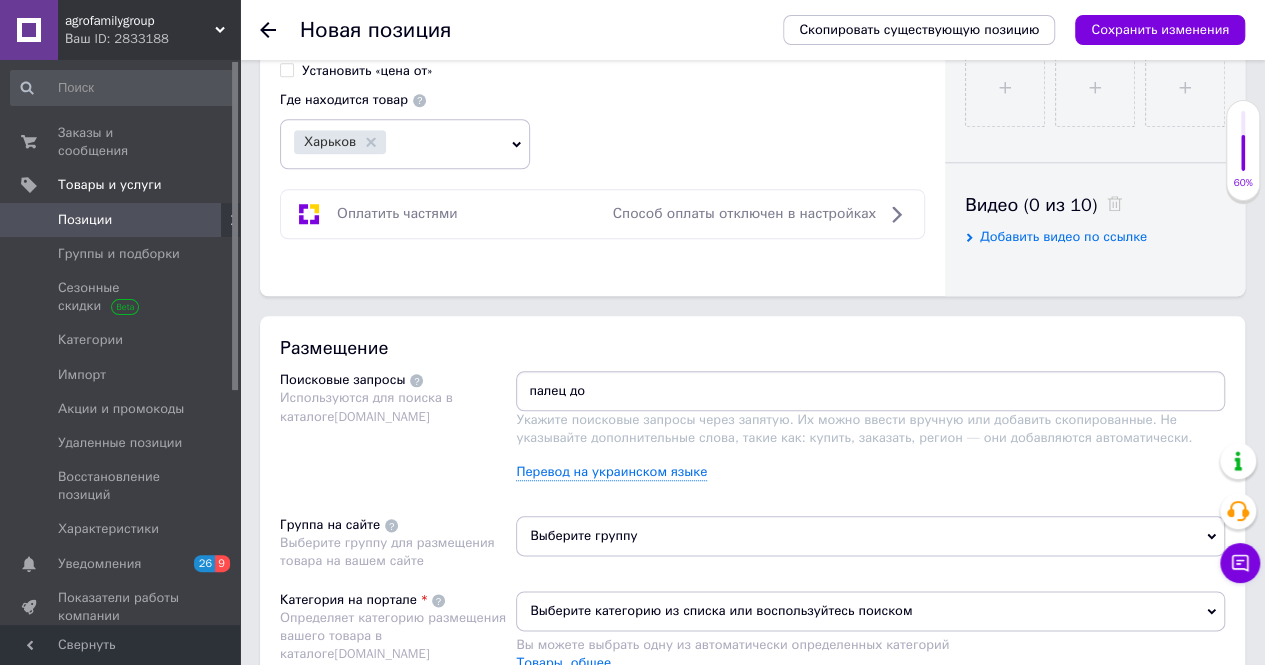 type on "палец дон" 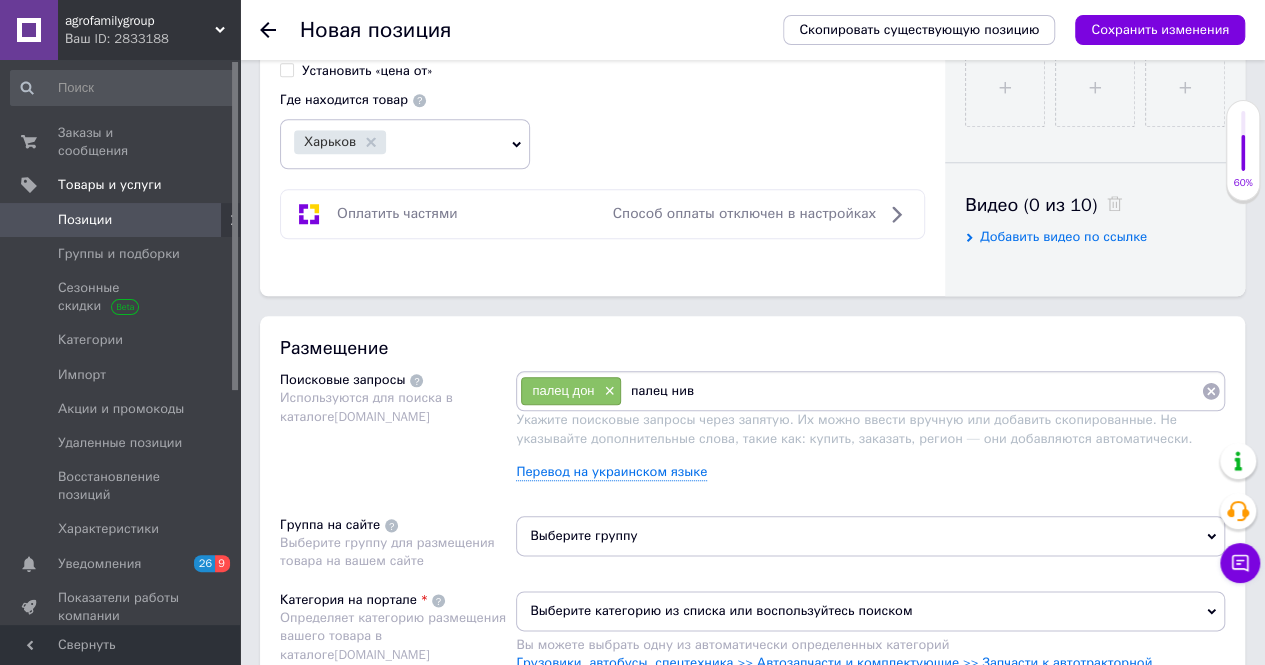 type on "палец нива" 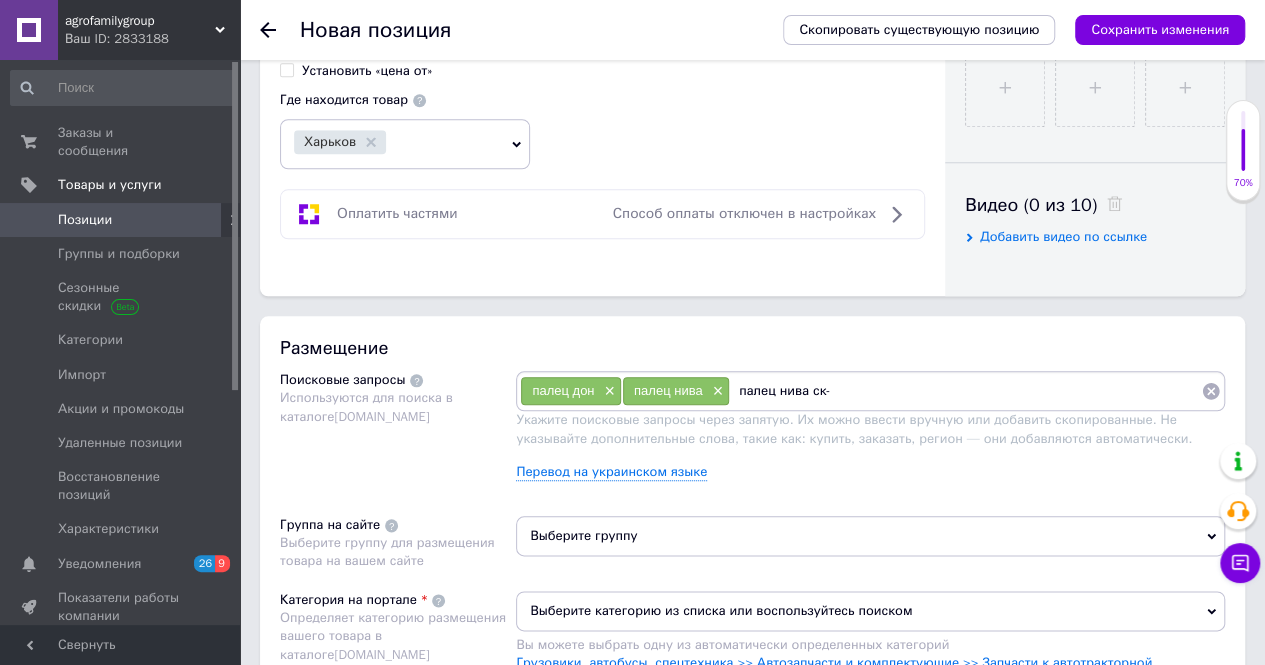 type on "палец нива ск-5" 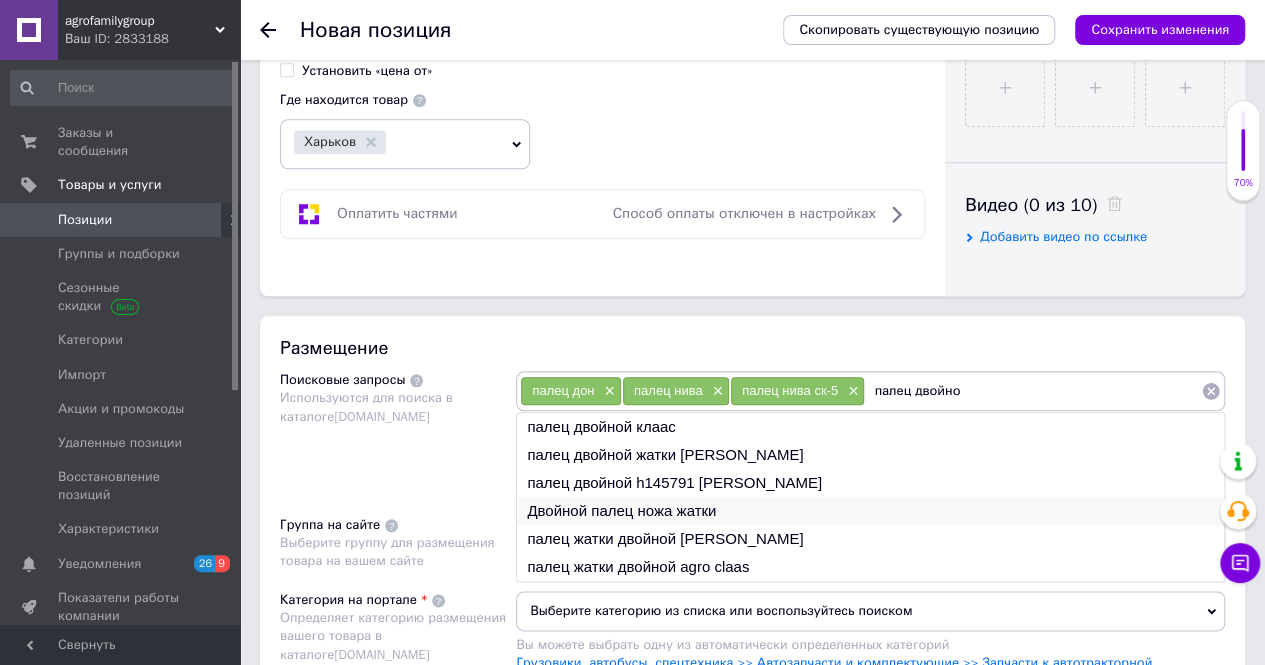 type on "палец двойно" 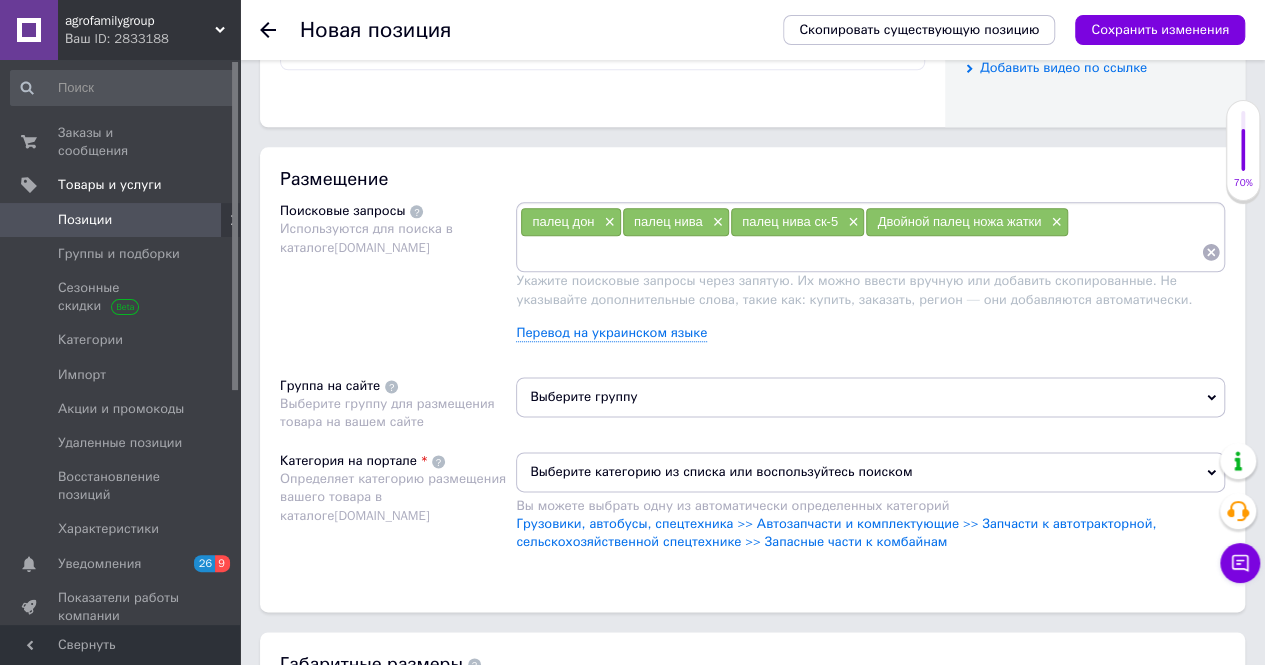 scroll, scrollTop: 1100, scrollLeft: 0, axis: vertical 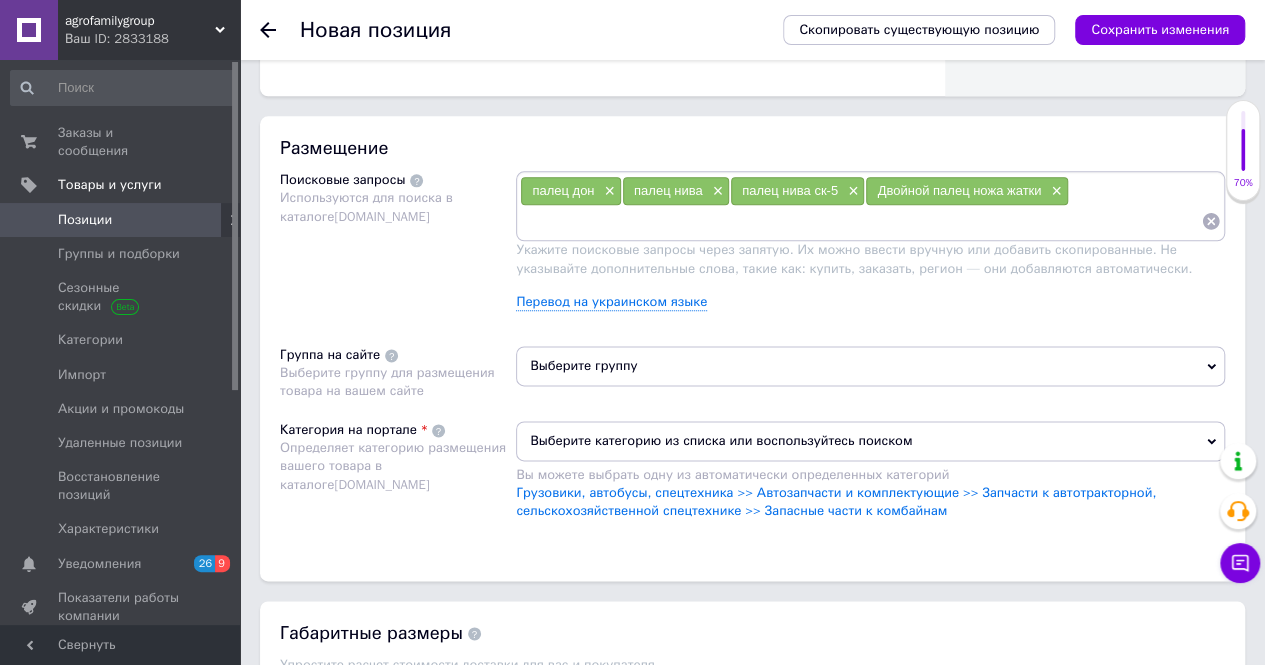 click on "Выберите группу" at bounding box center [870, 366] 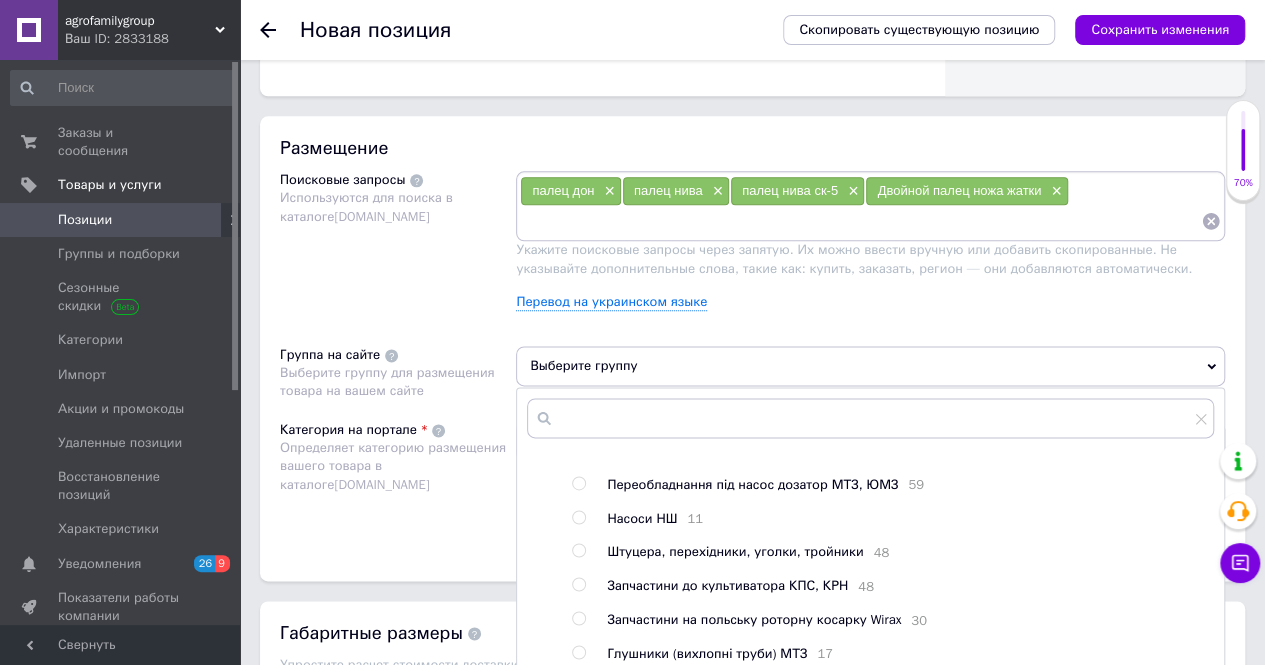 scroll, scrollTop: 172, scrollLeft: 0, axis: vertical 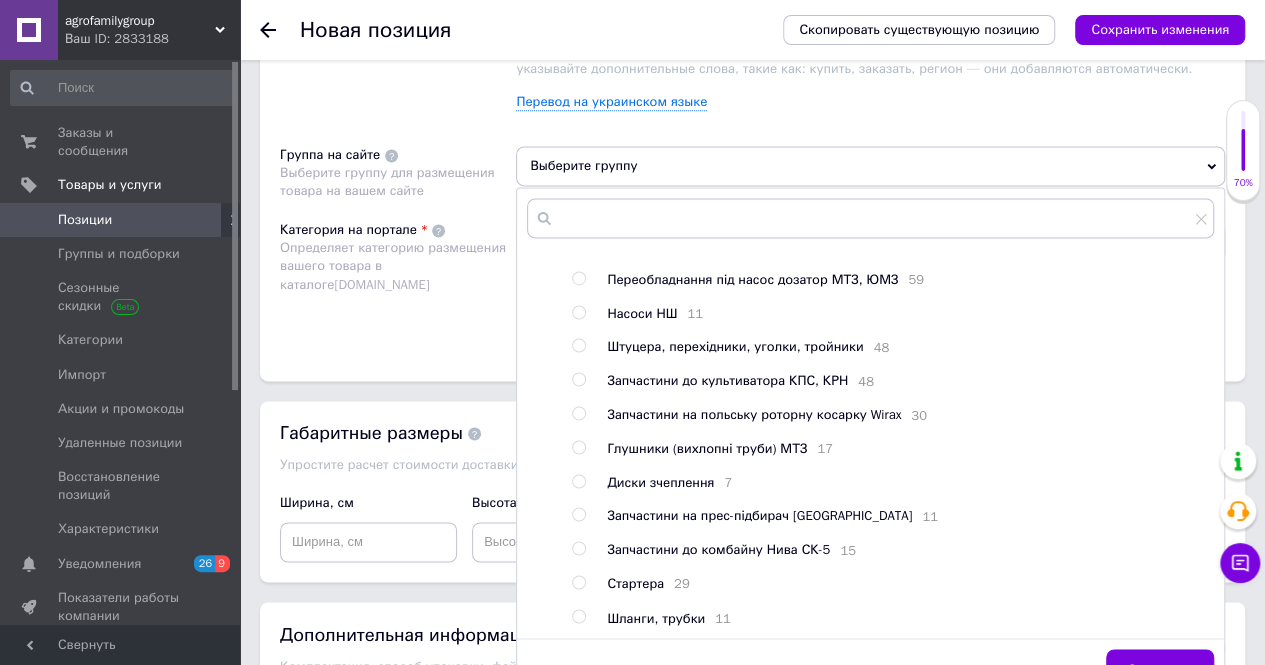 click at bounding box center [578, 548] 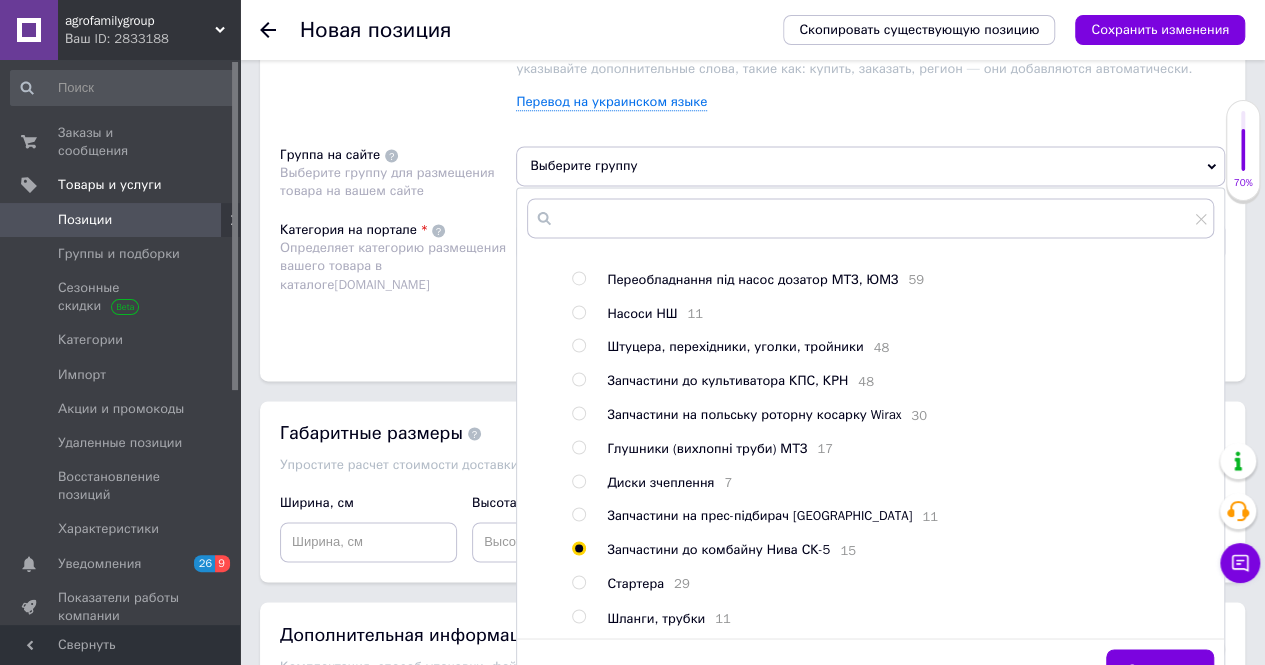 radio on "true" 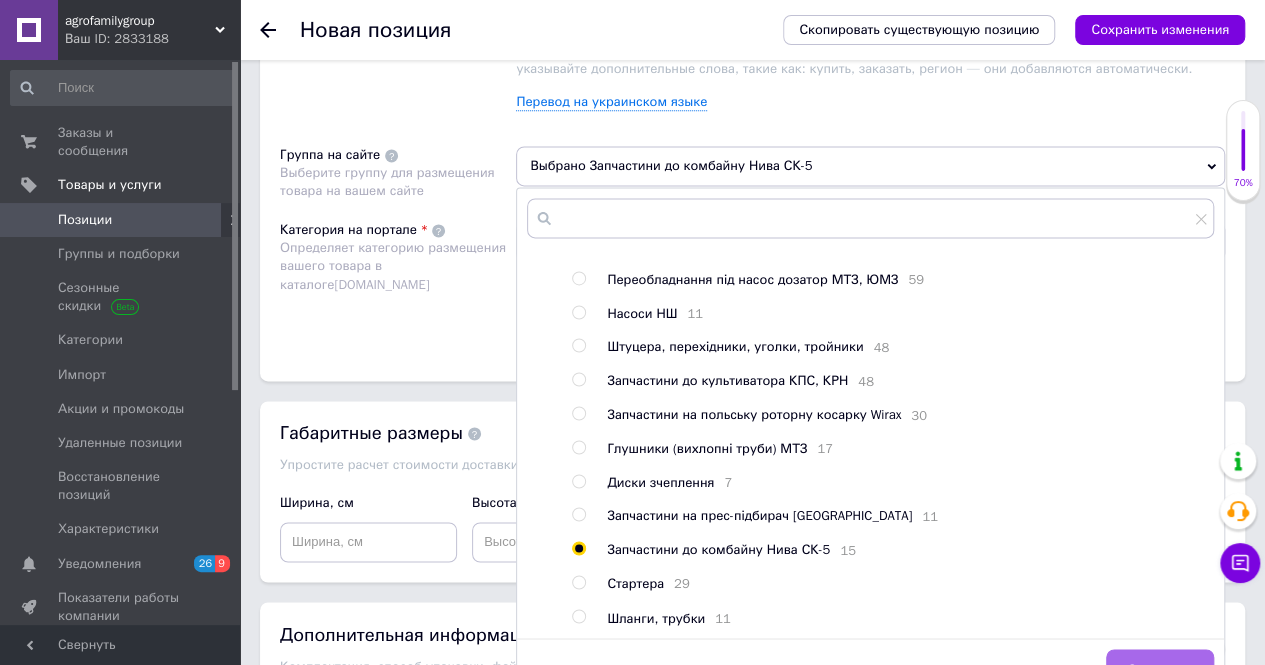 click on "Сохранить" at bounding box center [1160, 669] 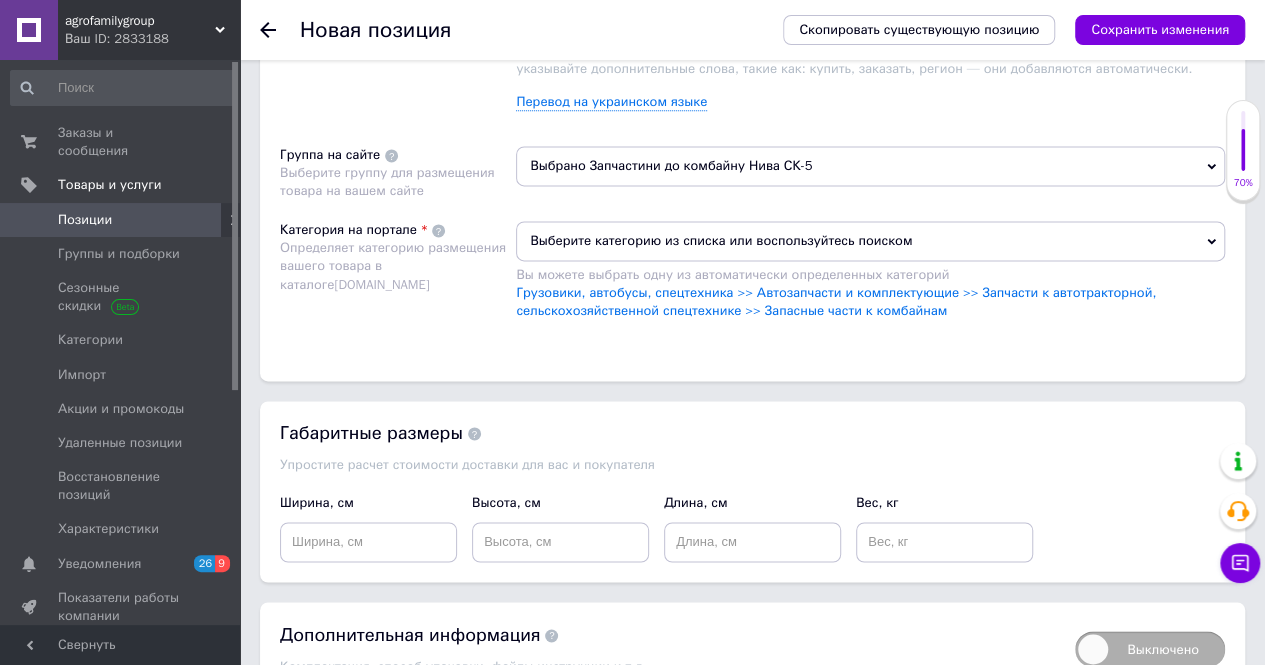 click on "Выберите категорию из списка или воспользуйтесь поиском" at bounding box center (870, 241) 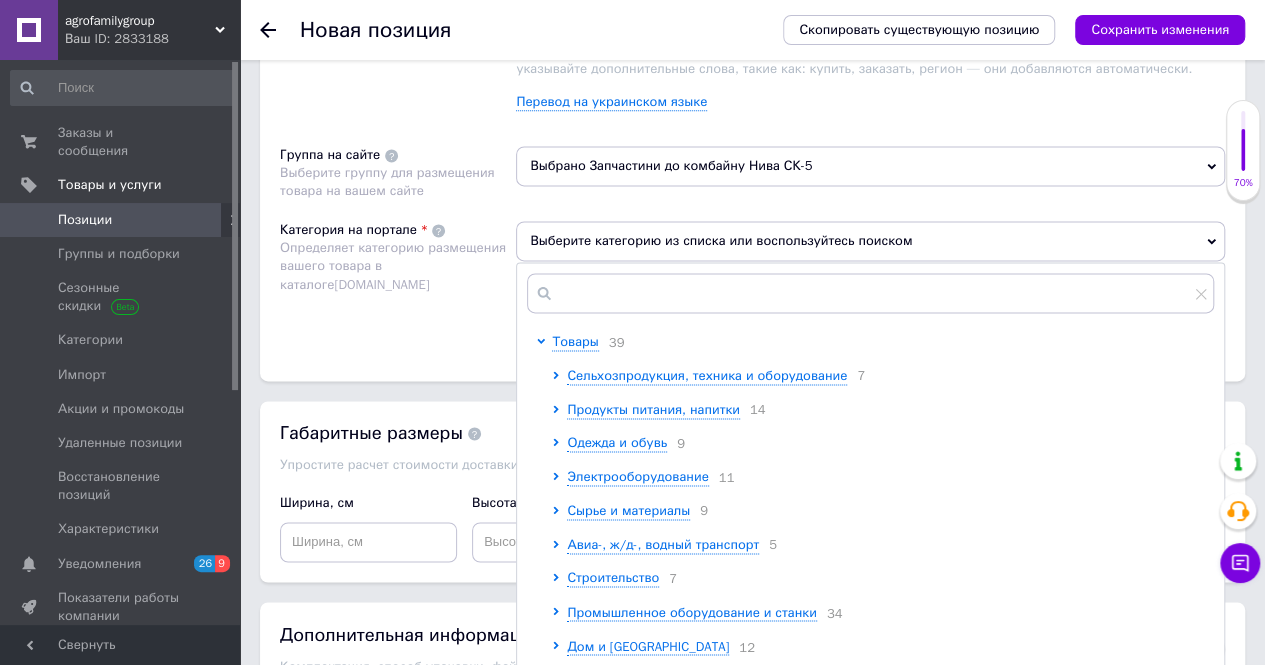 click on "Категория на портале Определяет категорию размещения вашего товара в каталоге  Prom.ua" at bounding box center [398, 281] 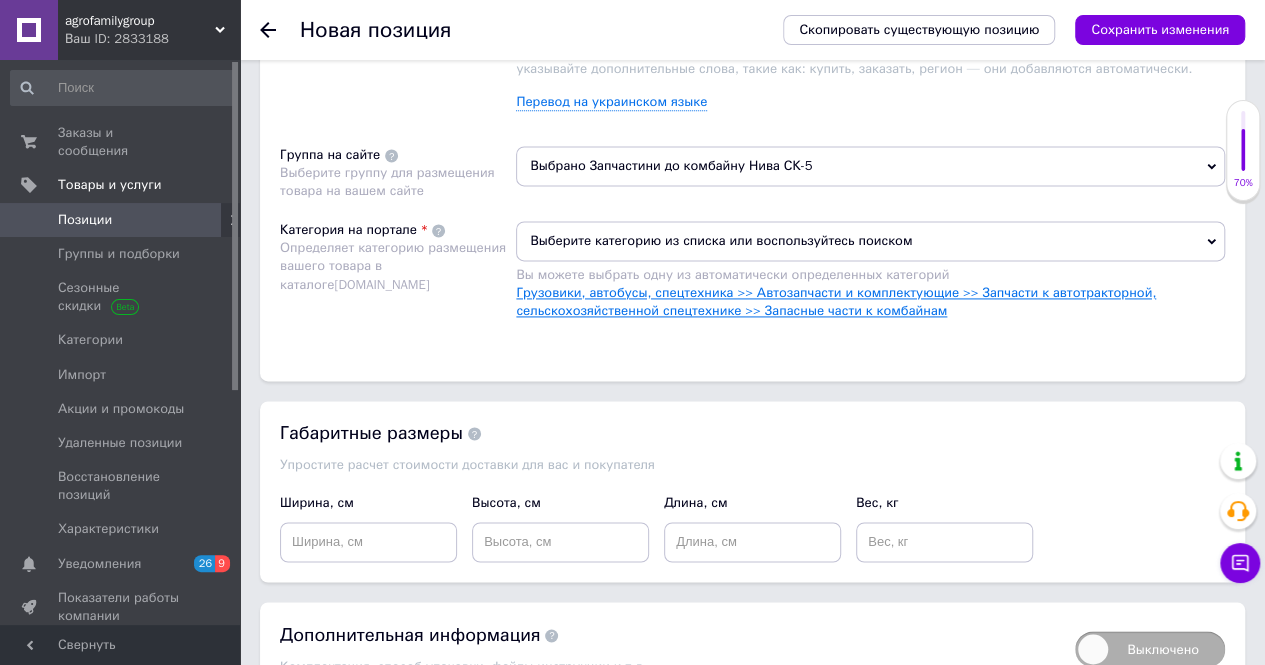 click on "Грузовики, автобусы, спецтехника >> Автозапчасти и комплектующие >> Запчасти к автотракторной, сельскохозяйственной спецтехнике >> Запасные части к комбайнам" at bounding box center (836, 301) 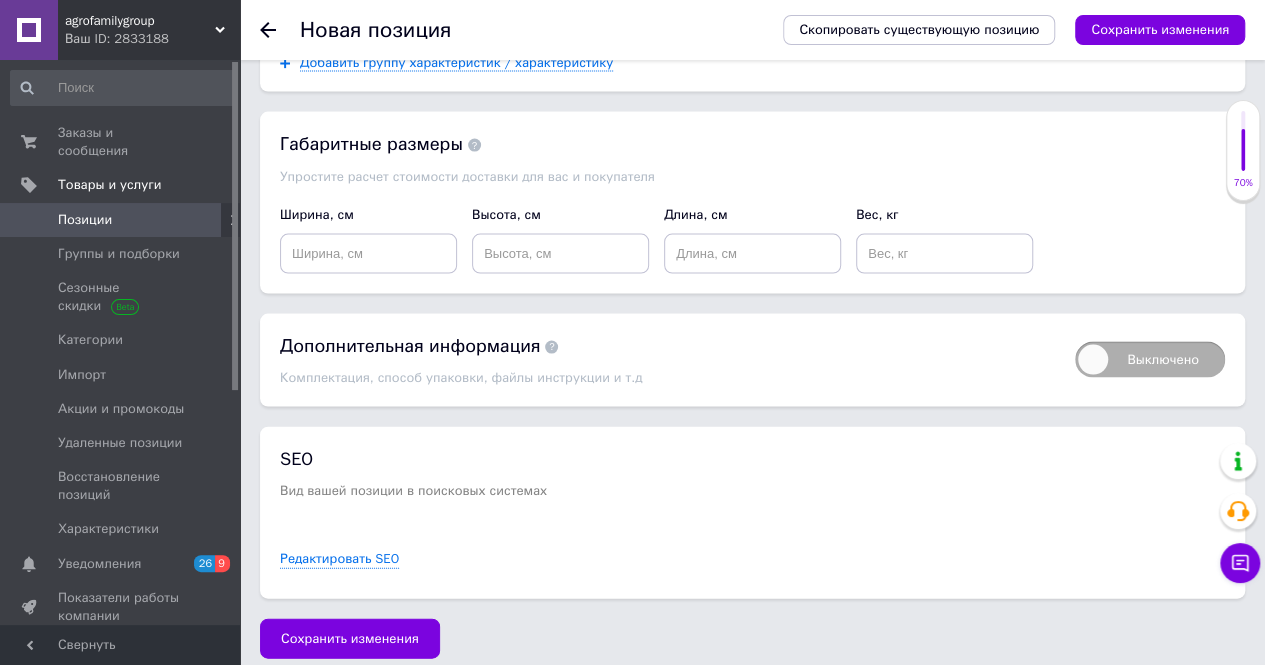 scroll, scrollTop: 1967, scrollLeft: 0, axis: vertical 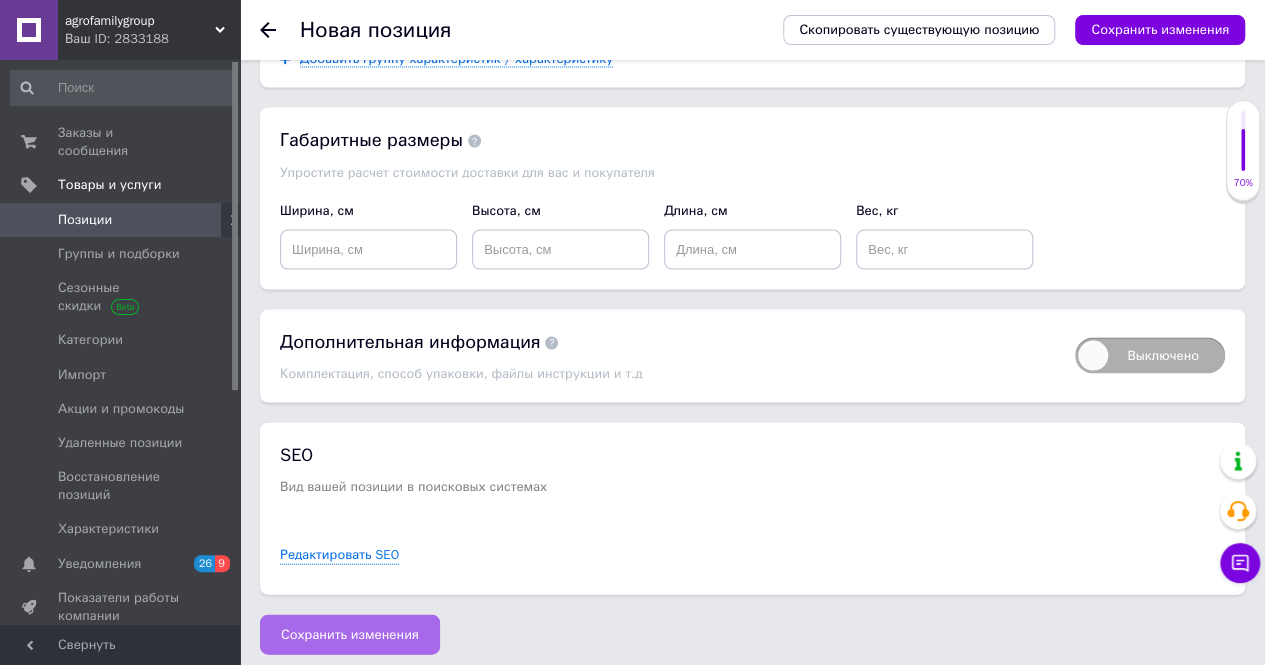 click on "Сохранить изменения" at bounding box center [350, 635] 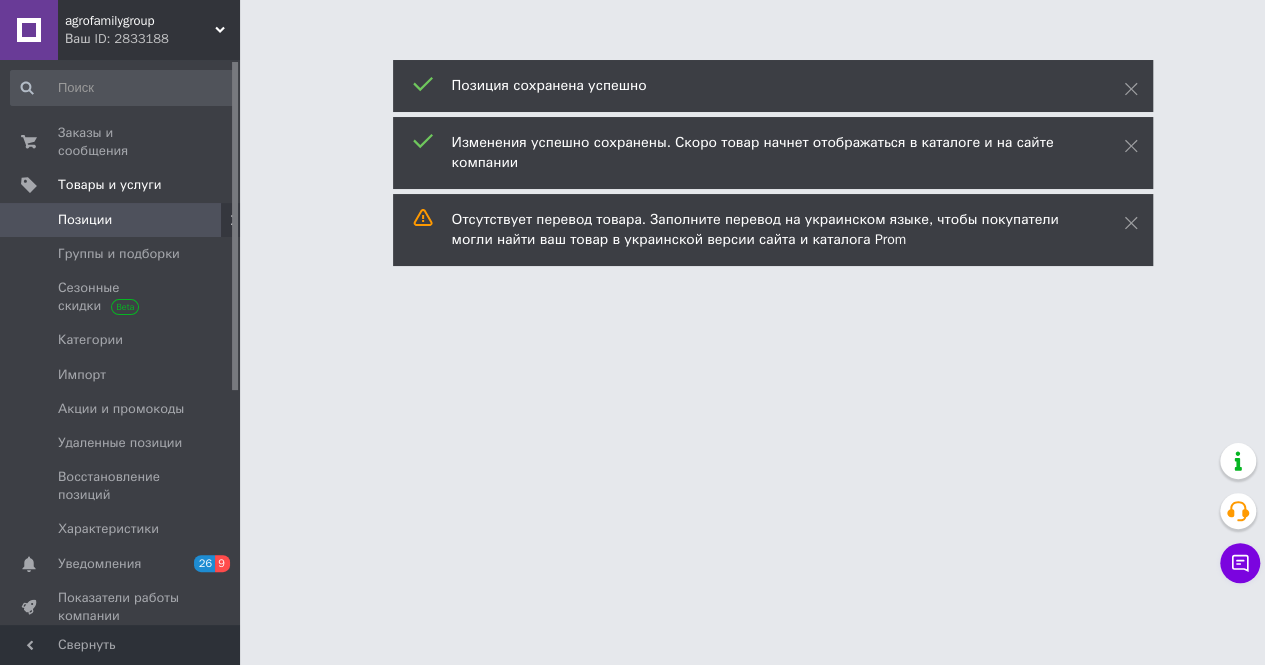scroll, scrollTop: 0, scrollLeft: 0, axis: both 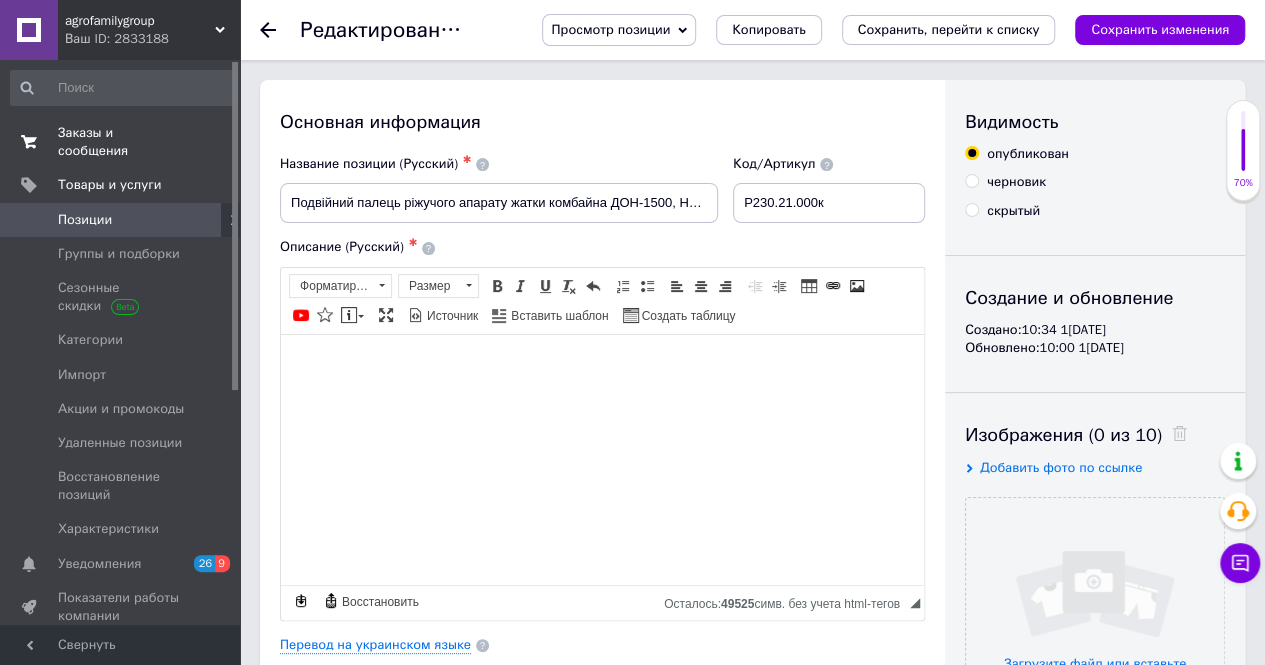 click on "Заказы и сообщения" at bounding box center (121, 142) 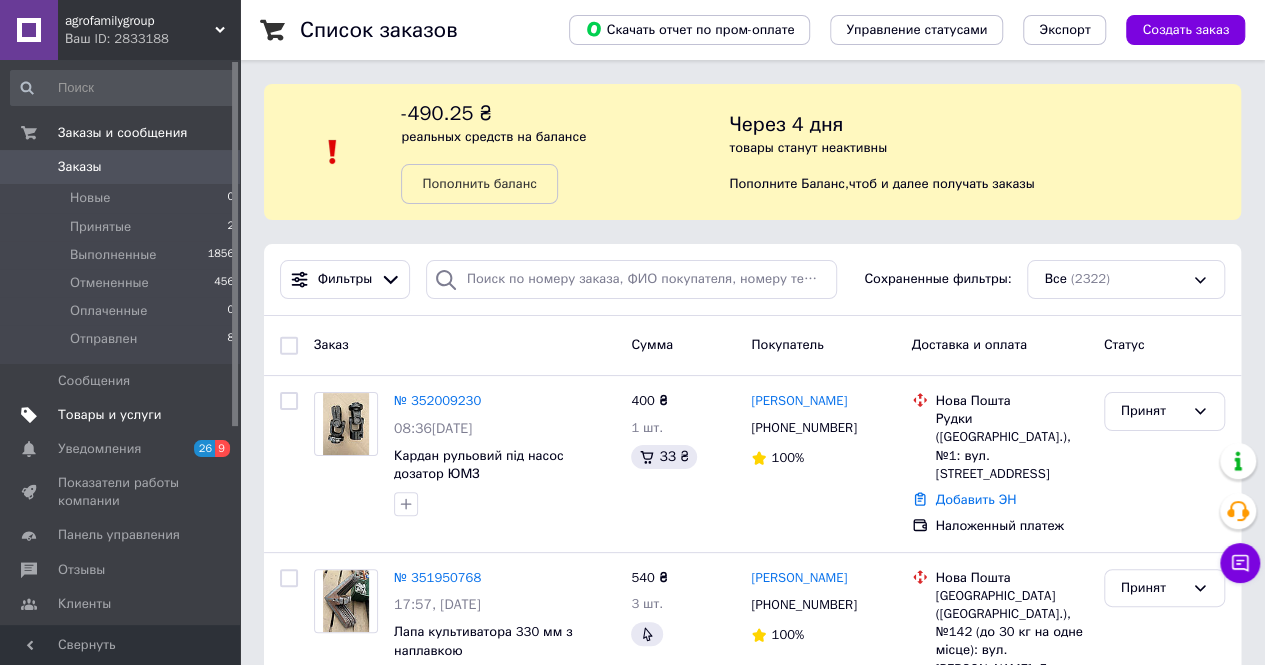 click on "Товары и услуги" at bounding box center [110, 415] 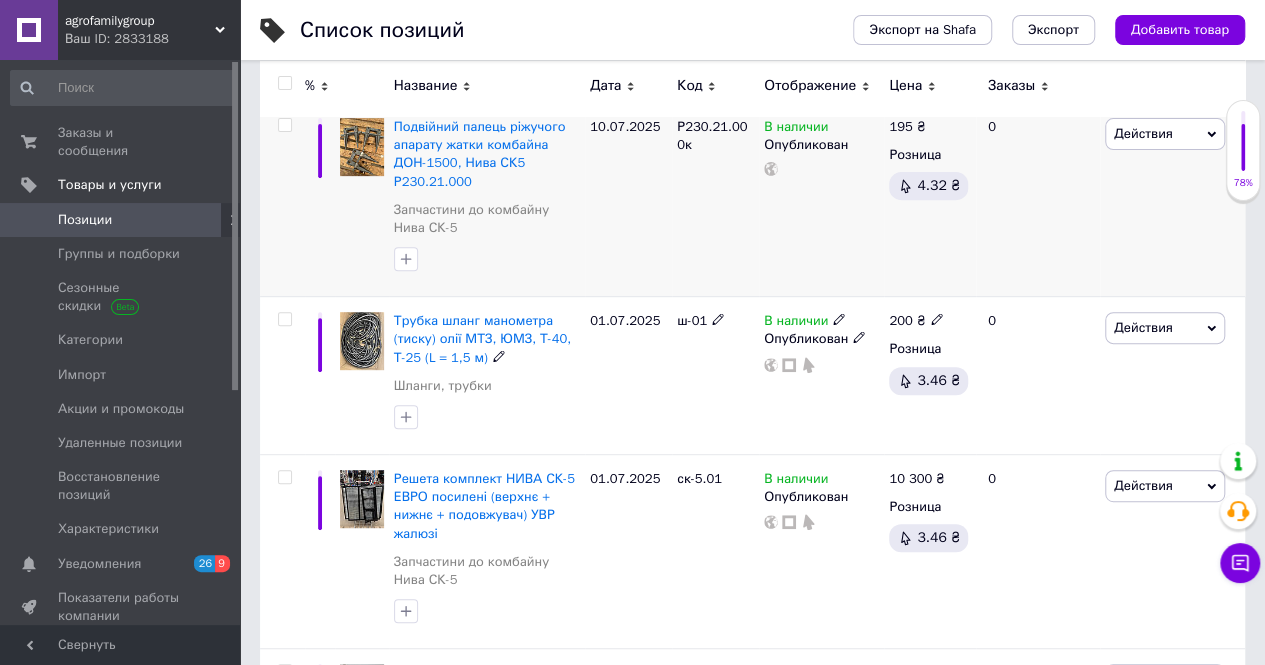 scroll, scrollTop: 100, scrollLeft: 0, axis: vertical 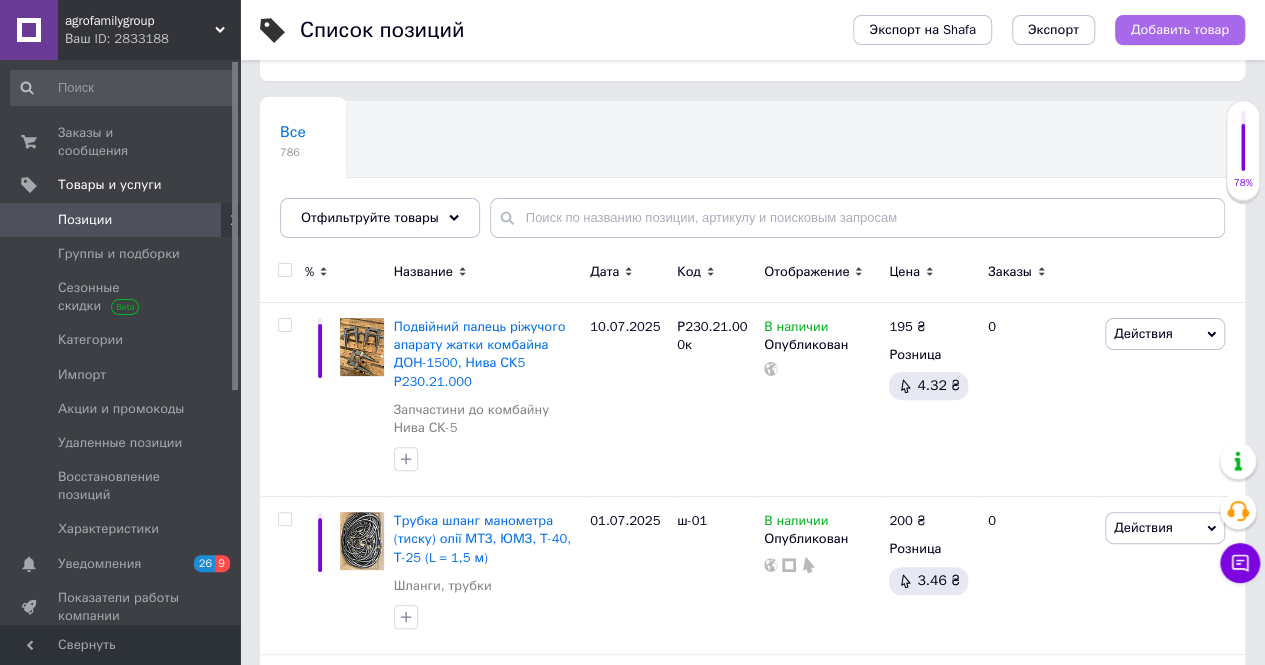 click on "Добавить товар" at bounding box center (1180, 30) 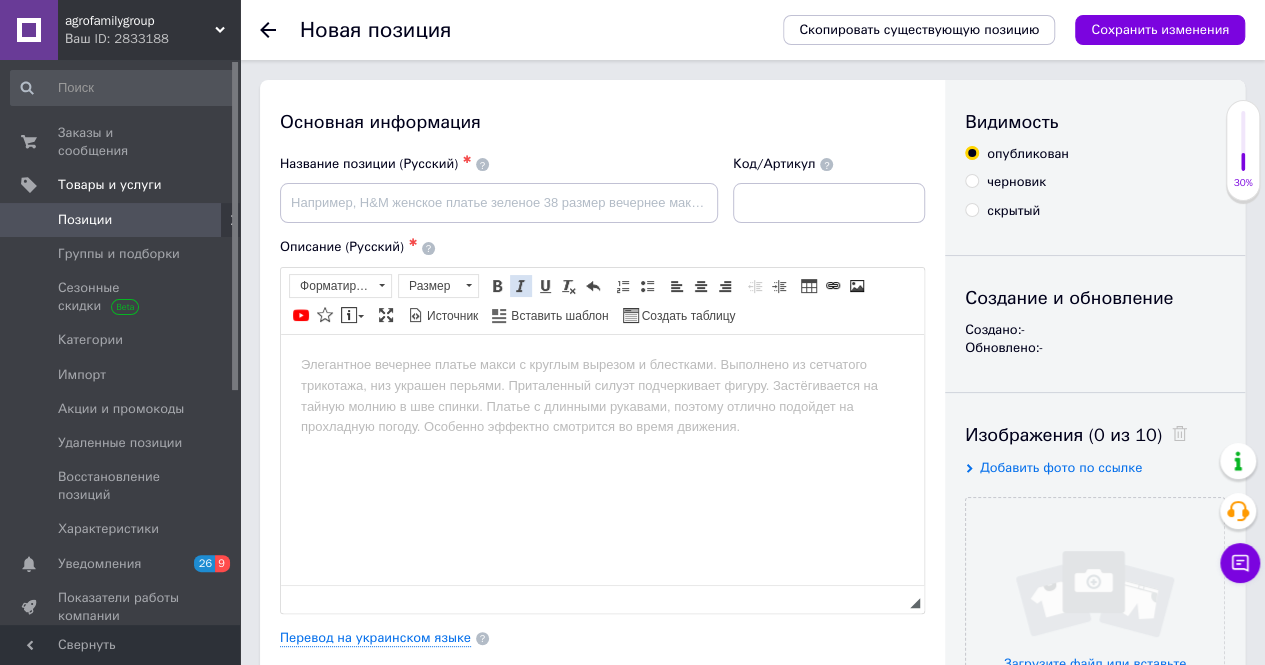 scroll, scrollTop: 0, scrollLeft: 0, axis: both 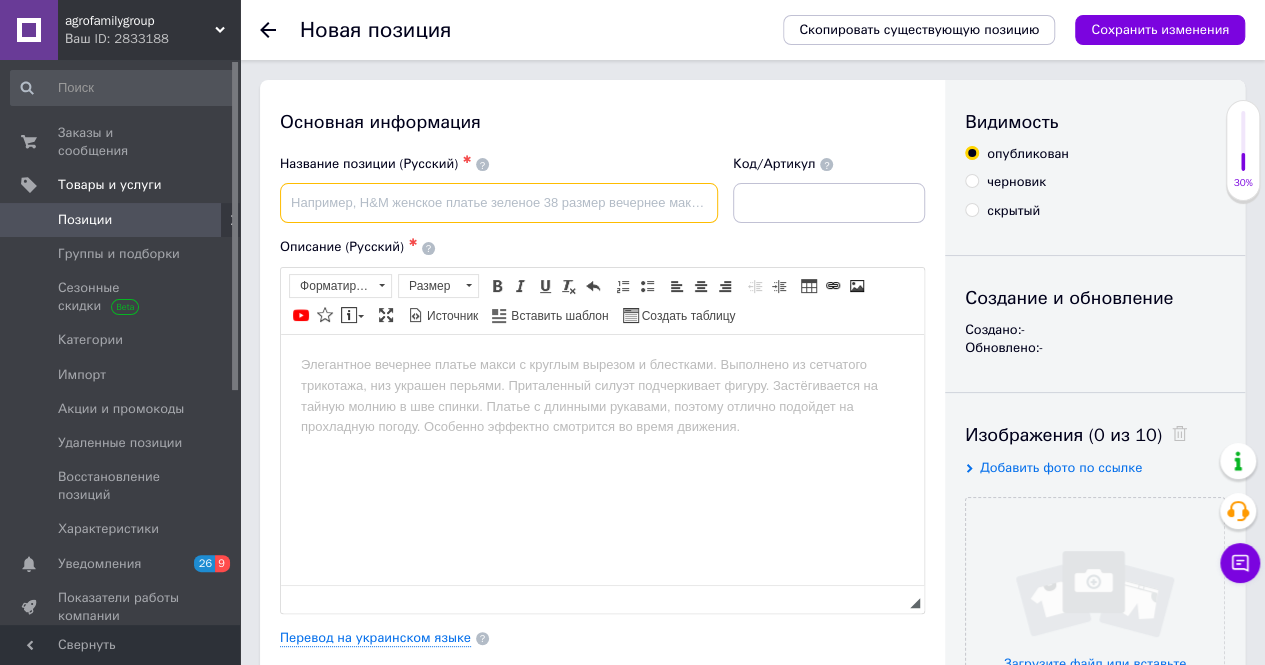 click at bounding box center [499, 203] 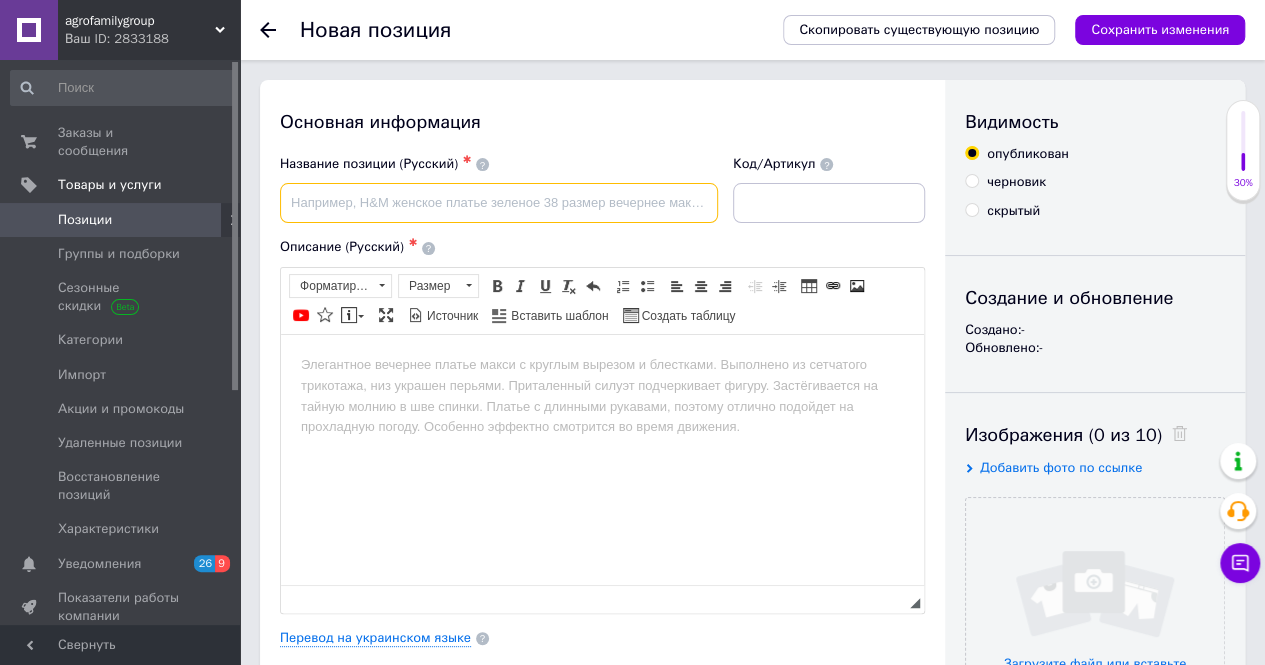 paste on "Притискання ножа НИВА Р230.00.003" 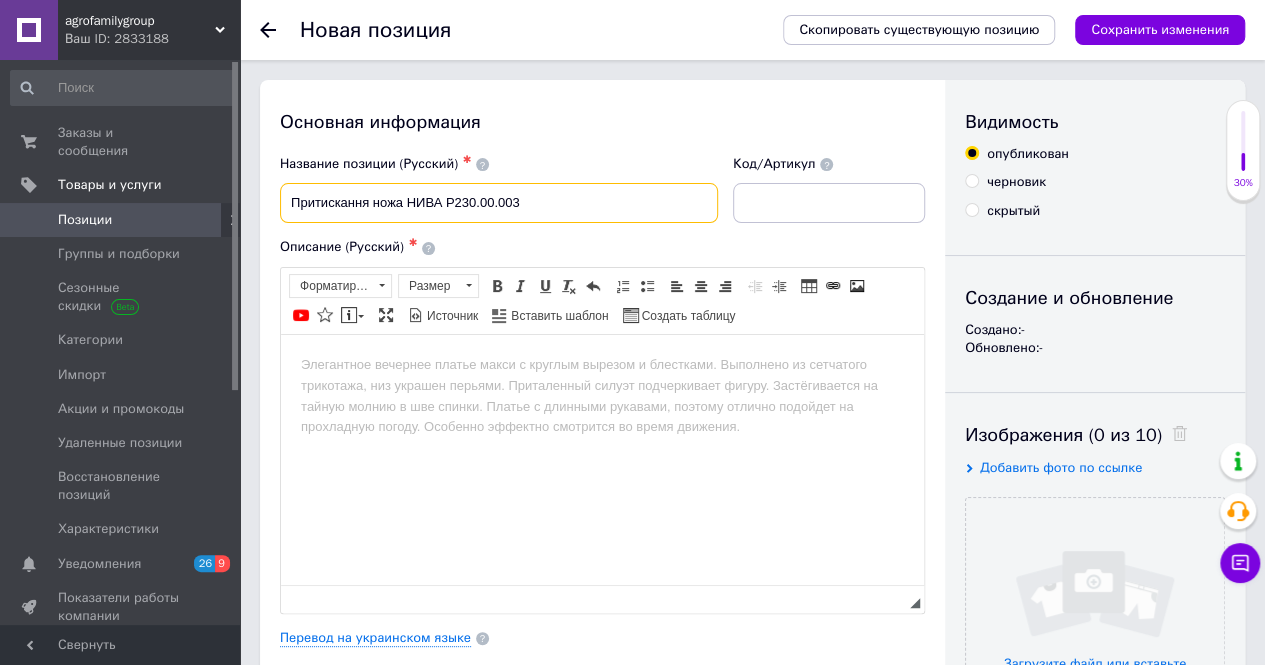 click on "Притискання ножа НИВА Р230.00.003" at bounding box center (499, 203) 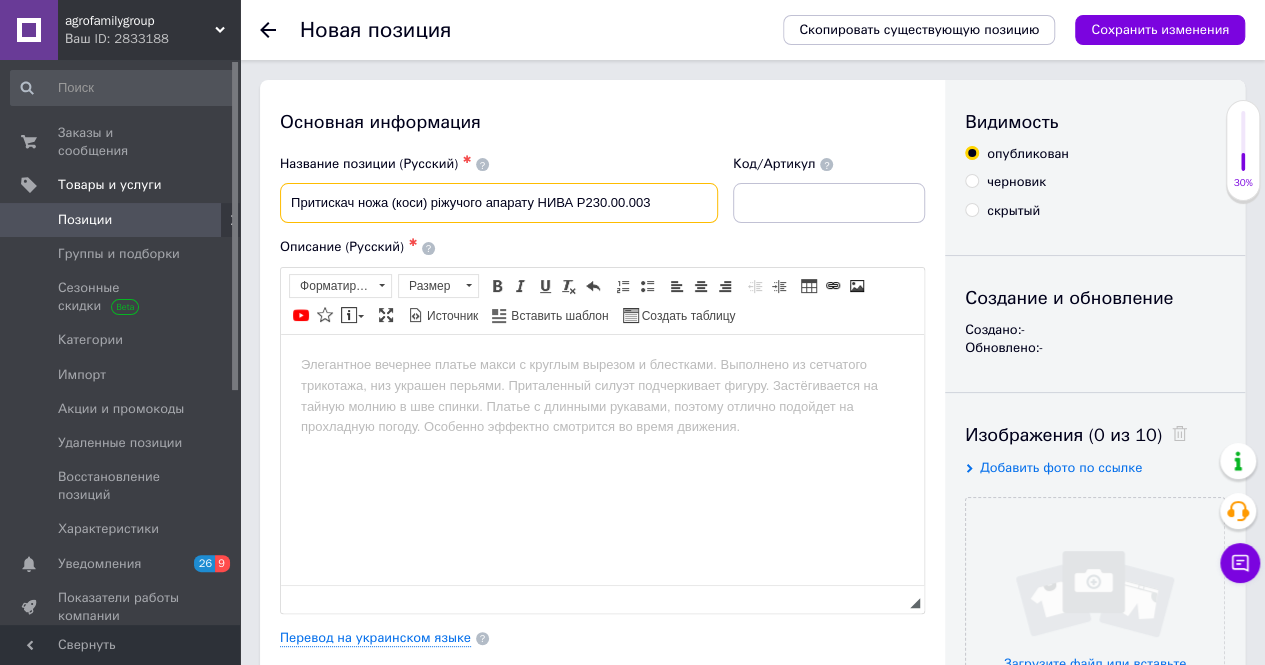 click on "Притискач ножа (коси) ріжучого апарату НИВА Р230.00.003" at bounding box center [499, 203] 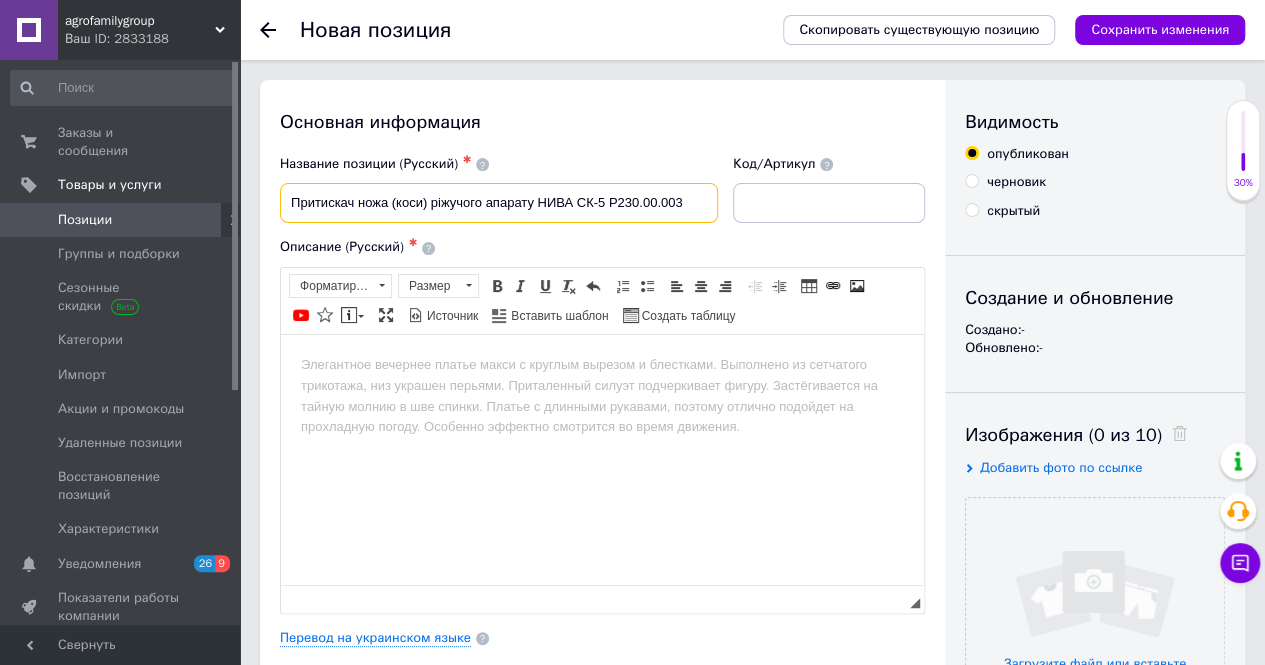 drag, startPoint x: 607, startPoint y: 199, endPoint x: 682, endPoint y: 207, distance: 75.42546 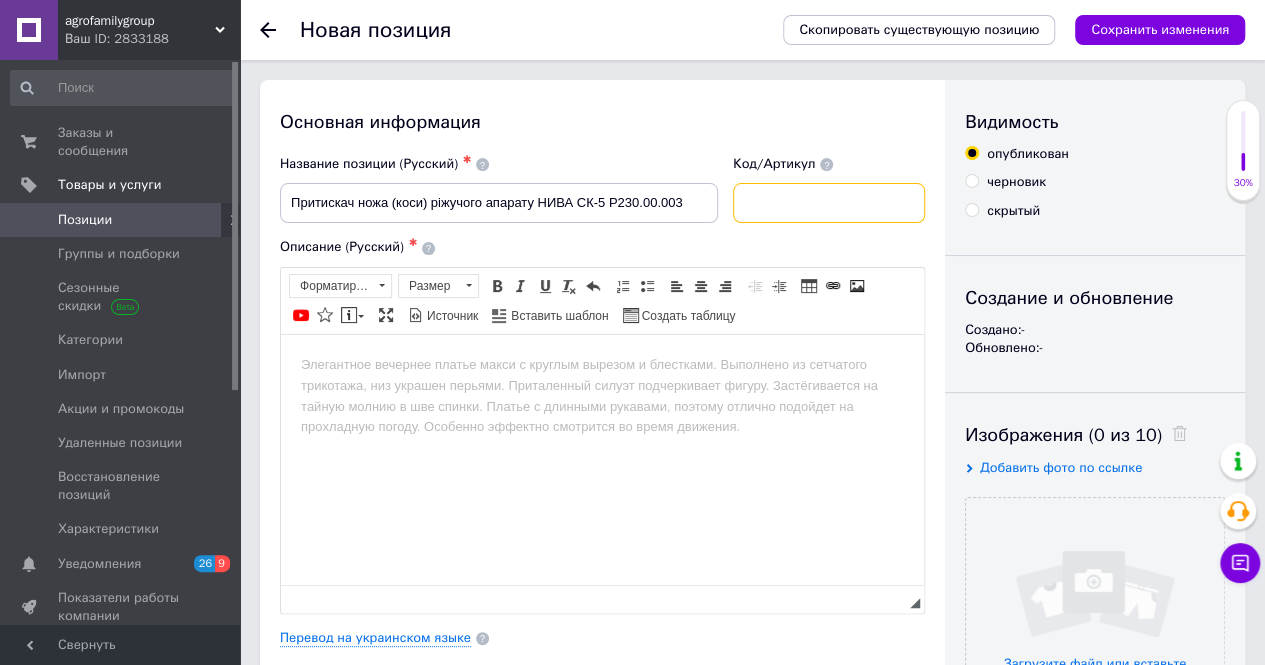 click at bounding box center [829, 203] 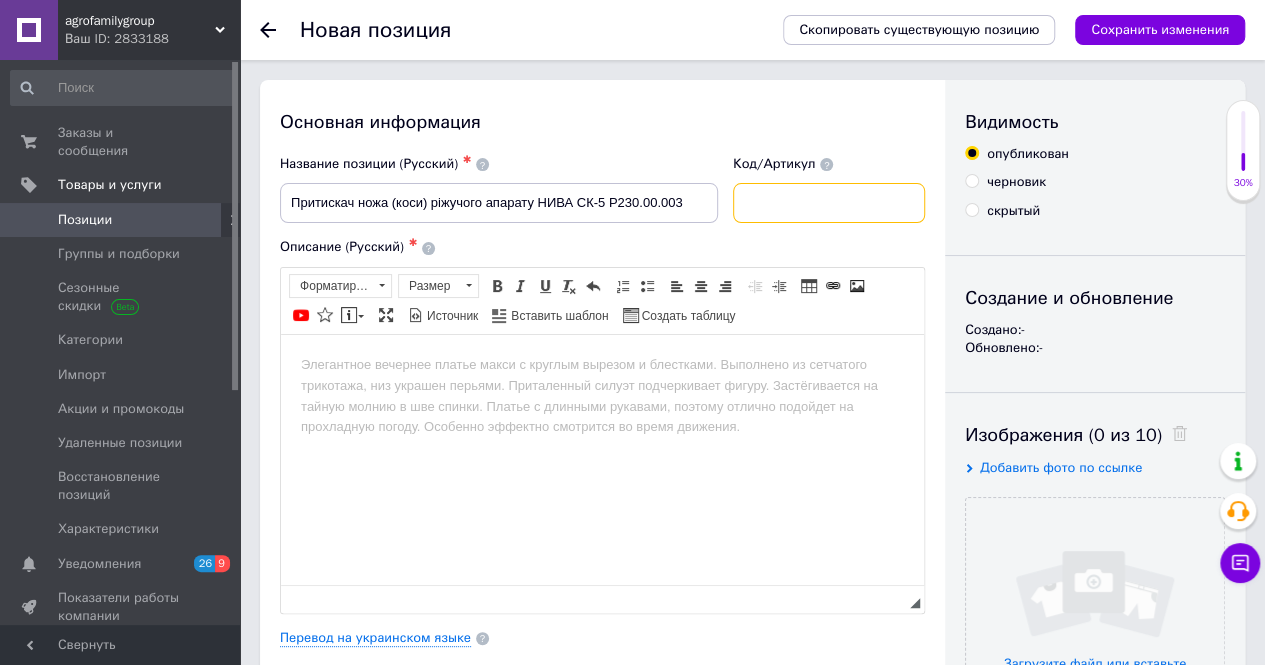 paste on "Р230.00.003" 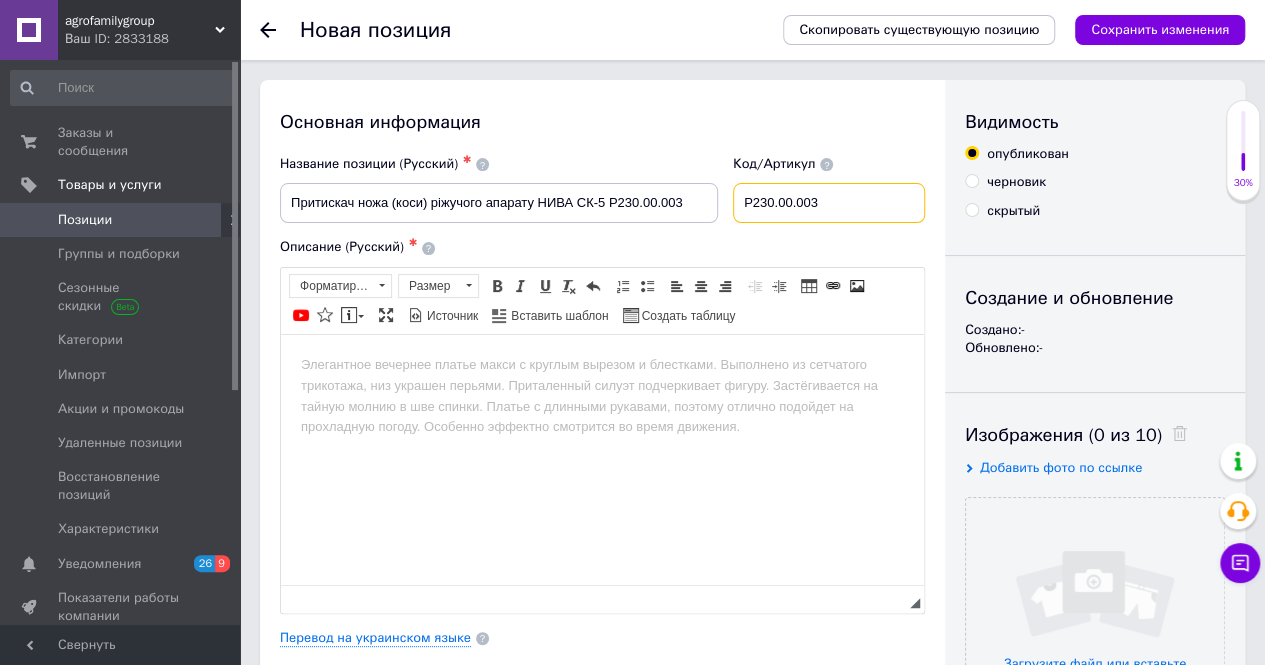 type on "Р230.00.003" 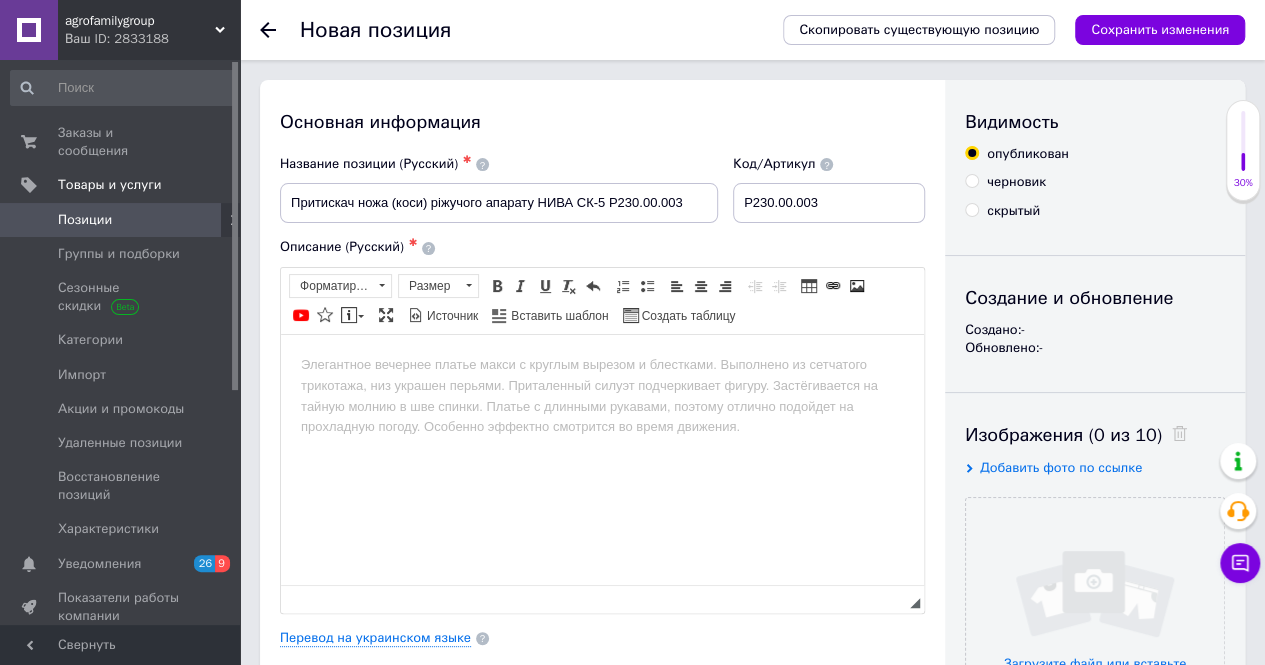 click at bounding box center (602, 364) 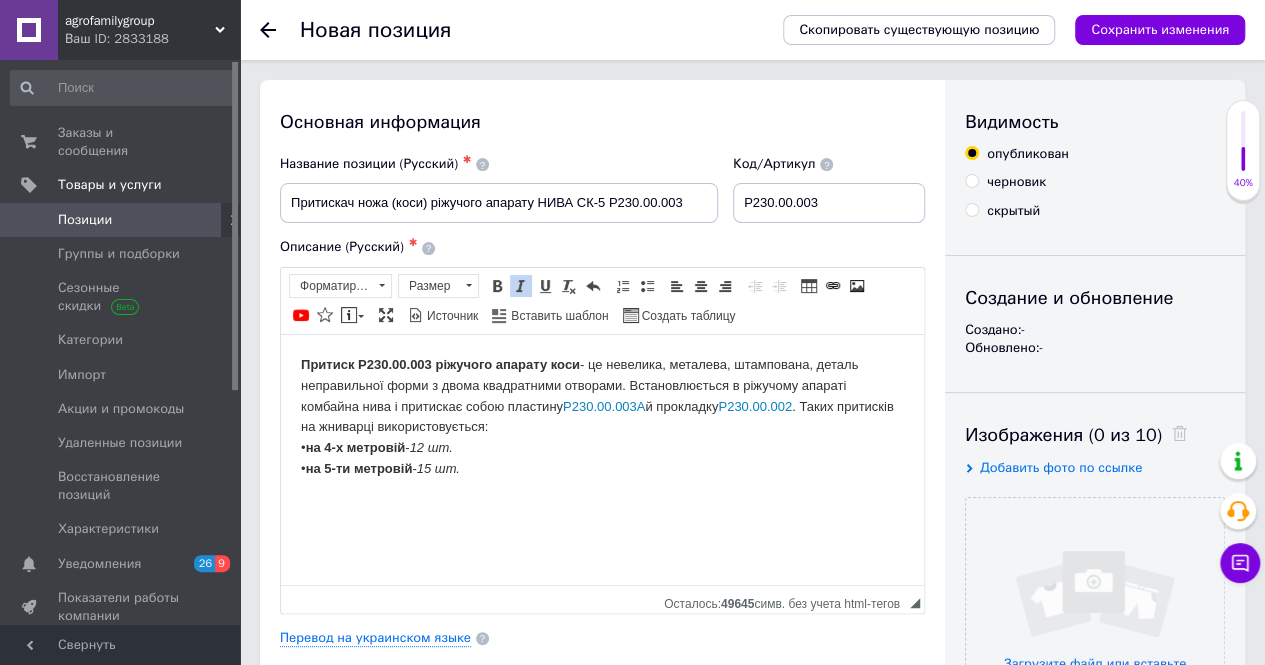 click on "Притиск Р230.00.003 ріжучого апарату коси" at bounding box center [440, 363] 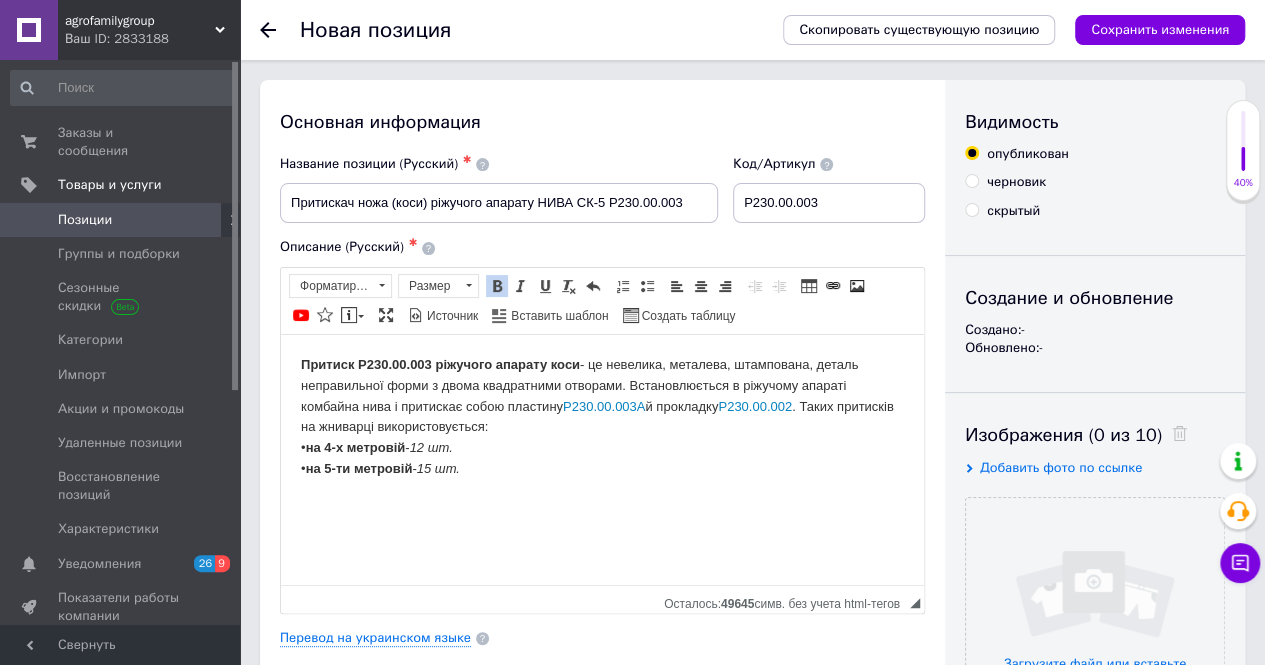 type 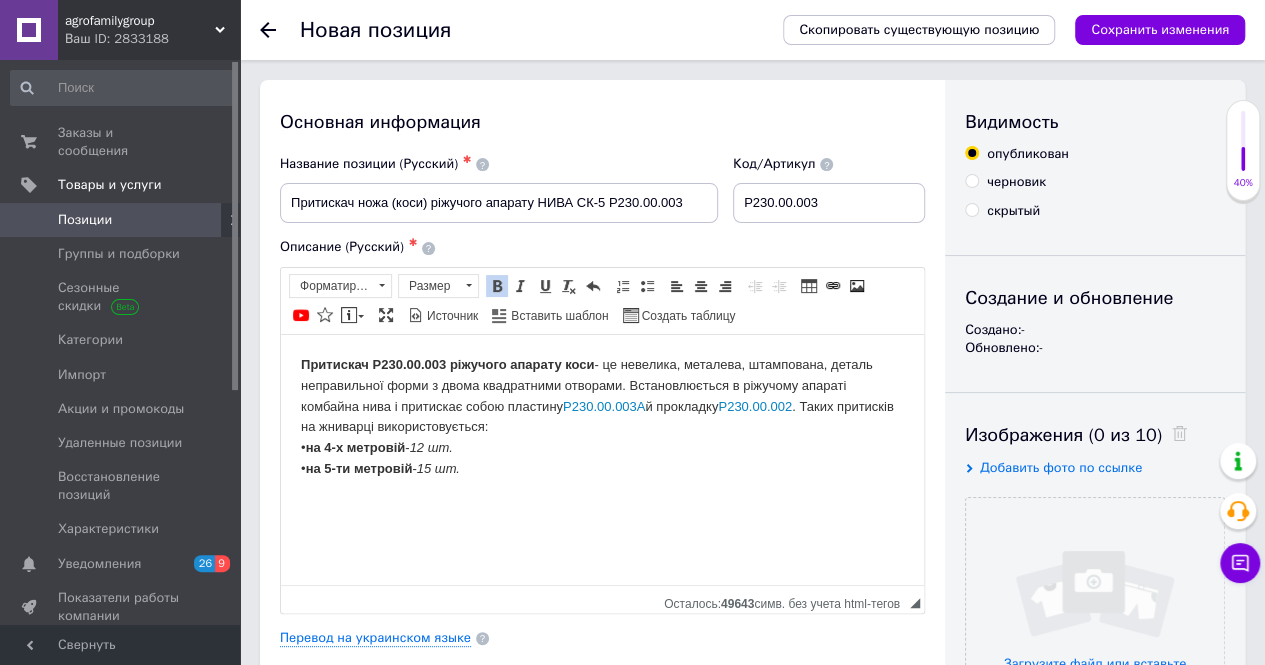click on "Притискач Р230.00.003 ріжучого апарату коси  - це невелика, металева, штампована, деталь неправильної форми з двома квадратними отворами. Встановлюється в ріжучому апараті комбайна нива і притискає собою пластину  Р230.00.003А  й прокладку  Р230.00.002 . Таких притисків на жниварці використовується:    •  на 4-х метровій  -  12 шт.    •  на 5-ти метровій  -  15 шт." at bounding box center (602, 416) 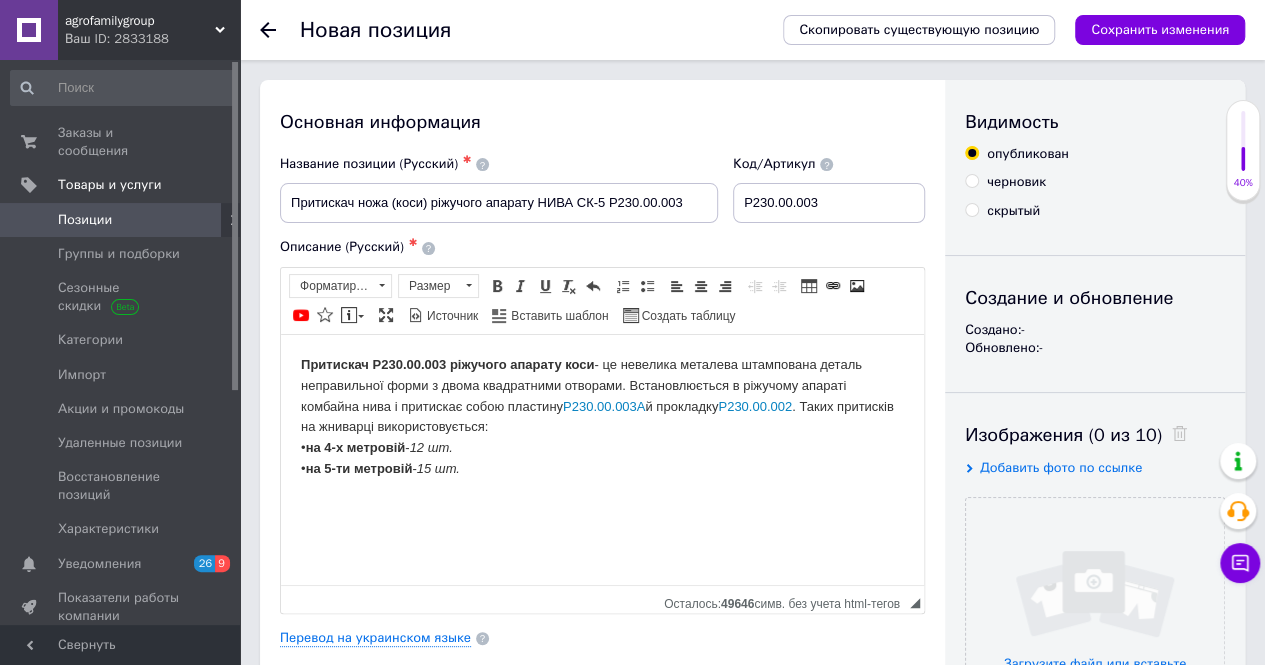 click on "Притискач Р230.00.003 ріжучого апарату коси  - це невелика металева штампована деталь неправильної форми з двома квадратними отворами. Встановлюється в ріжучому апараті комбайна нива і притискає собою пластину  Р230.00.003А  й прокладку  Р230.00.002 . Таких притисків на жниварці використовується:    •  на 4-х метровій  -  12 шт.    •  на 5-ти метровій  -  15 шт." at bounding box center [602, 416] 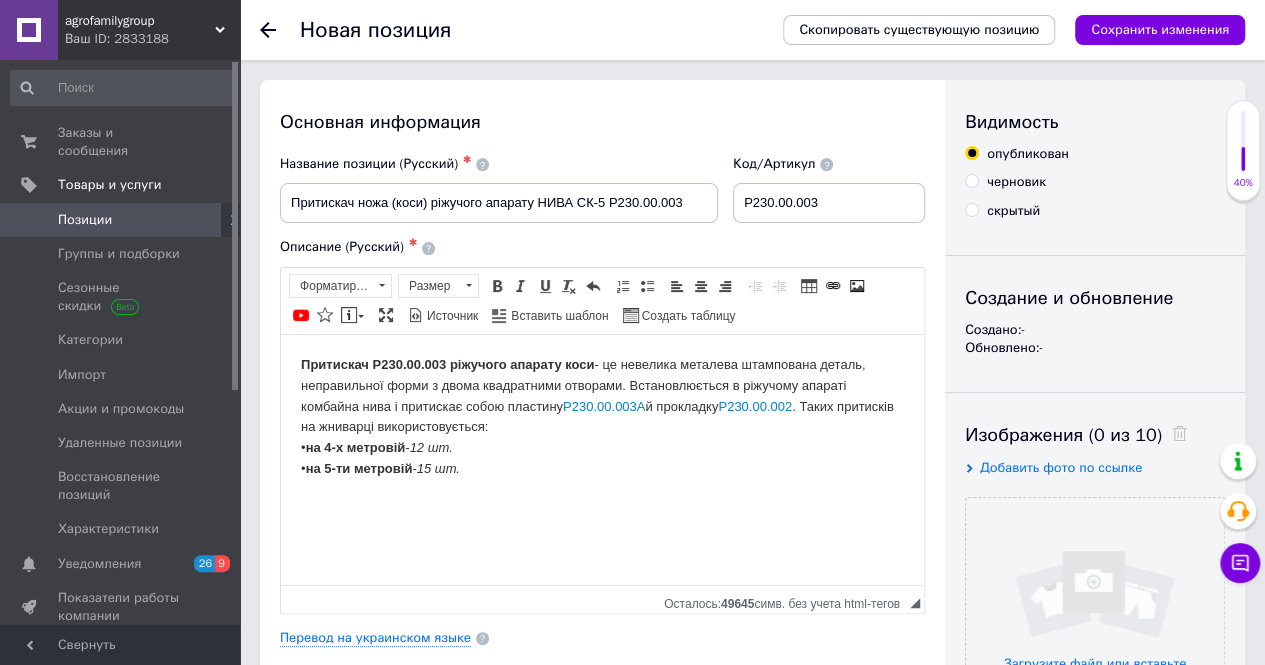 click on "Притискач Р230.00.003 ріжучого апарату коси  - це невелика металева штампована деталь, неправильної форми з двома квадратними отворами. Встановлюється в ріжучому апараті комбайна нива і притискає собою пластину  Р230.00.003А  й прокладку  Р230.00.002 . Таких притисків на жниварці використовується:    •  на 4-х метровій  -  12 шт.    •  на 5-ти метровій  -  15 шт." at bounding box center (602, 416) 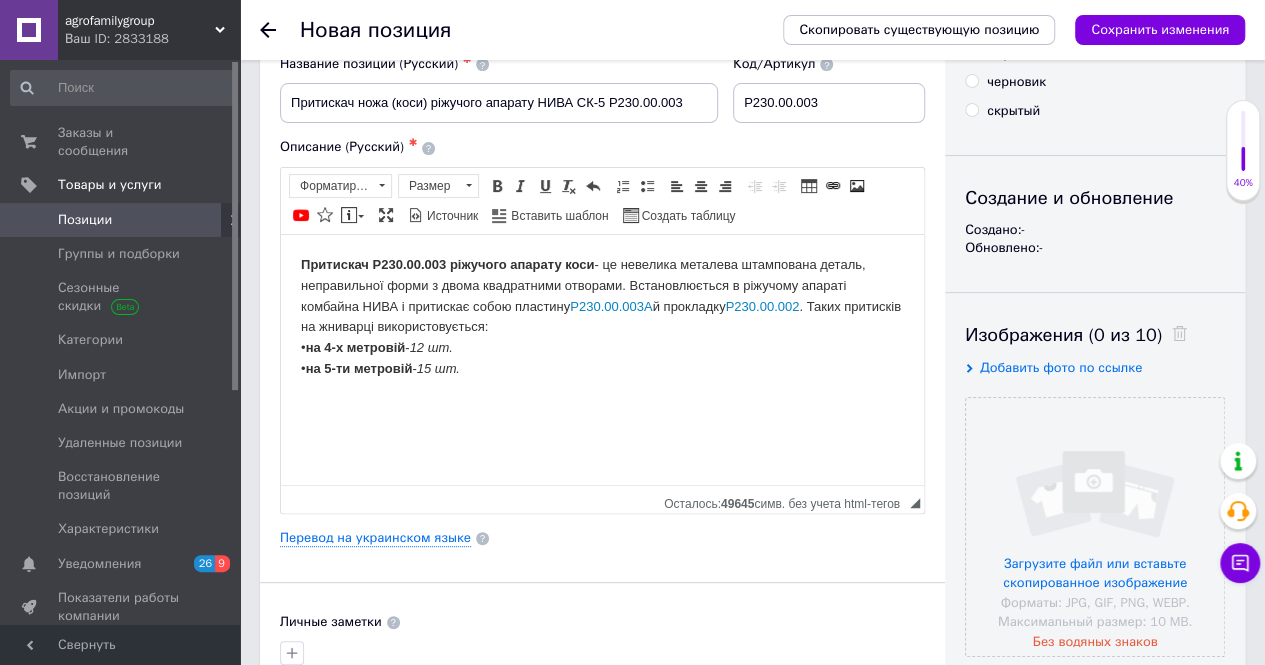 scroll, scrollTop: 200, scrollLeft: 0, axis: vertical 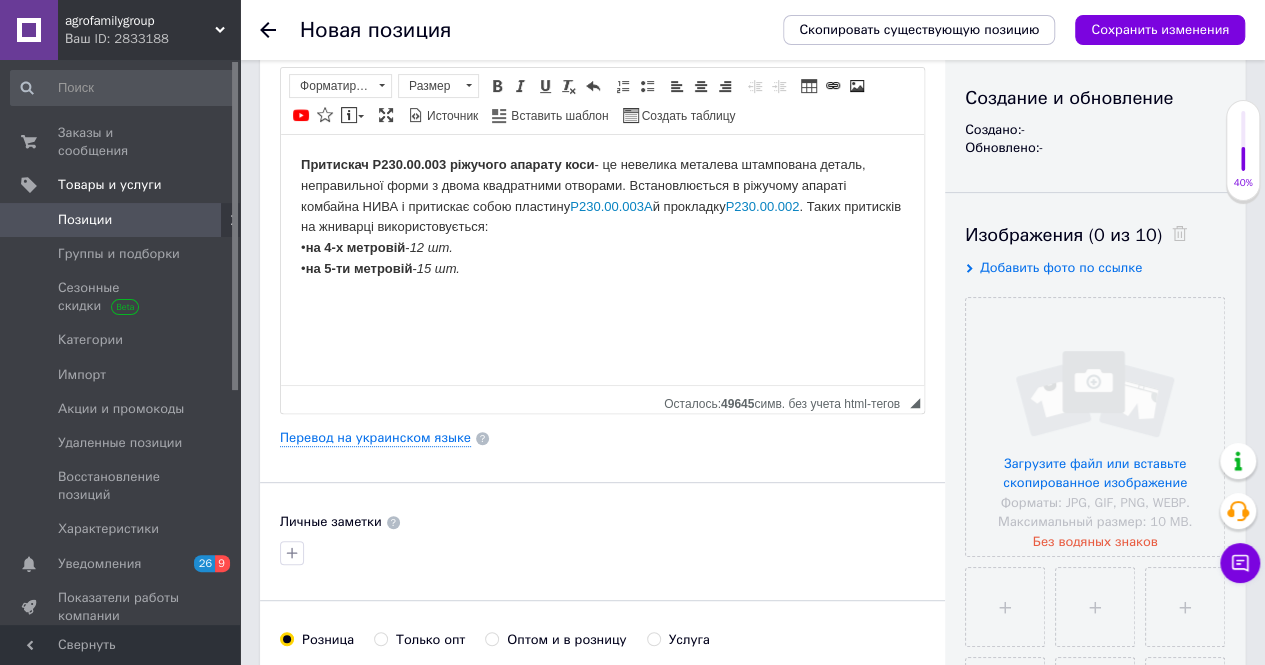 click on "Притискач Р230.00.003 ріжучого апарату коси  - це невелика металева штампована деталь, неправильної форми з двома квадратними отворами. Встановлюється в ріжучому апараті комбайна НИВА і притискає собою пластину  Р230.00.003А  й прокладку  Р230.00.002 . Таких притисків на жниварці використовується:    •  на 4-х метровій  -  12 шт.    •  на 5-ти метровій  -  15 шт." at bounding box center [602, 216] 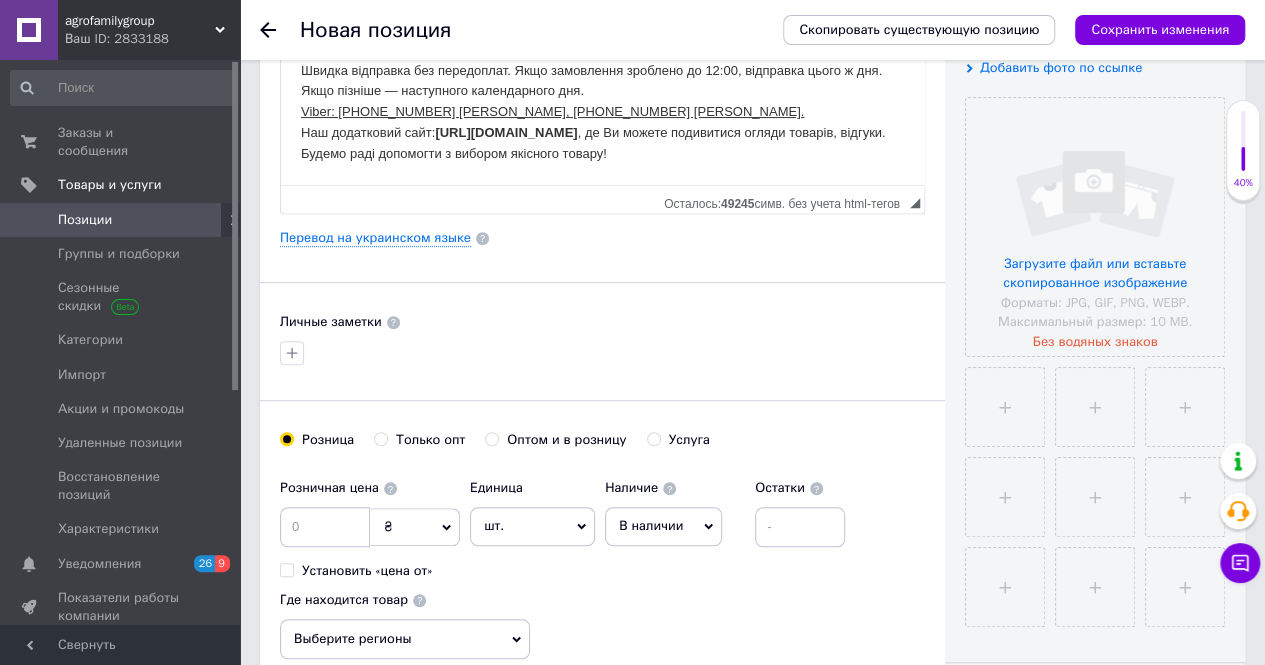 scroll, scrollTop: 600, scrollLeft: 0, axis: vertical 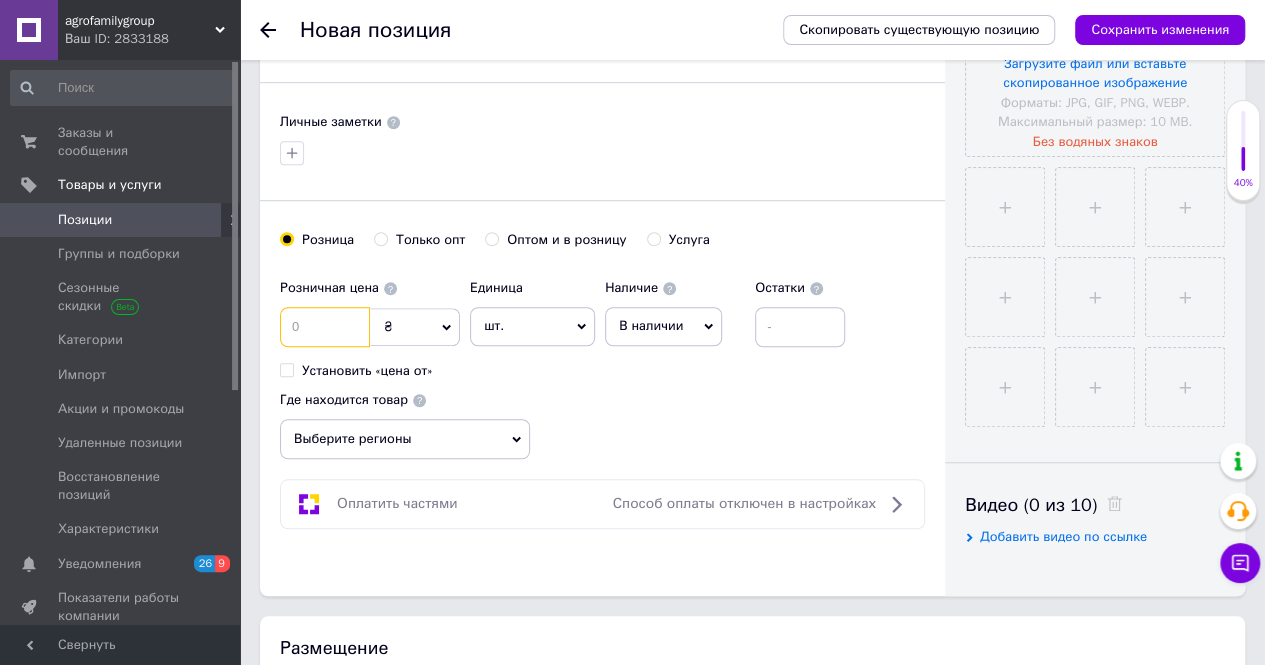 click at bounding box center (325, 327) 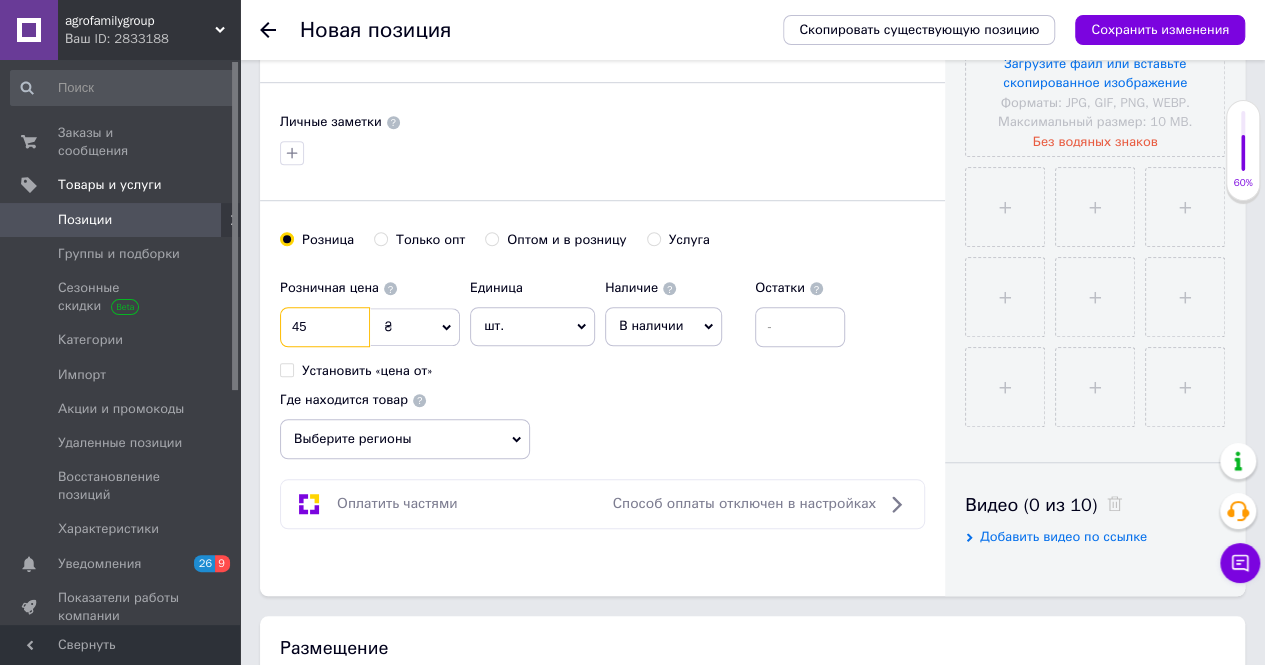 type on "45" 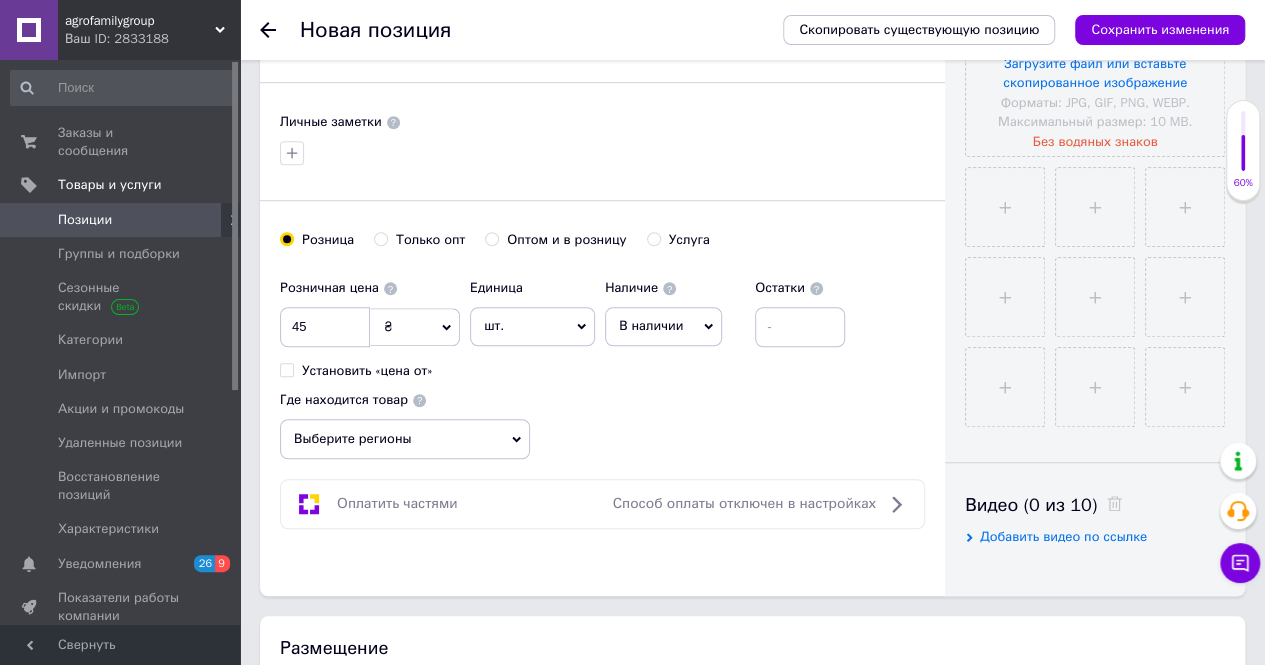 click on "Выберите регионы" at bounding box center (405, 439) 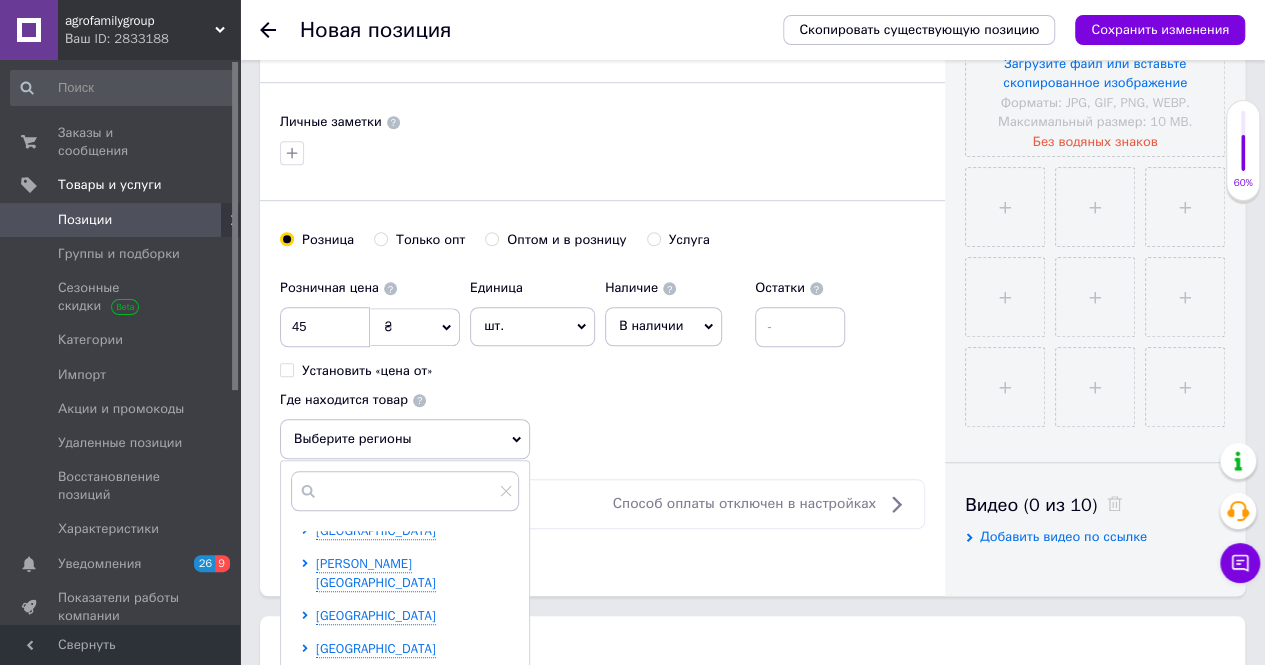 scroll, scrollTop: 411, scrollLeft: 0, axis: vertical 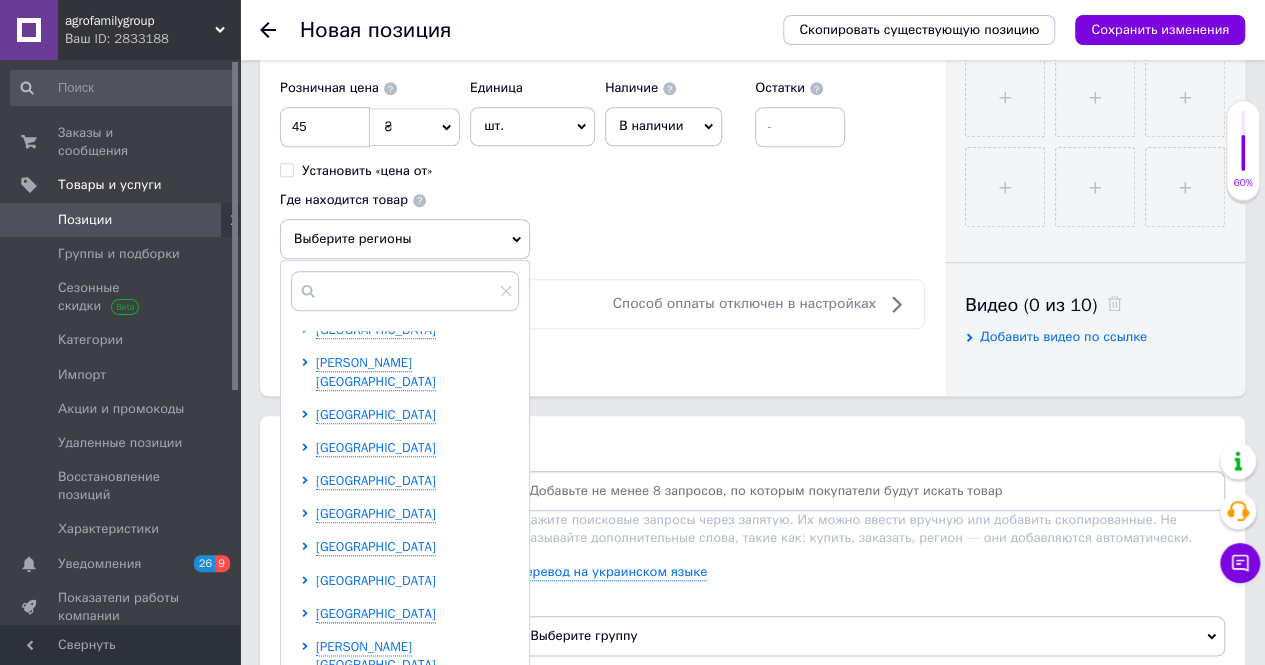 click on "Харьковская область" at bounding box center [376, 580] 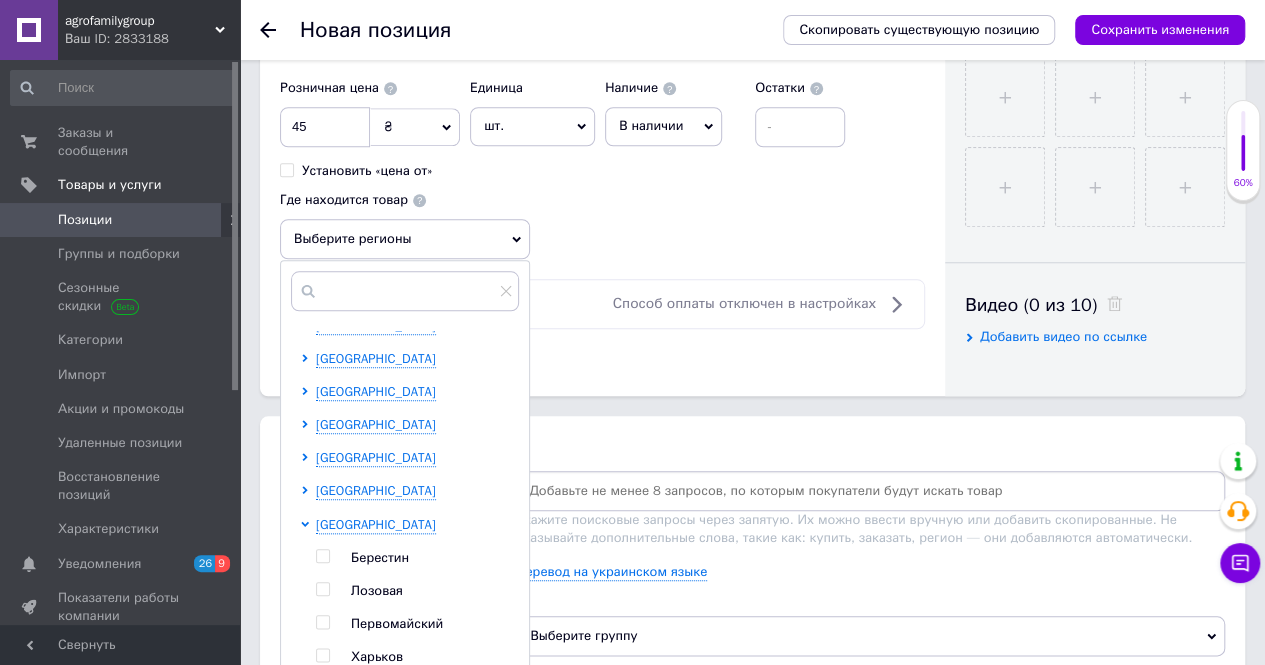 scroll, scrollTop: 511, scrollLeft: 0, axis: vertical 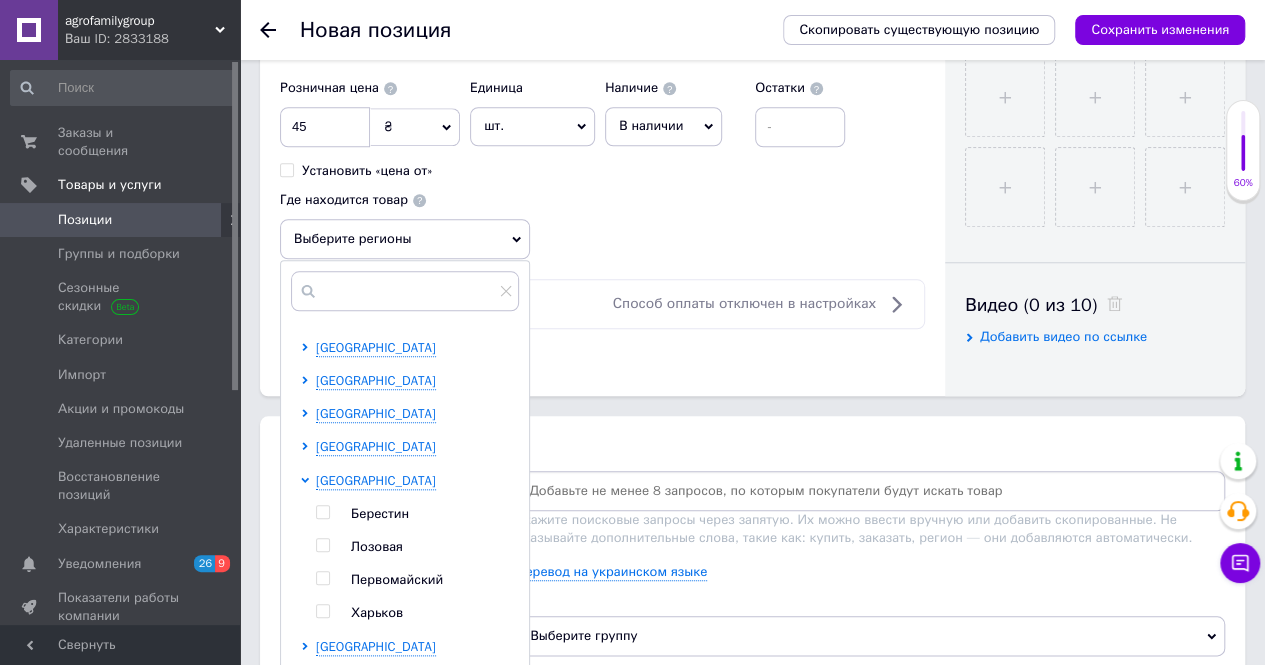 click at bounding box center [322, 611] 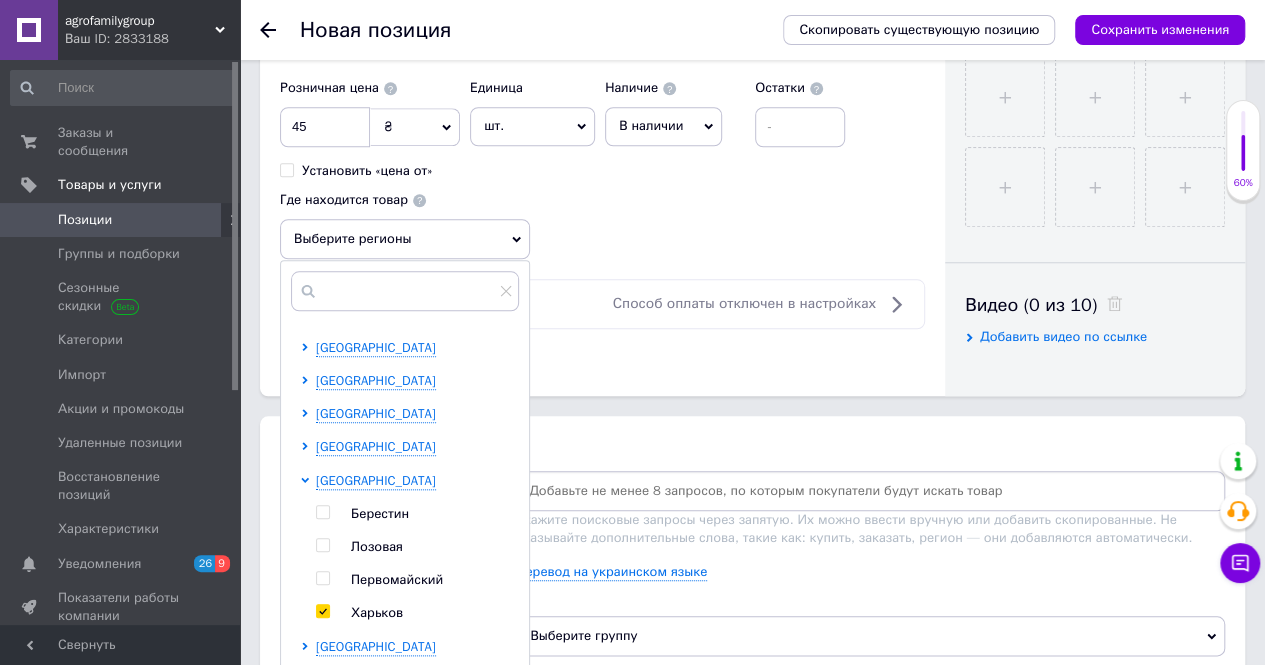 checkbox on "true" 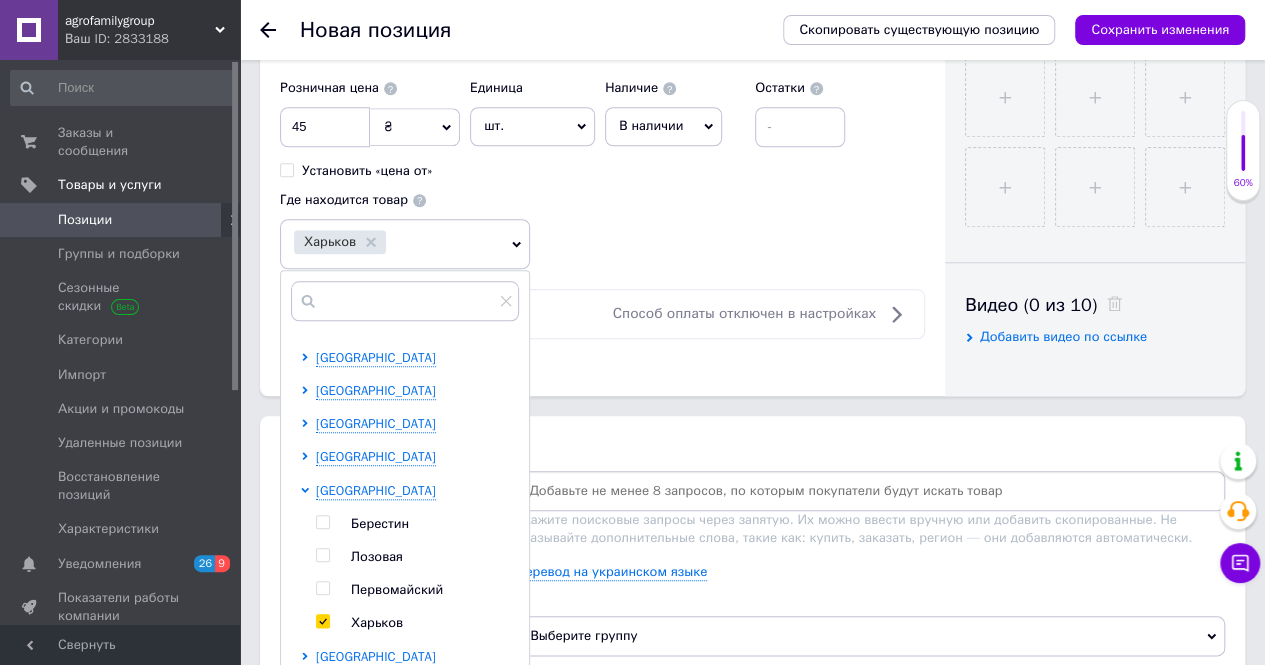 click on "Основная информация Название позиции (Русский) ✱ Притискач ножа (коси) ріжучого апарату НИВА СК-5 Р230.00.003 Код/Артикул Р230.00.003 Описание (Русский) ✱ Притискач Р230.00.003 ріжучого апарату коси  - це невелика металева штампована деталь, неправильної форми з двома квадратними отворами. Встановлюється в ріжучому апараті комбайна НИВА і притискає собою пластину  Р230.00.003А  й прокладку  Р230.00.002 . Таких притисків на жниварці використовується:
•  на 4-х метровій  -  12 шт.
•  на 5-ти метровій  -  15 шт.
Також у наявності багато інших запчастин.
Наш додатковий сайт:" at bounding box center (602, -162) 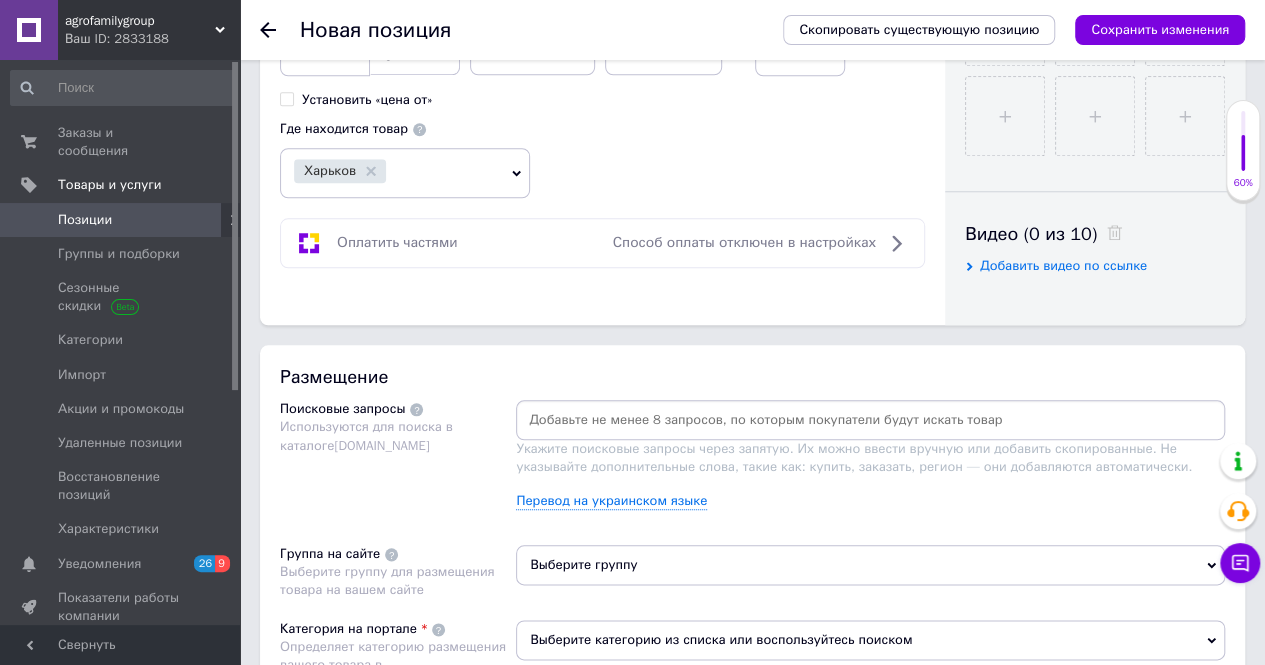 scroll, scrollTop: 900, scrollLeft: 0, axis: vertical 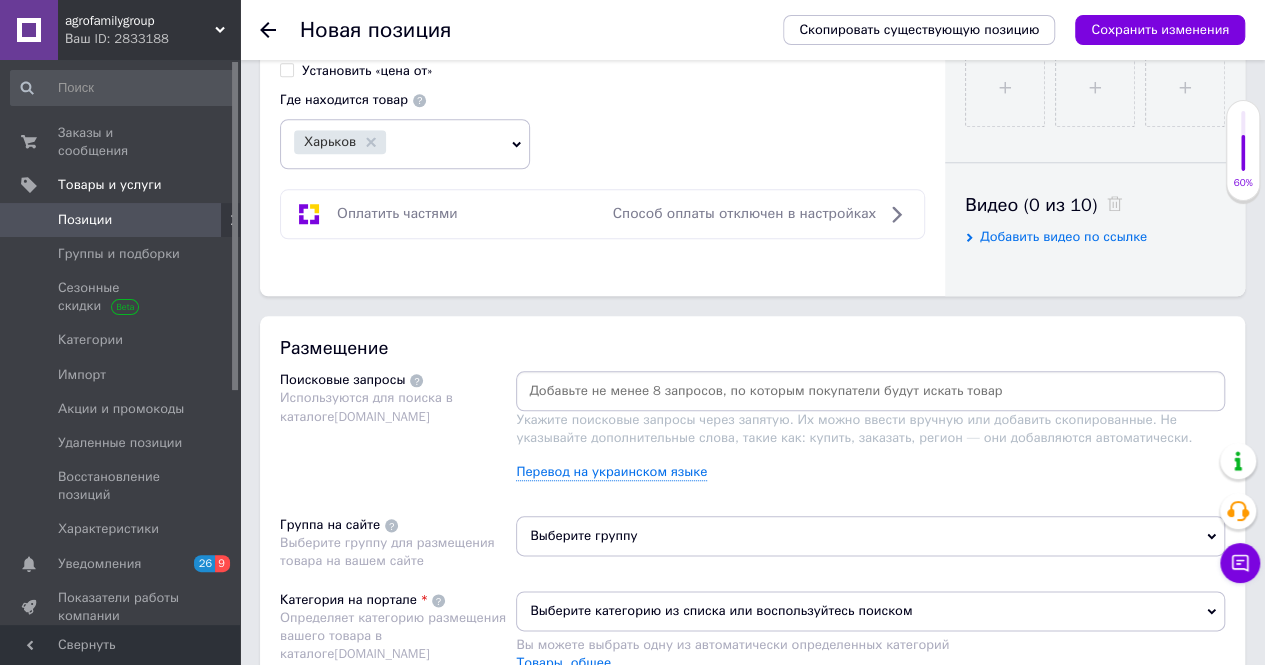 click on "Размещение Поисковые запросы Используются для поиска в каталоге  Prom.ua Укажите поисковые запросы через запятую.
Их можно ввести вручную или добавить скопированные.
Не указывайте дополнительные слова,
такие как: купить, заказать, регион — они добавляются автоматически. Перевод на украинском языке Группа на сайте Выберите группу для размещения товара на вашем сайте Выберите группу Категория на портале Определяет категорию размещения вашего товара в каталоге  Prom.ua Выберите категорию из списка или воспользуйтесь поиском Товары, общее" at bounding box center [752, 524] 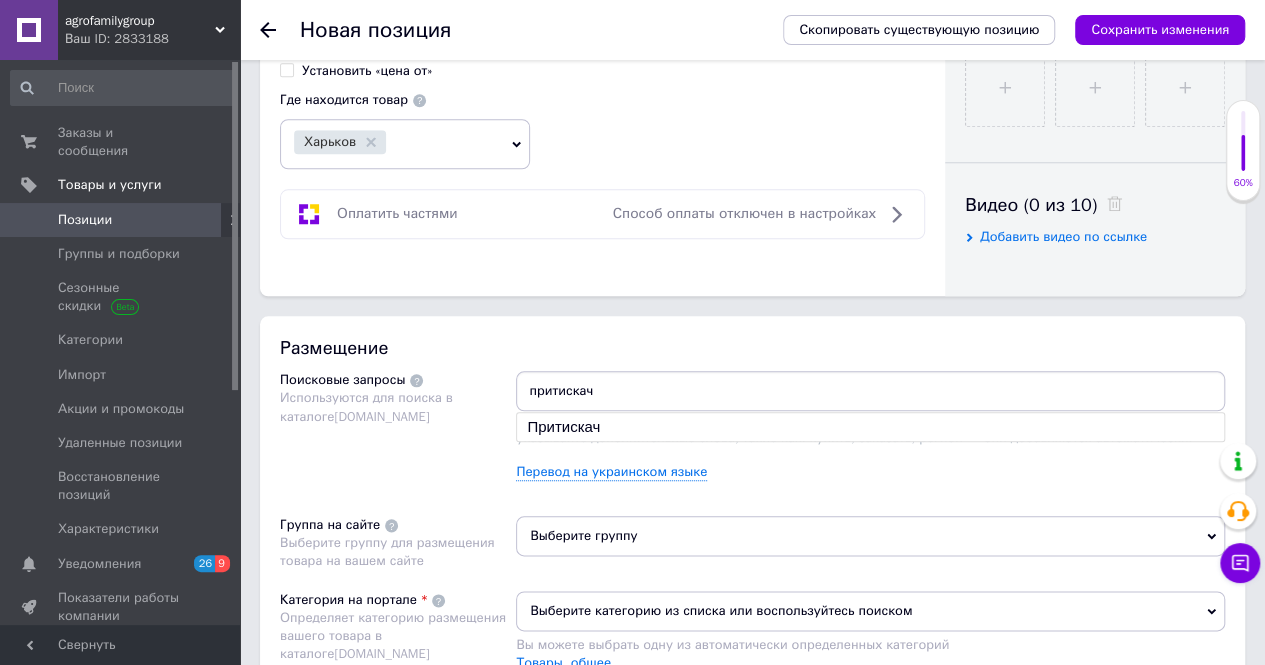 type on "притискач" 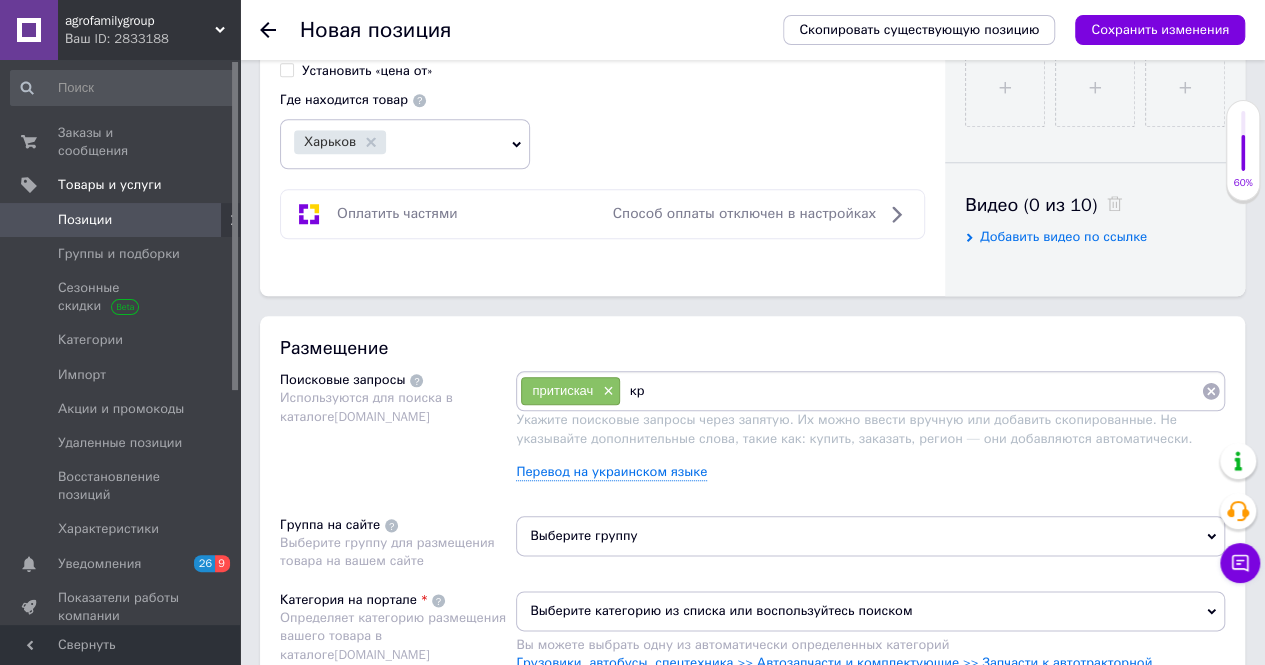 type on "к" 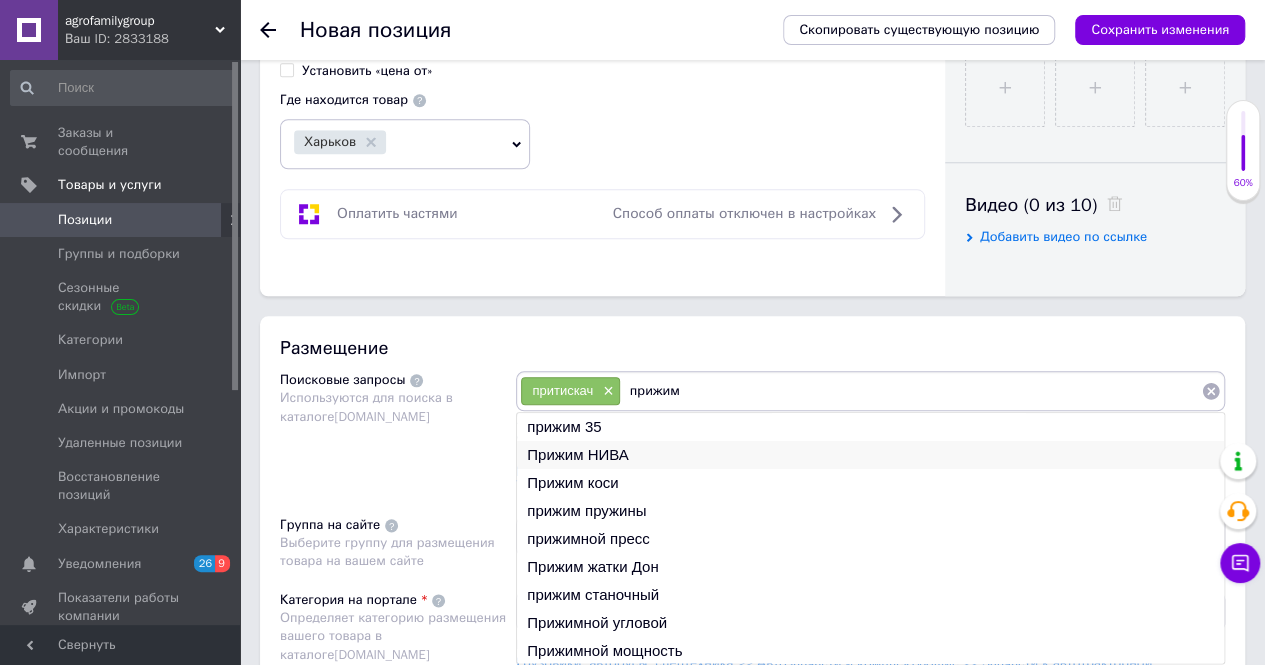 type on "прижим" 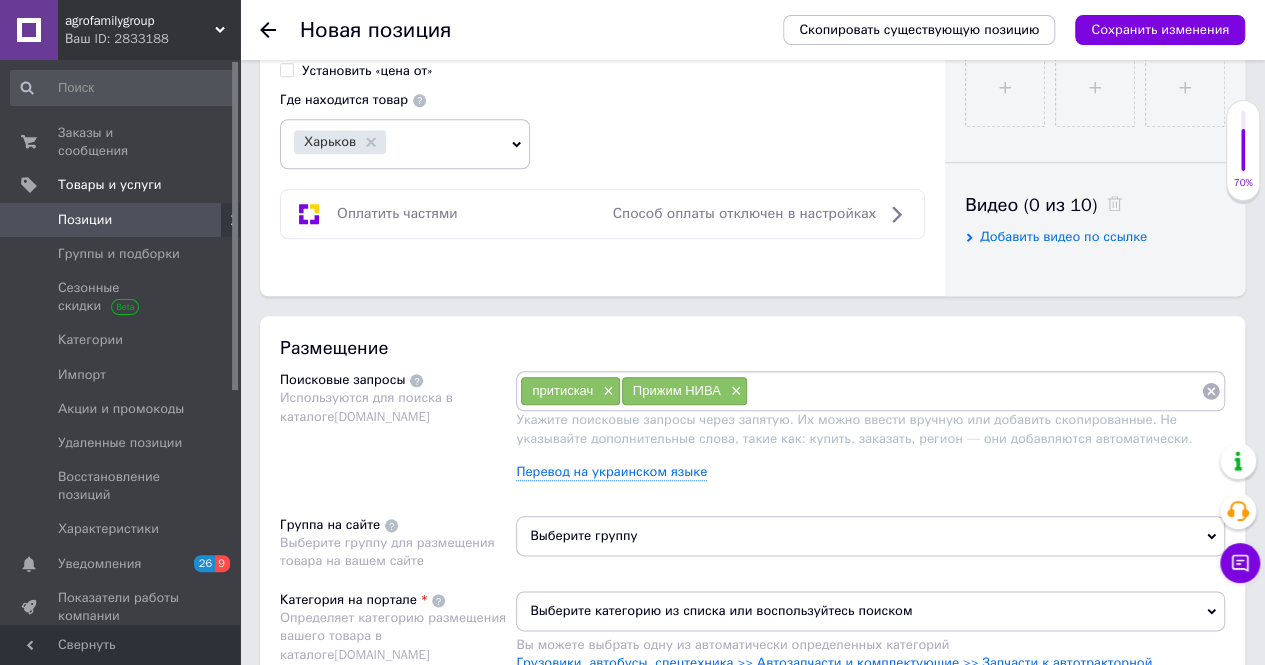 click at bounding box center [974, 391] 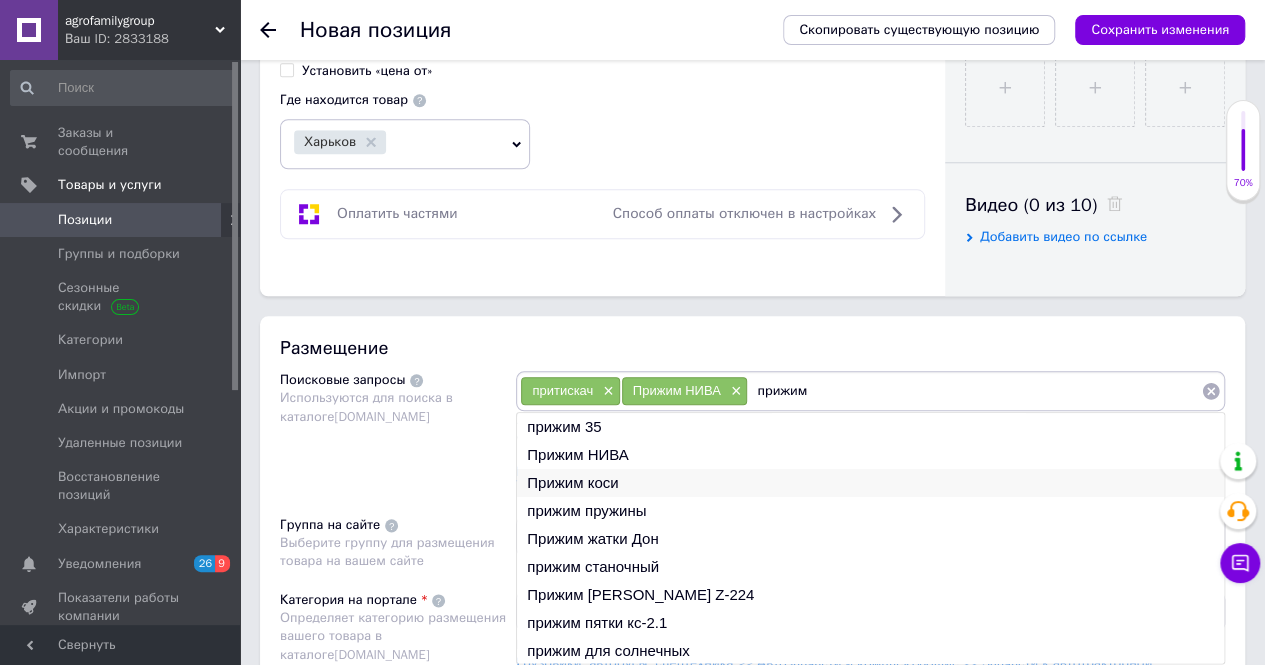 type on "прижим" 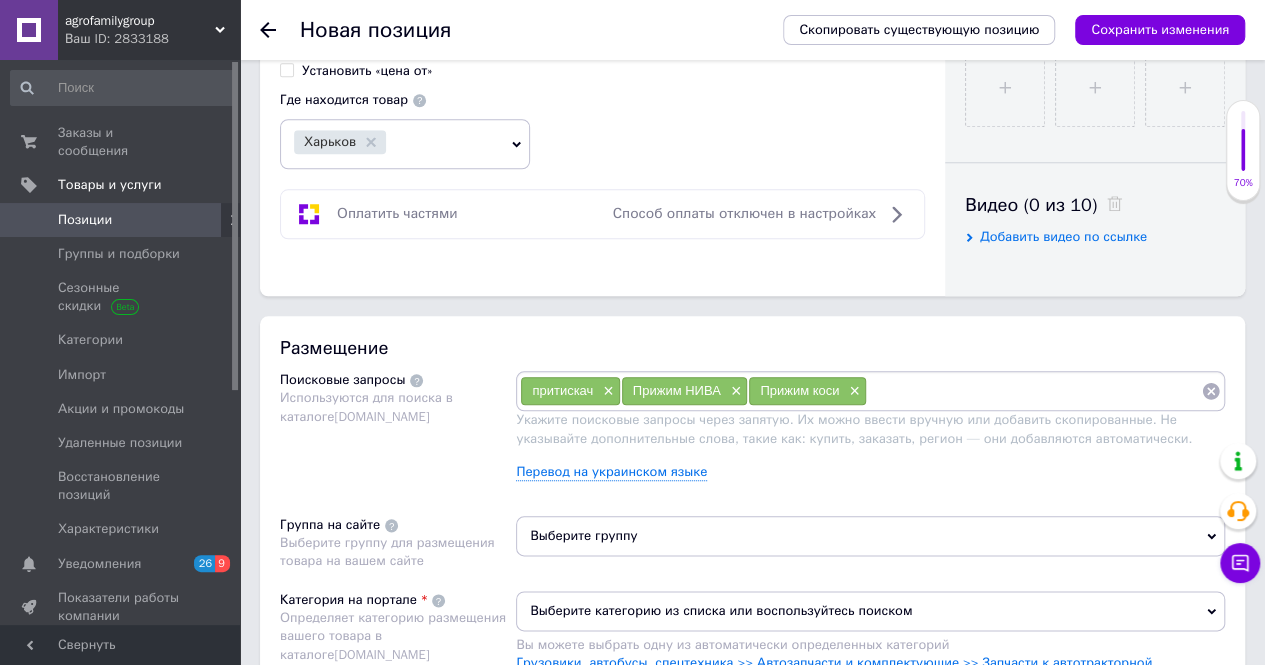 click at bounding box center (1034, 391) 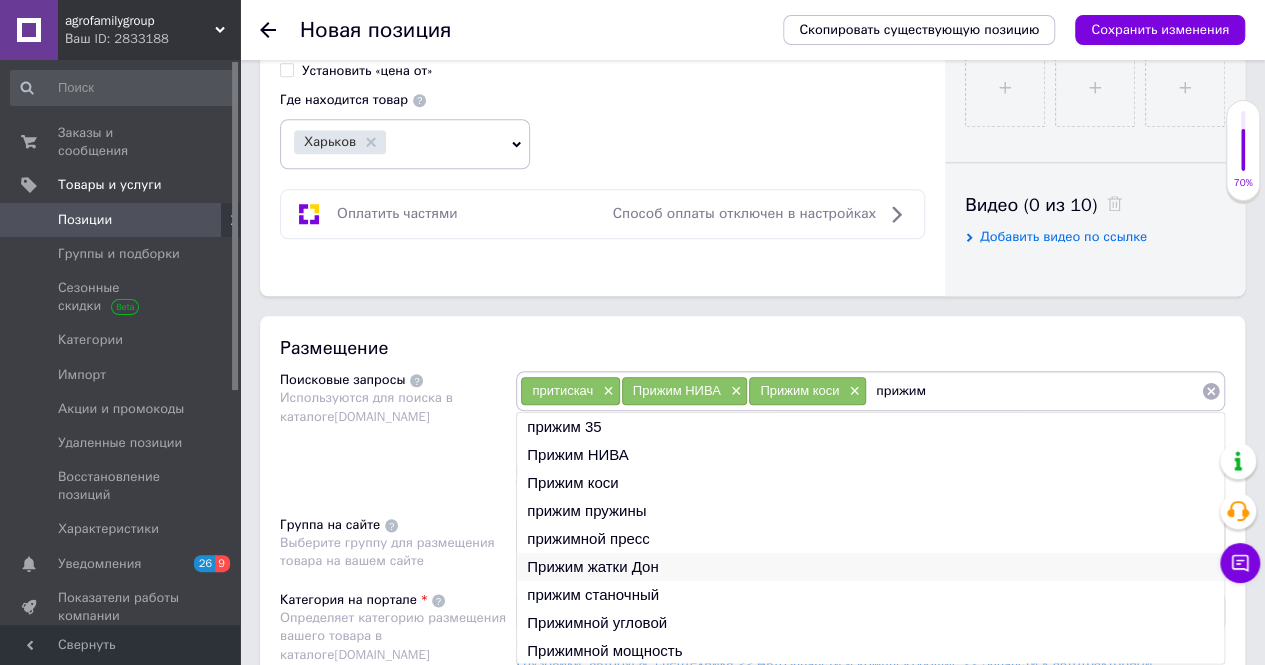 scroll, scrollTop: 30, scrollLeft: 0, axis: vertical 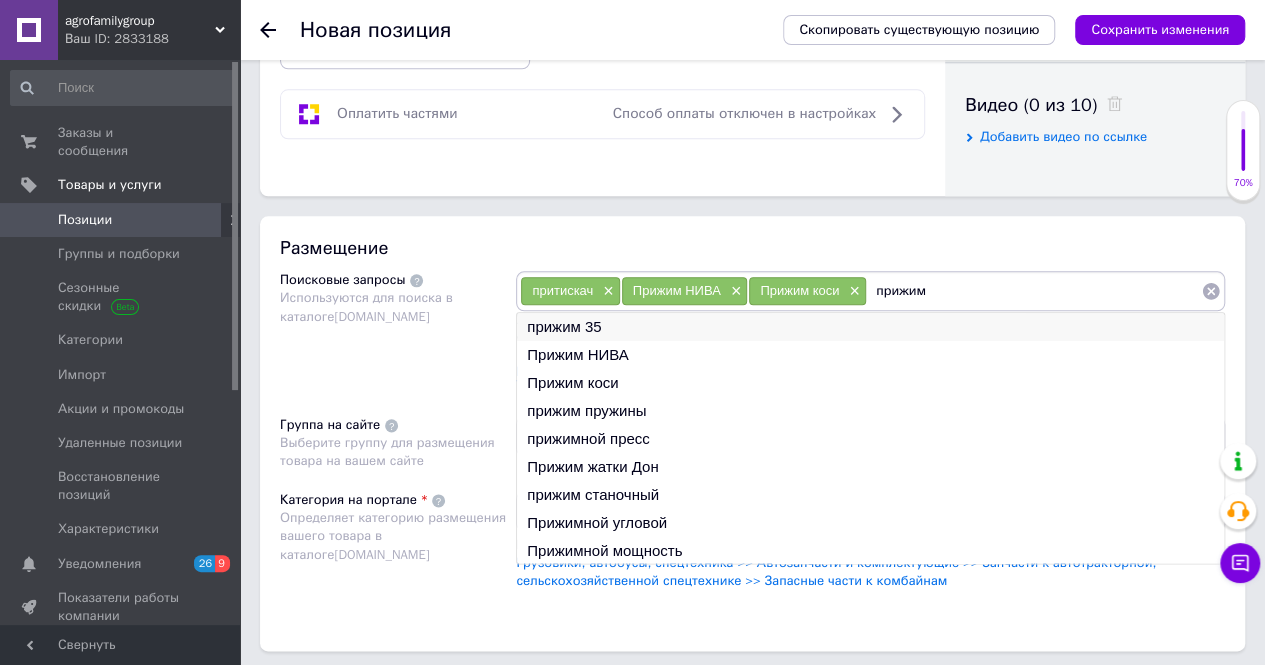 type on "прижим" 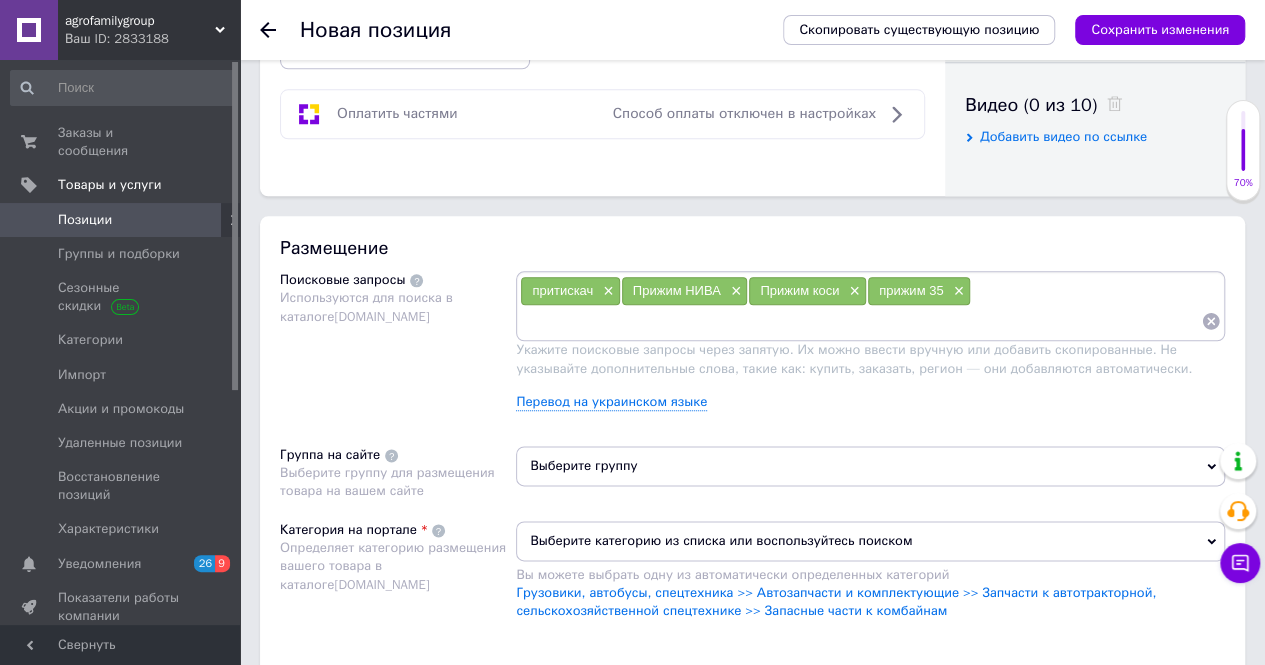 scroll, scrollTop: 1100, scrollLeft: 0, axis: vertical 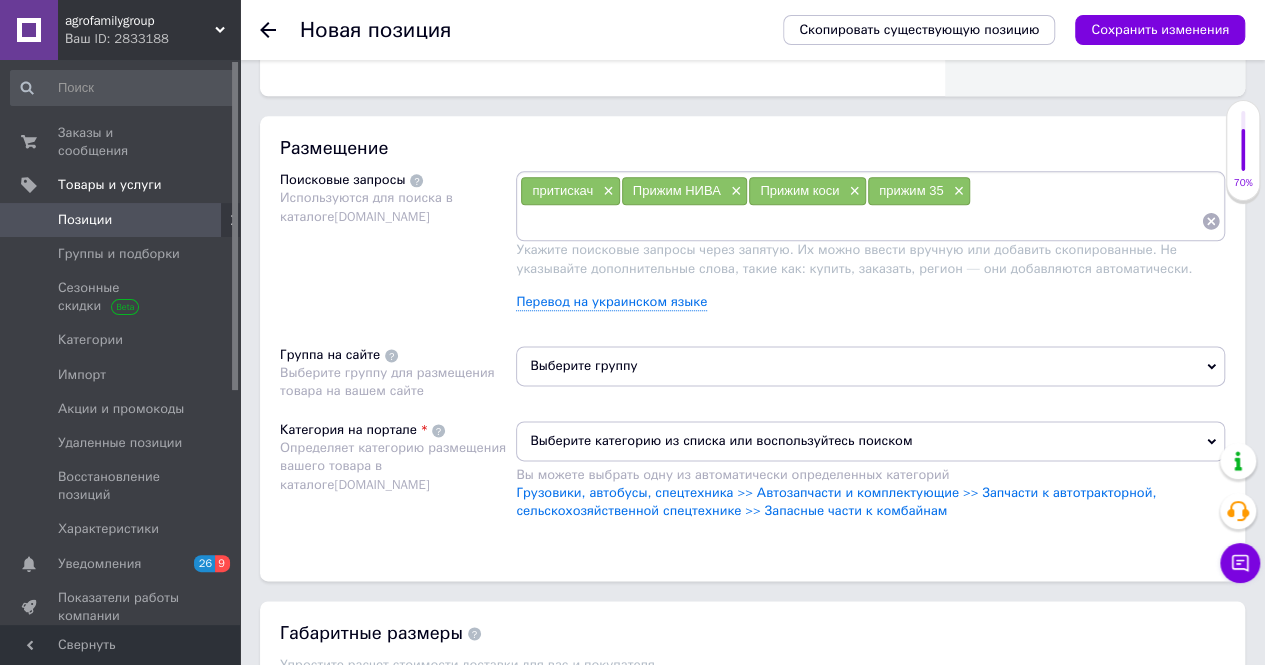 click on "Выберите группу" at bounding box center (870, 366) 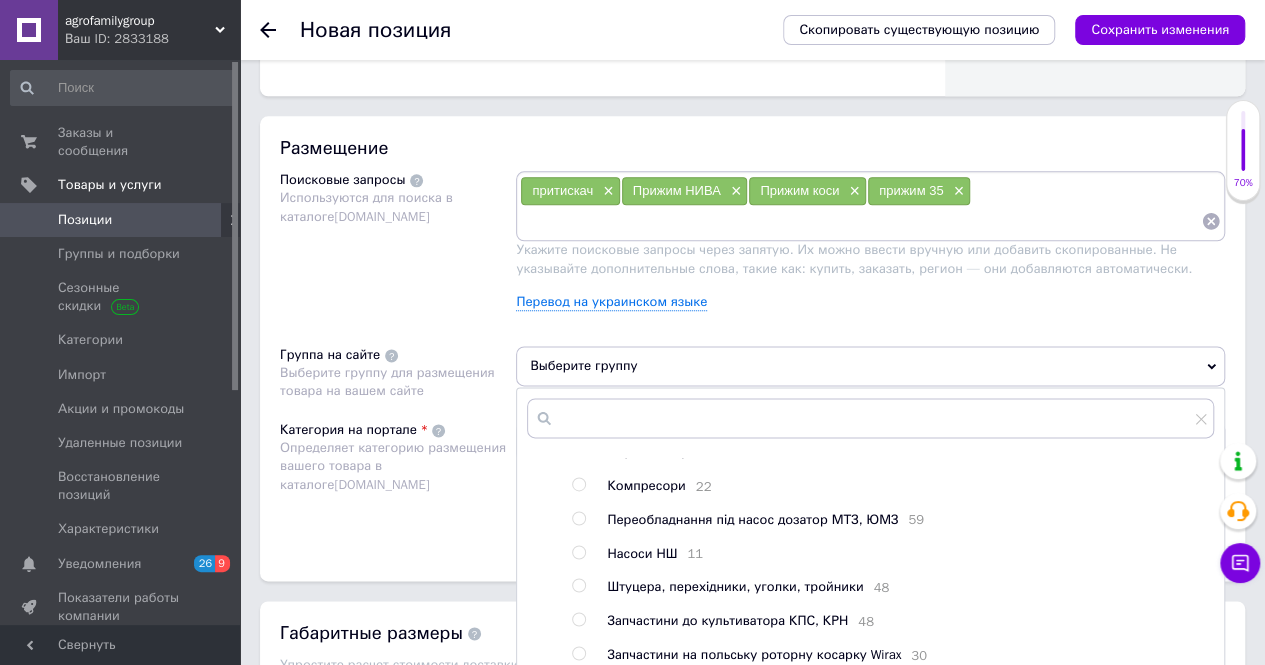 scroll, scrollTop: 172, scrollLeft: 0, axis: vertical 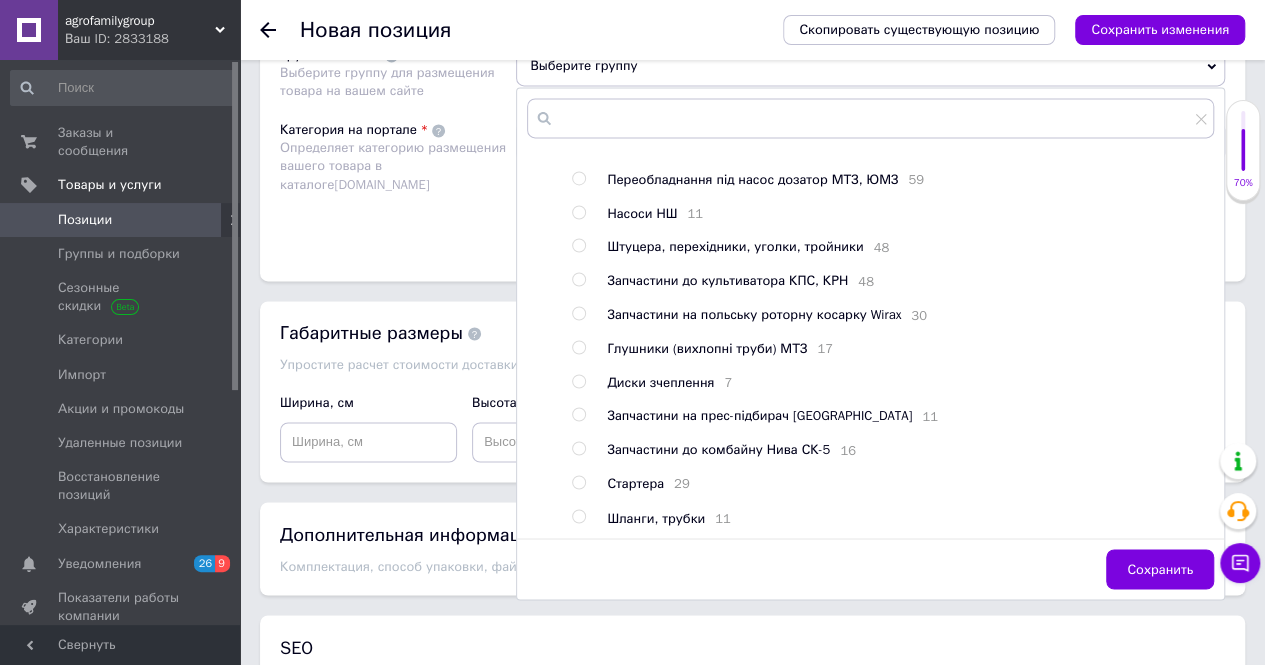 click at bounding box center (578, 448) 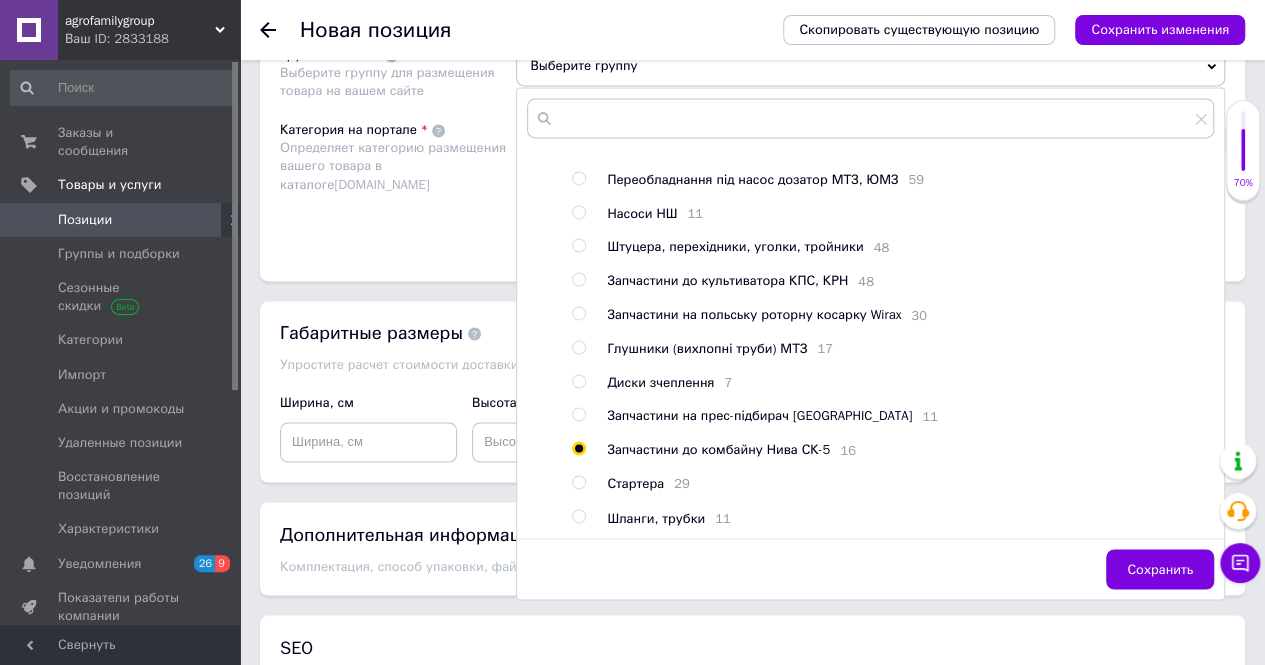 radio on "true" 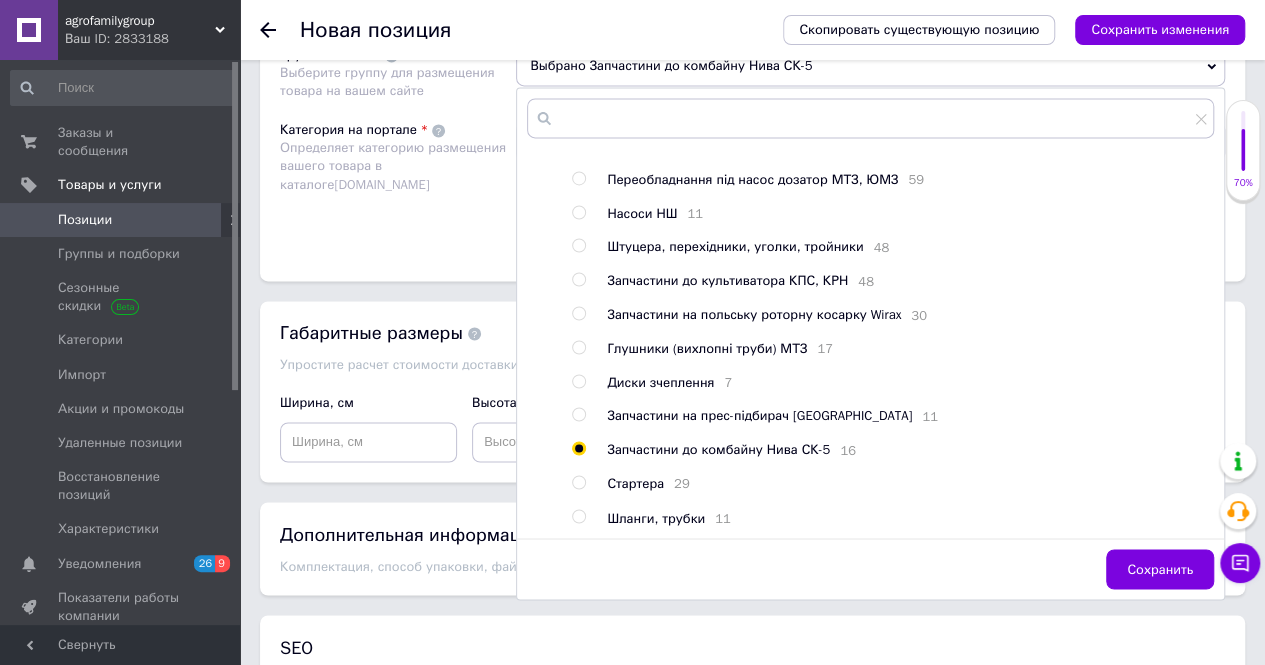 click on "Сохранить" at bounding box center (1160, 569) 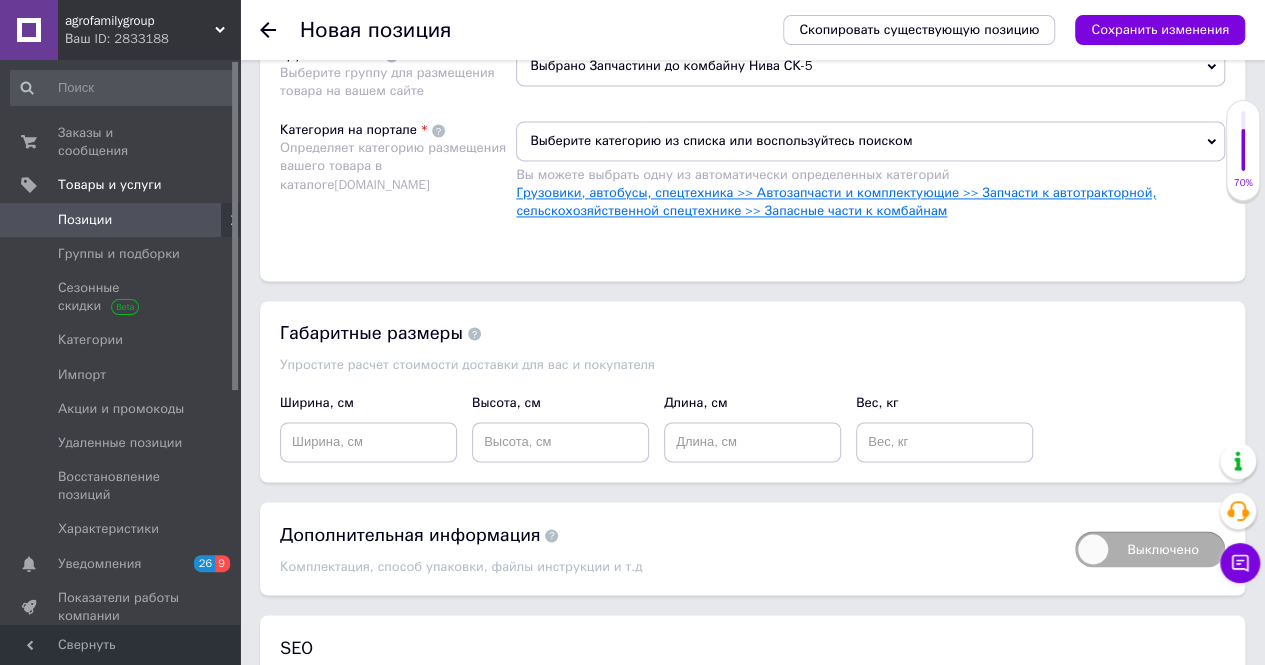 click on "Грузовики, автобусы, спецтехника >> Автозапчасти и комплектующие >> Запчасти к автотракторной, сельскохозяйственной спецтехнике >> Запасные части к комбайнам" at bounding box center [836, 201] 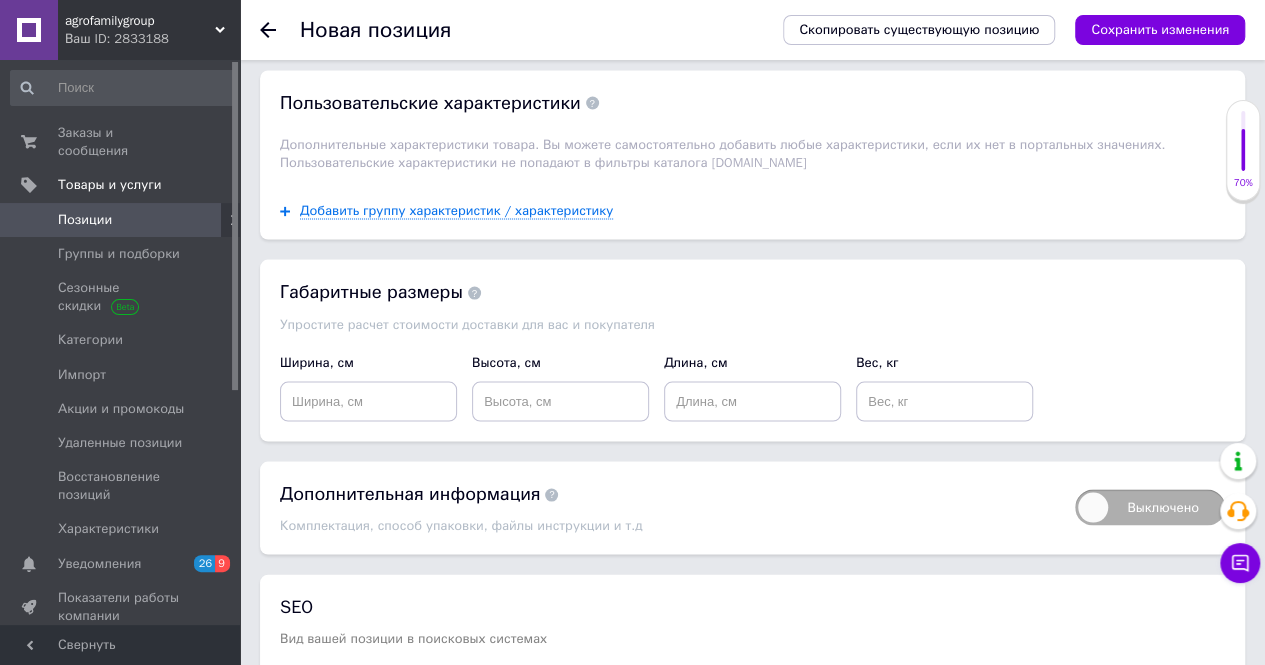 scroll, scrollTop: 1967, scrollLeft: 0, axis: vertical 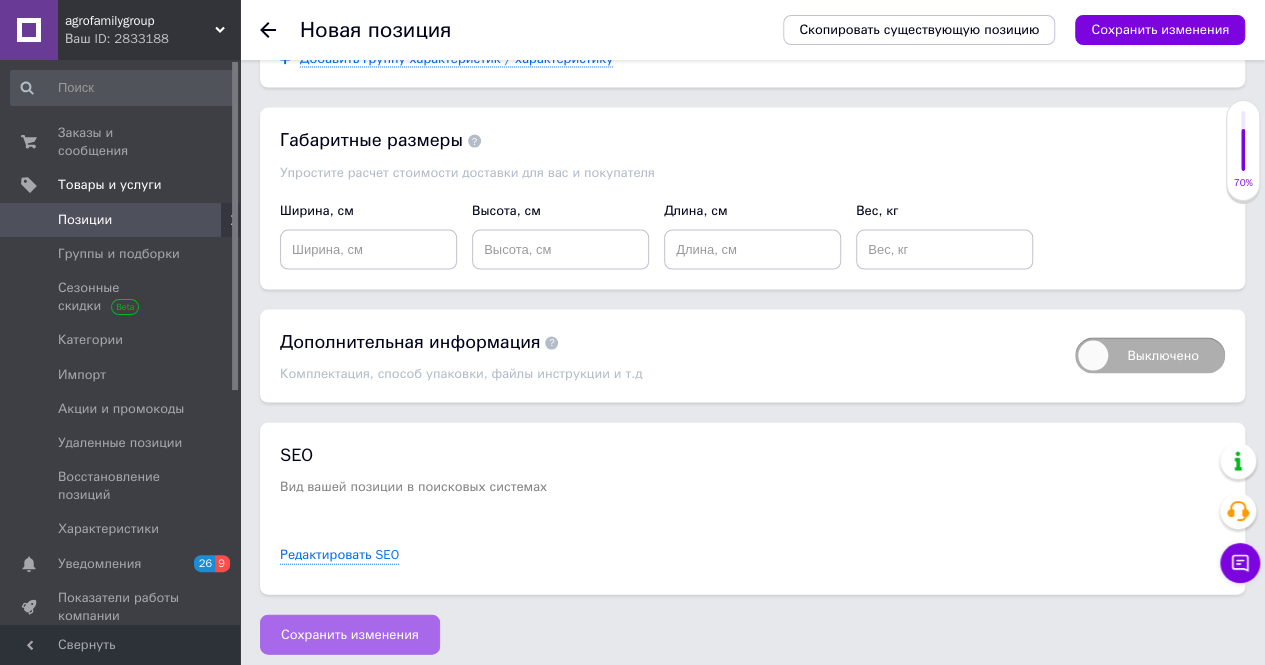 click on "Сохранить изменения" at bounding box center (350, 635) 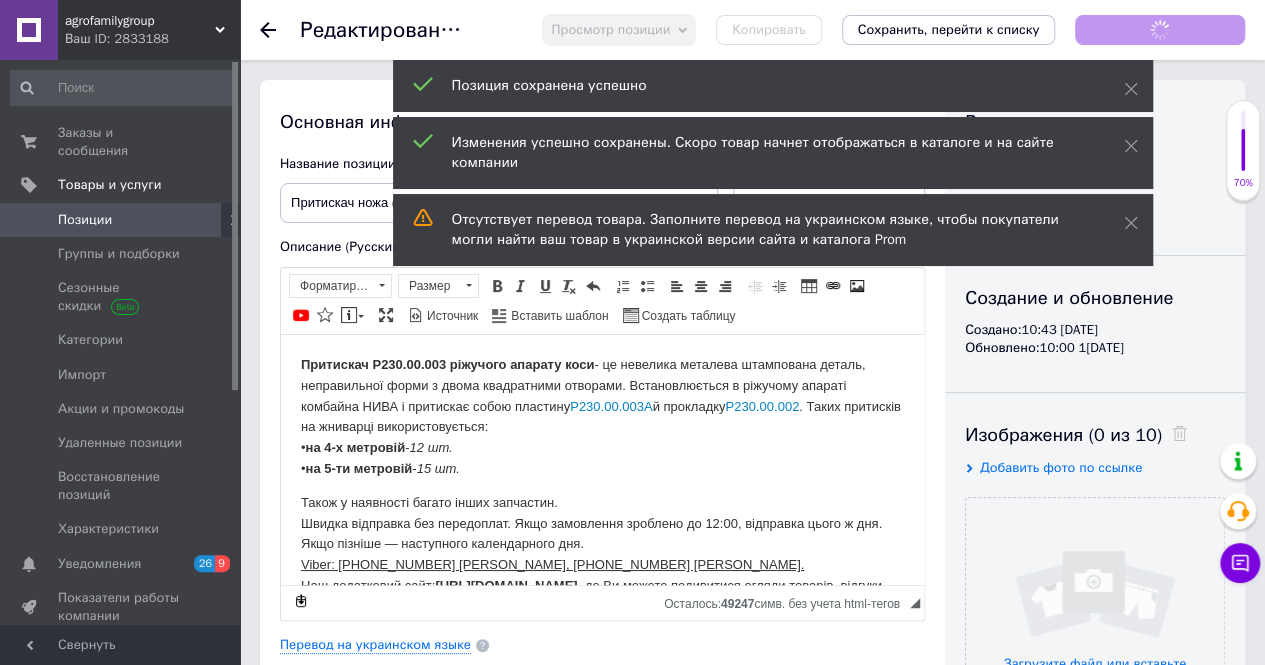 scroll, scrollTop: 0, scrollLeft: 0, axis: both 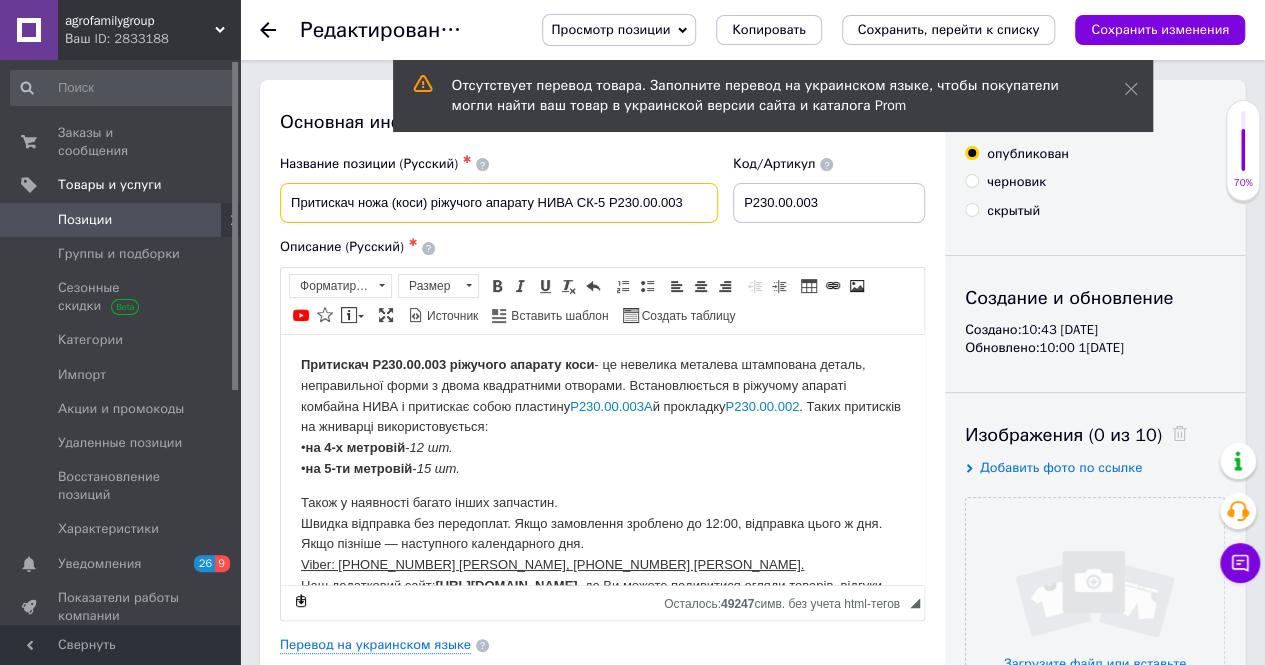 click on "Притискач ножа (коси) ріжучого апарату НИВА СК-5 Р230.00.003" at bounding box center [499, 203] 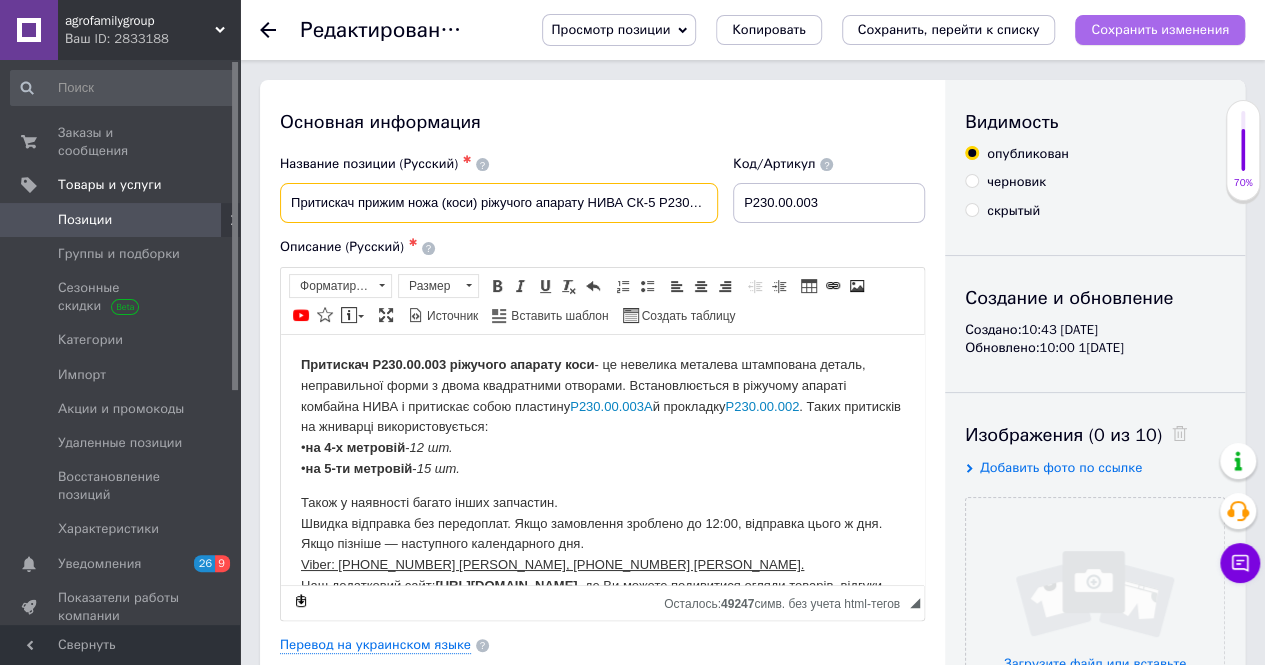 type on "Притискач прижим ножа (коси) ріжучого апарату НИВА СК-5 Р230.00.003" 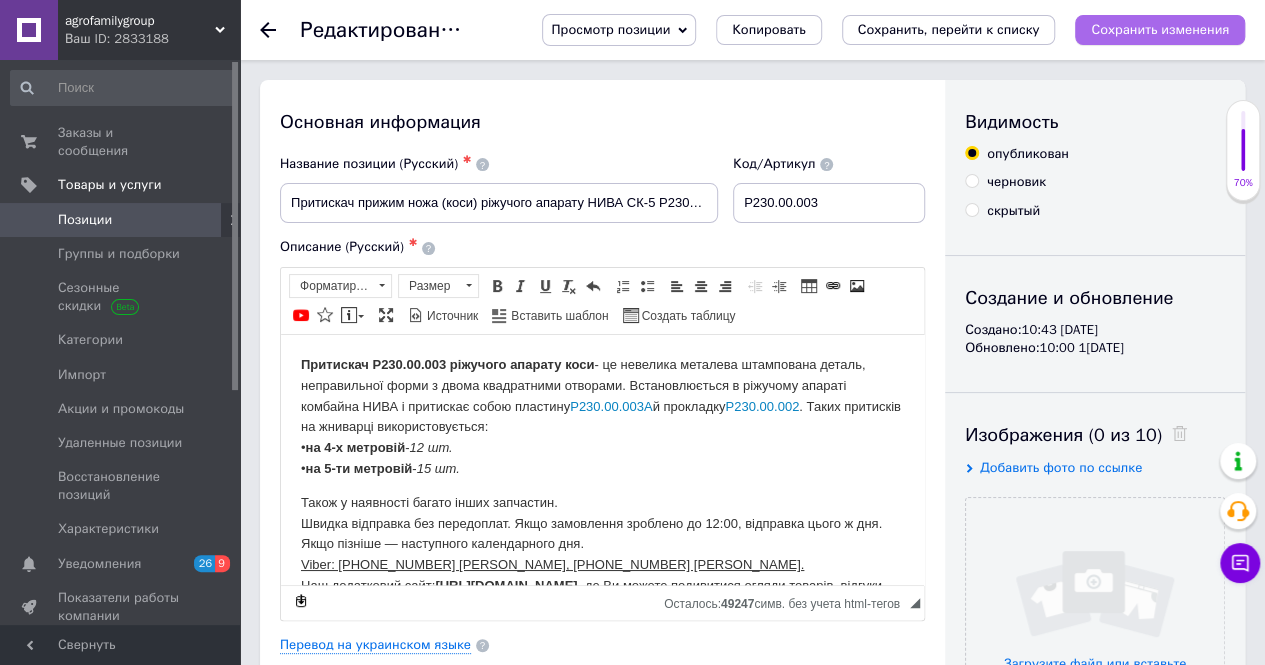 click on "Сохранить изменения" at bounding box center (1160, 29) 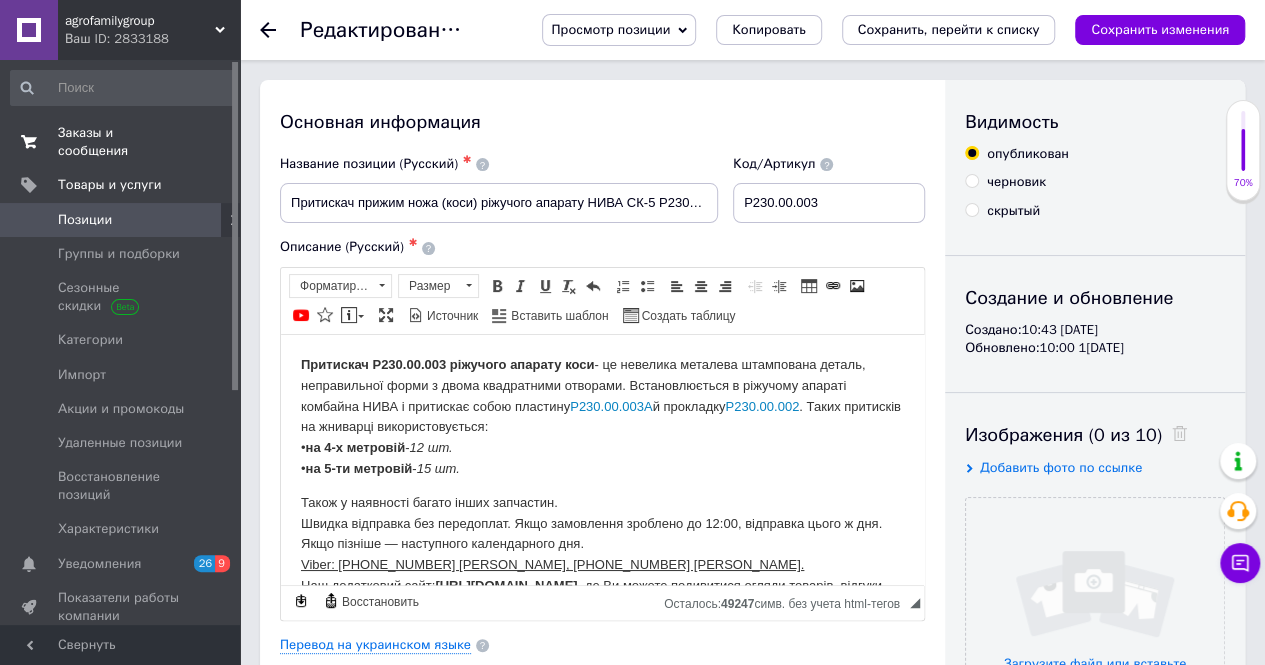 click on "Заказы и сообщения" at bounding box center (121, 142) 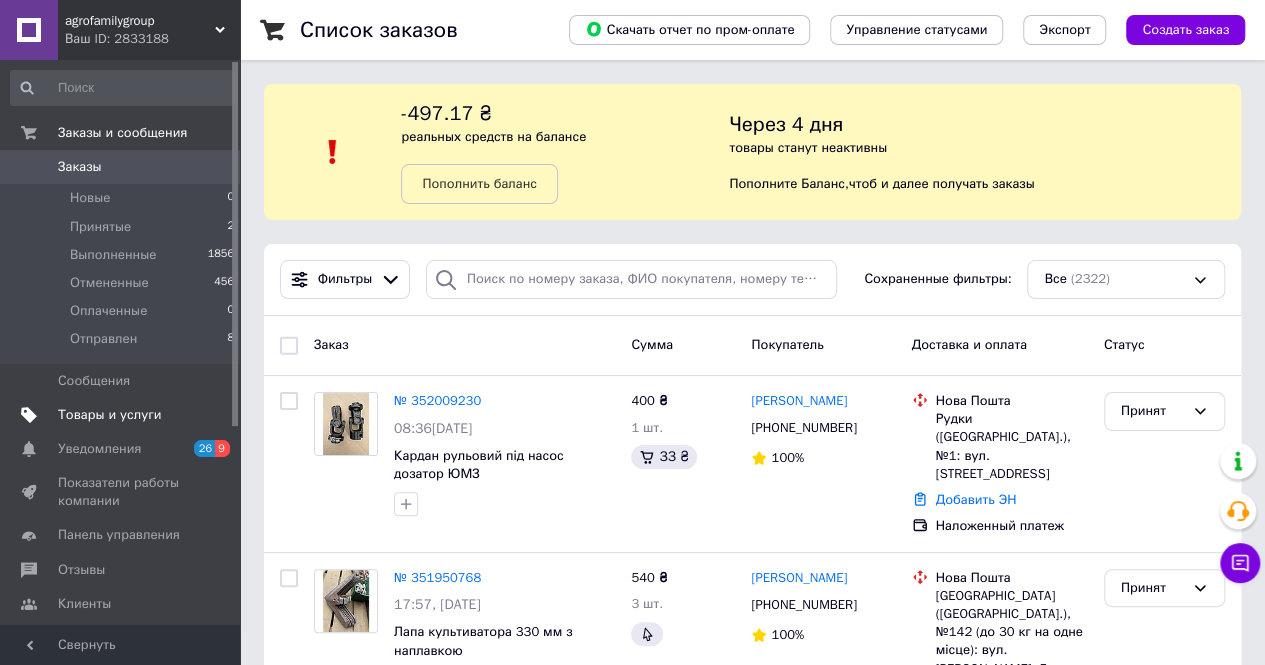 click on "Товары и услуги" at bounding box center [110, 415] 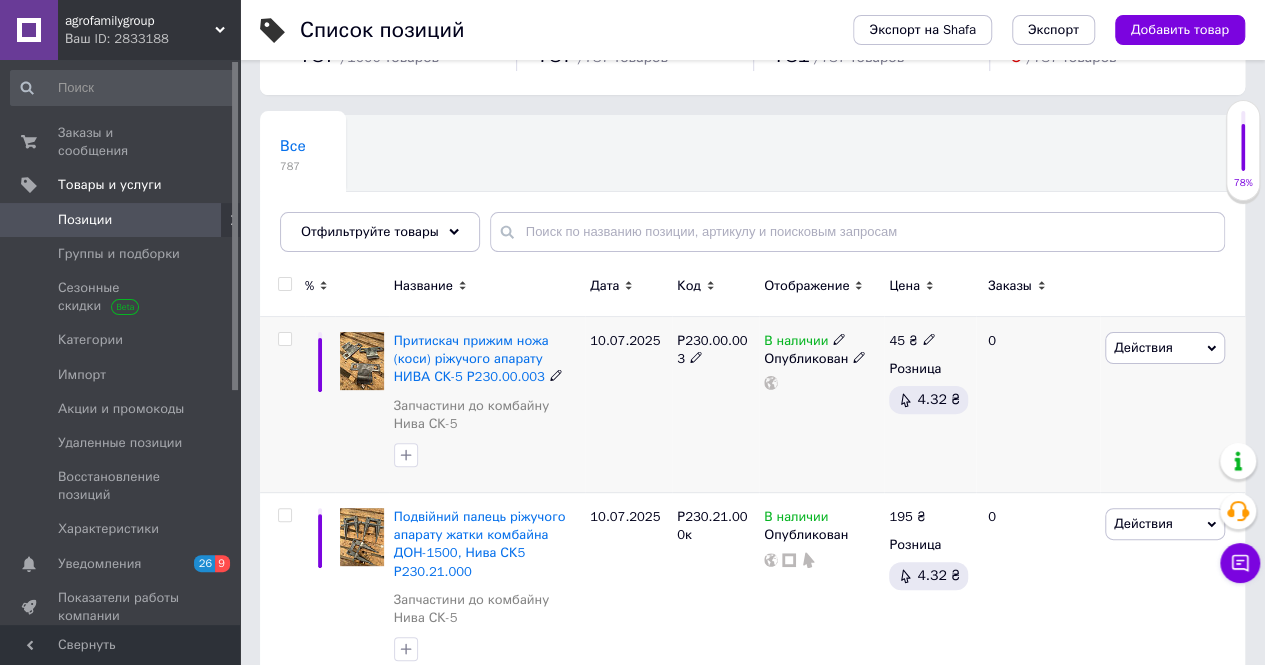 scroll, scrollTop: 100, scrollLeft: 0, axis: vertical 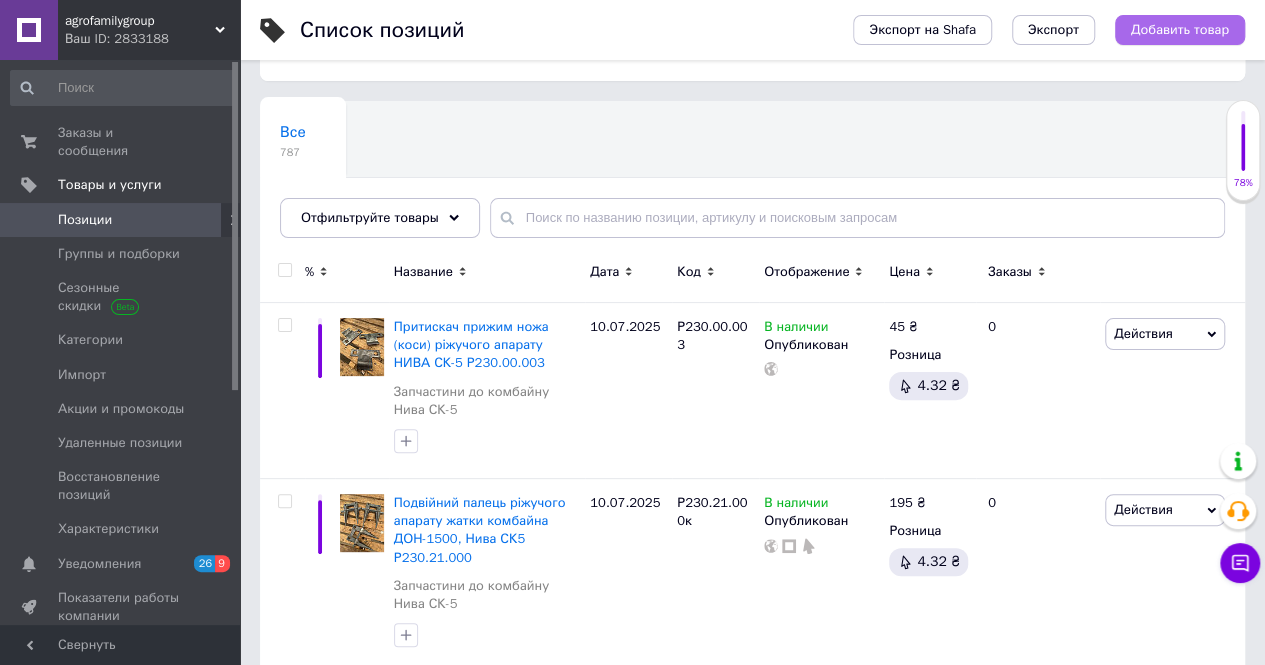 click on "Добавить товар" at bounding box center [1180, 30] 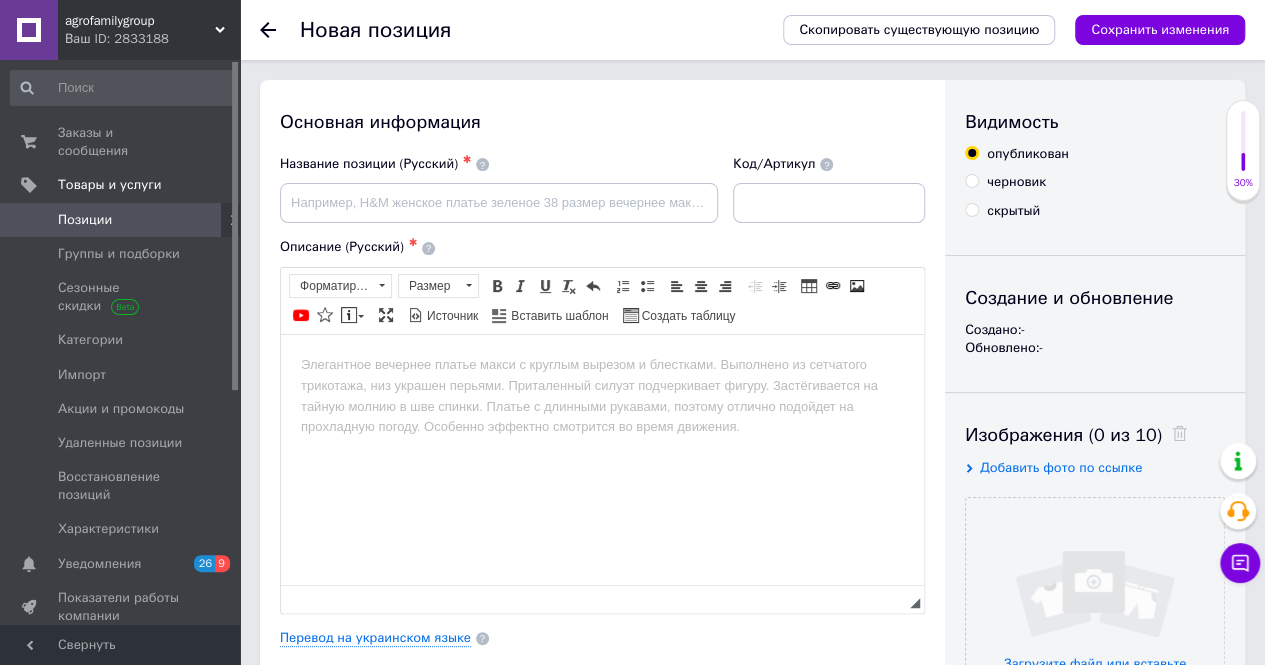 scroll, scrollTop: 0, scrollLeft: 0, axis: both 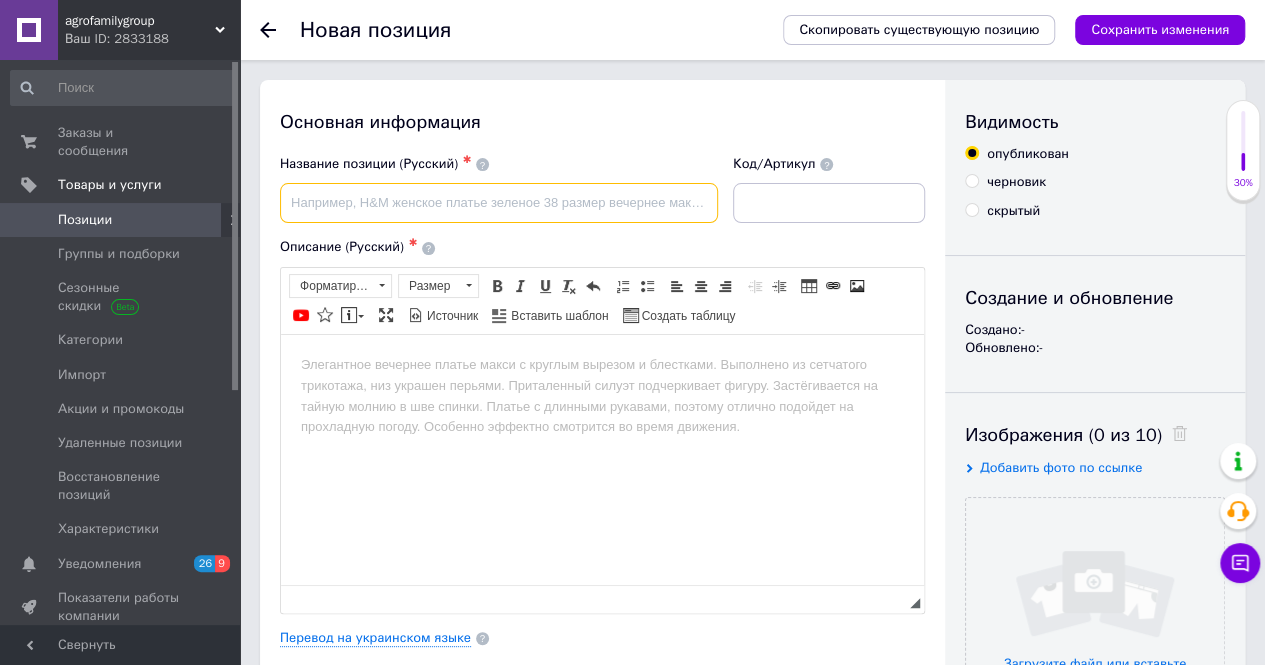 click at bounding box center (499, 203) 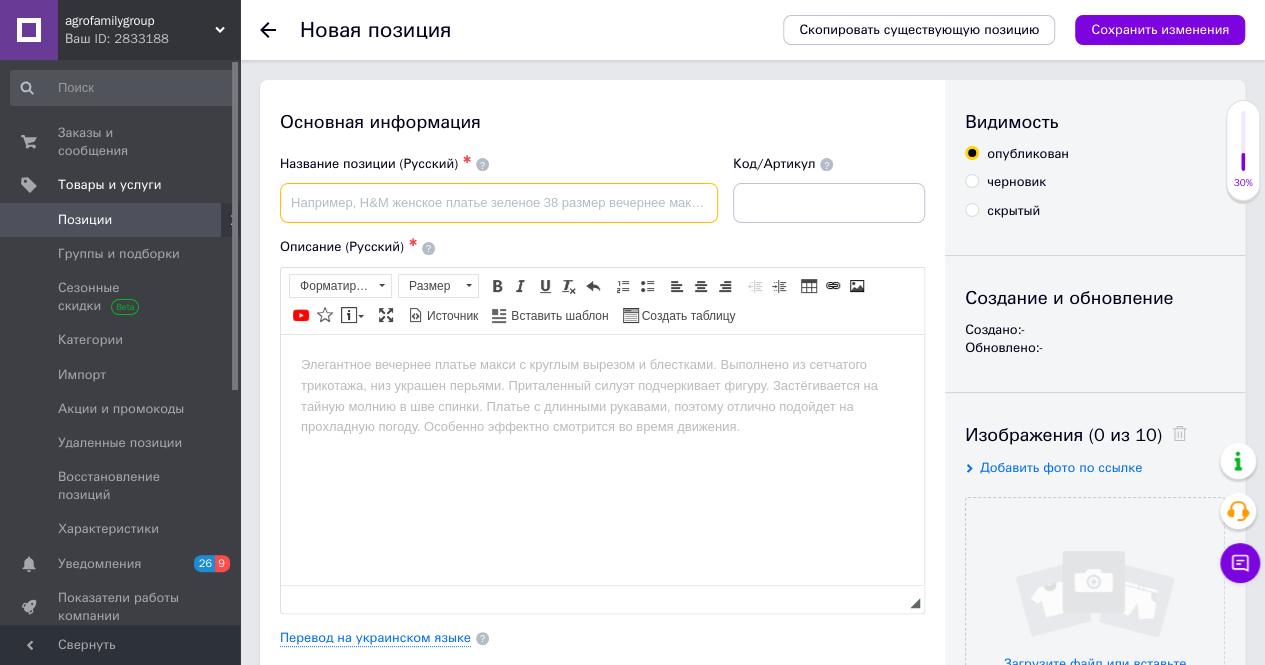 paste on "Компресор повітряний DEUTZ 01180581, 1180581, LK3966" 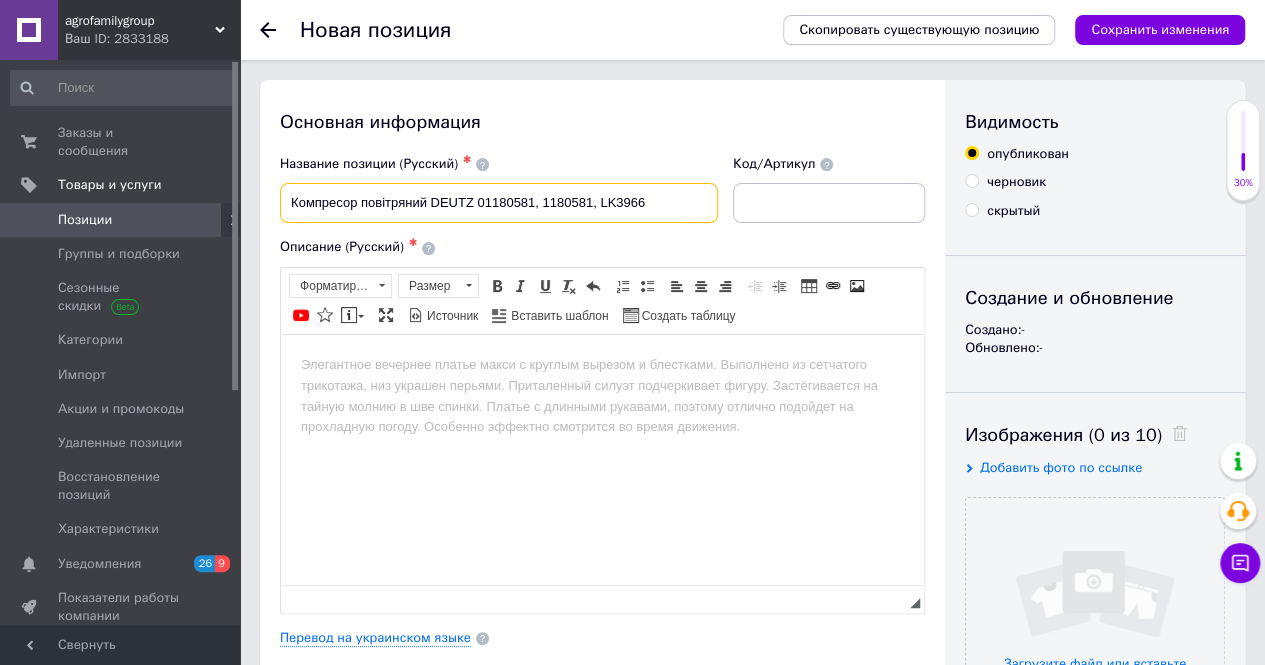 drag, startPoint x: 598, startPoint y: 199, endPoint x: 640, endPoint y: 205, distance: 42.426407 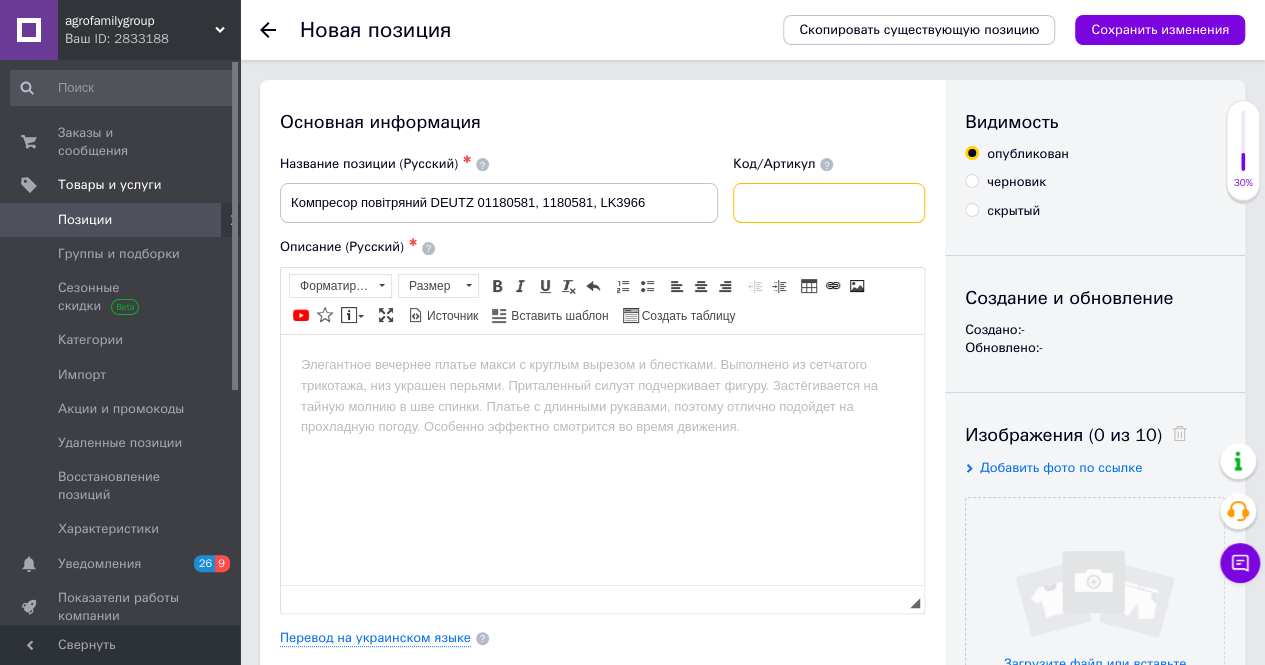 click at bounding box center (829, 203) 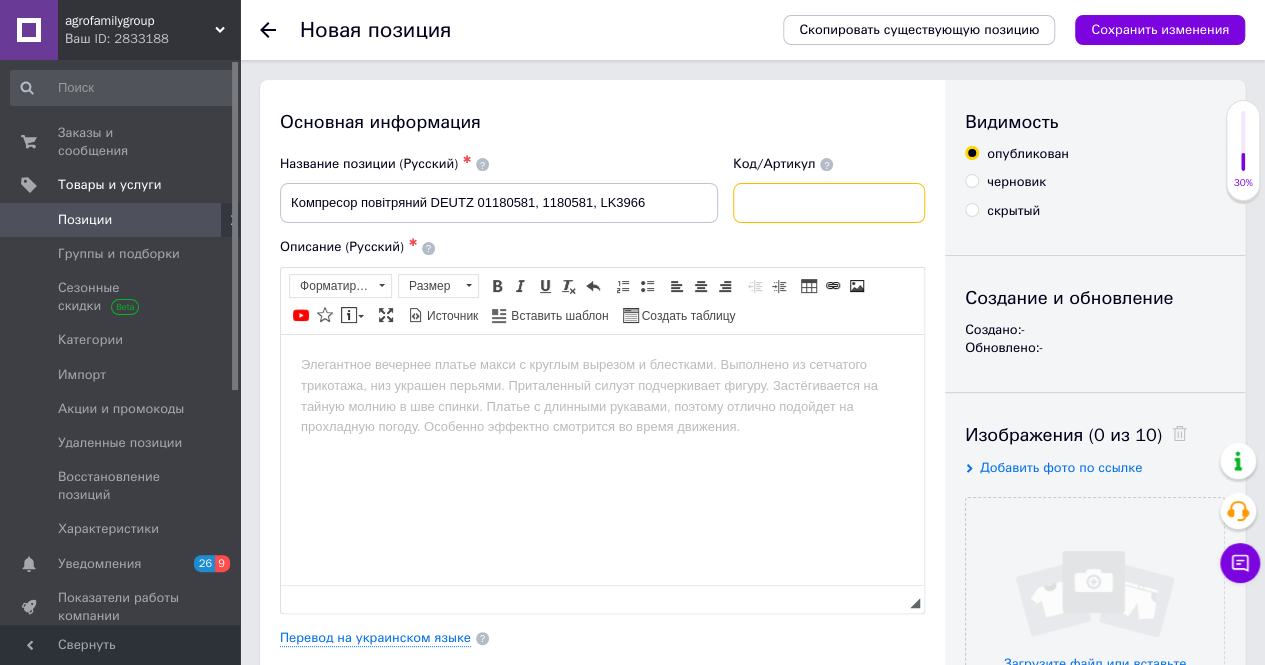 paste on "LK3966" 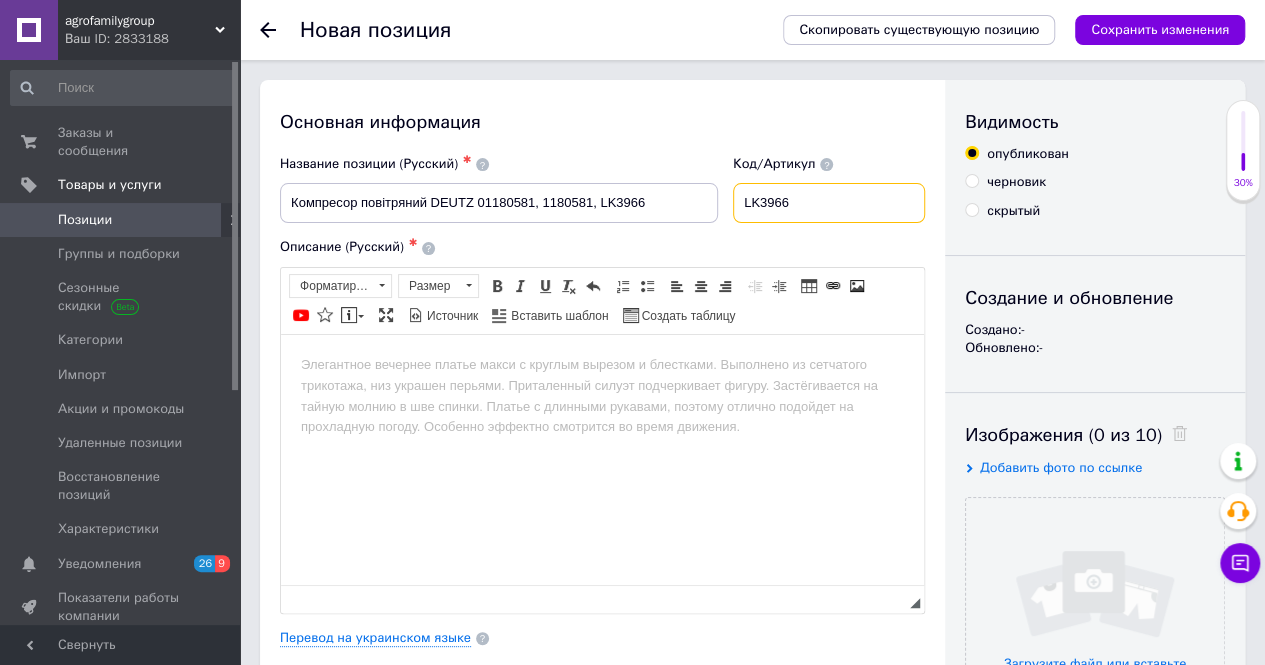 type on "LK3966" 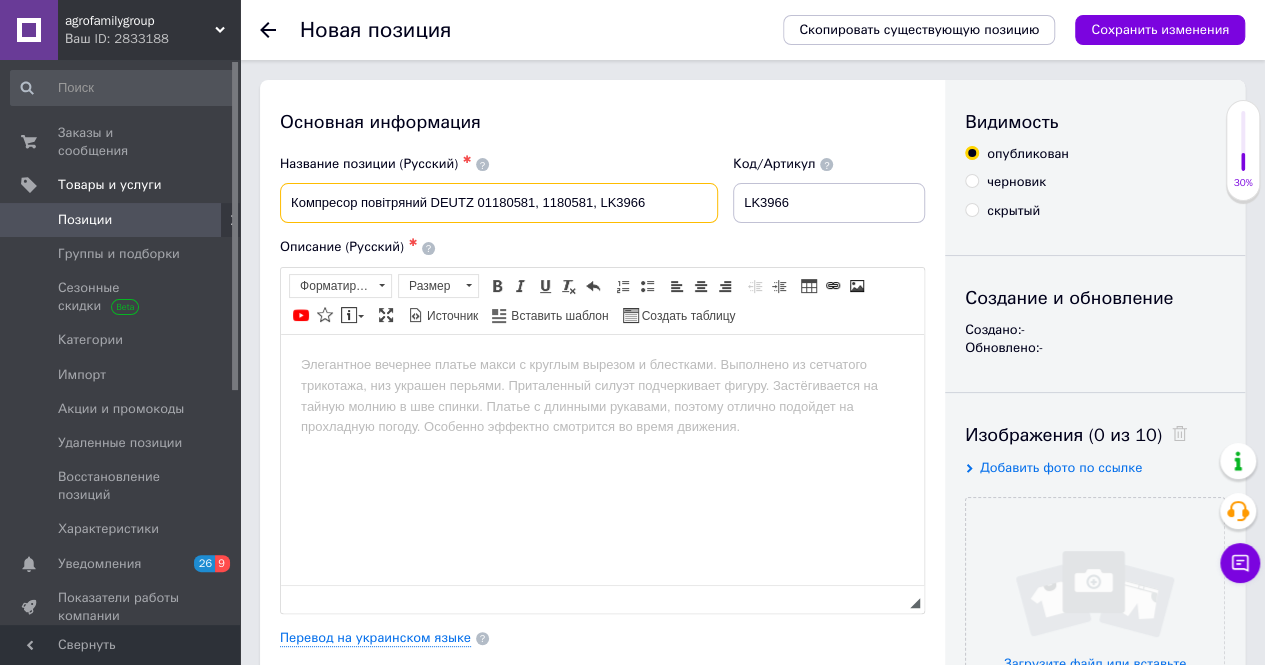 drag, startPoint x: 292, startPoint y: 202, endPoint x: 667, endPoint y: 230, distance: 376.04388 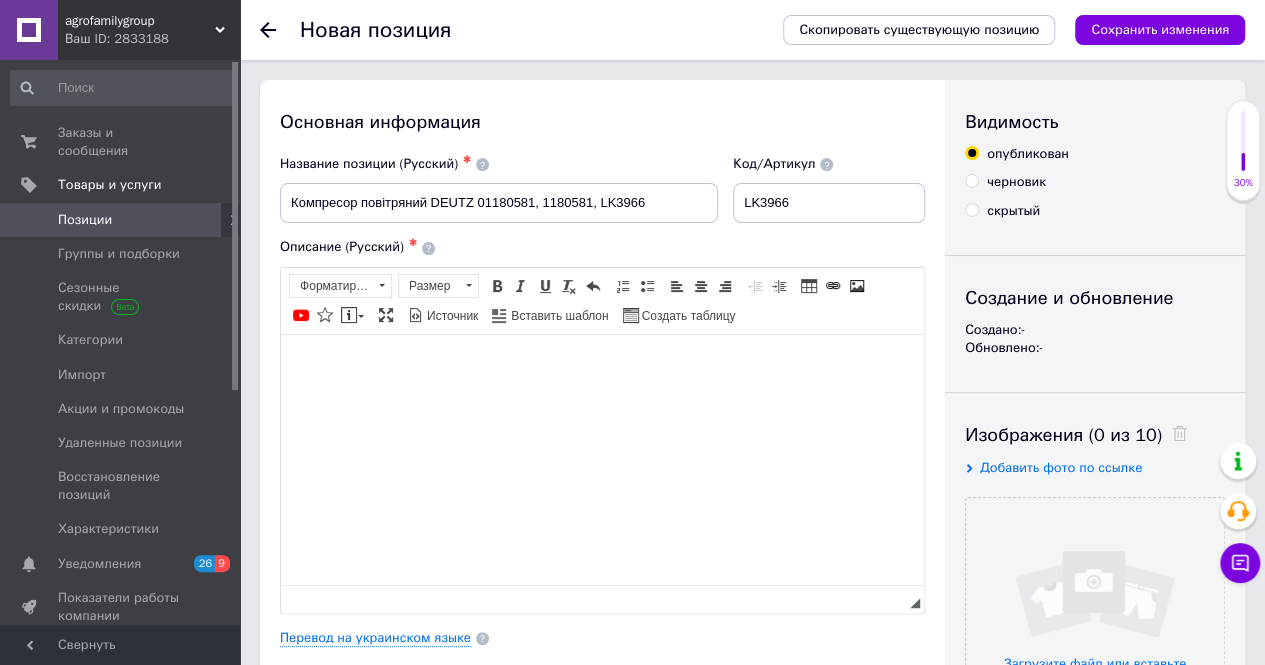click at bounding box center [602, 364] 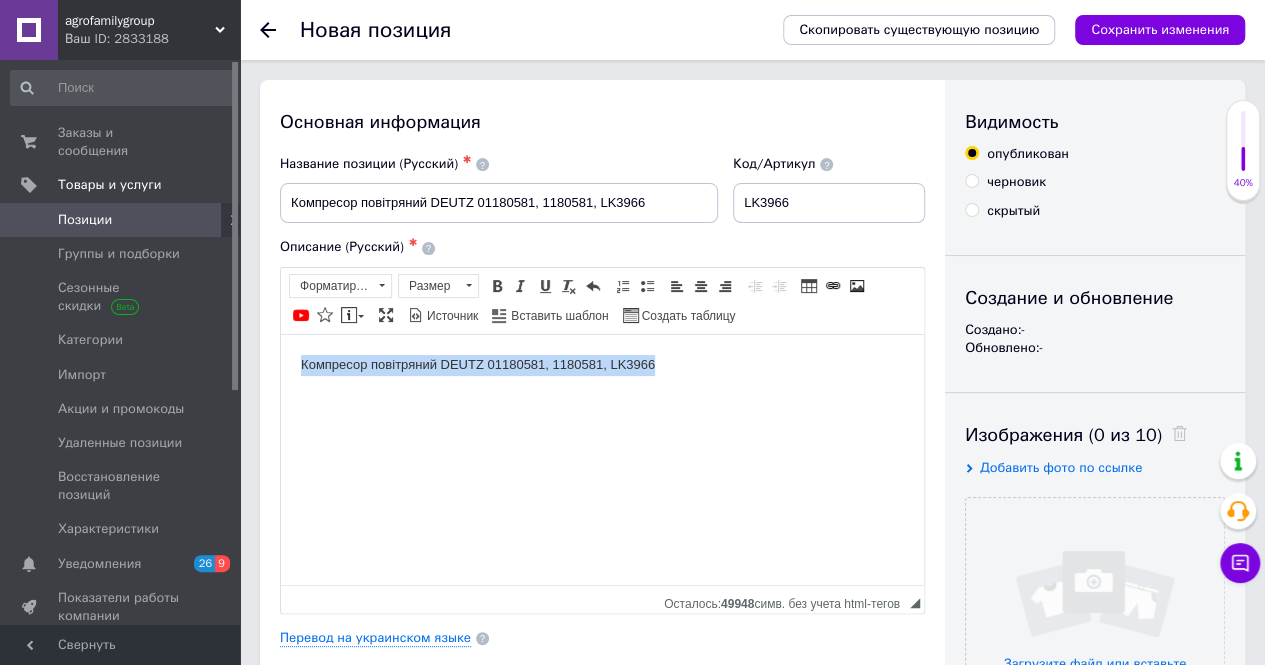 drag, startPoint x: 299, startPoint y: 367, endPoint x: 757, endPoint y: 439, distance: 463.62485 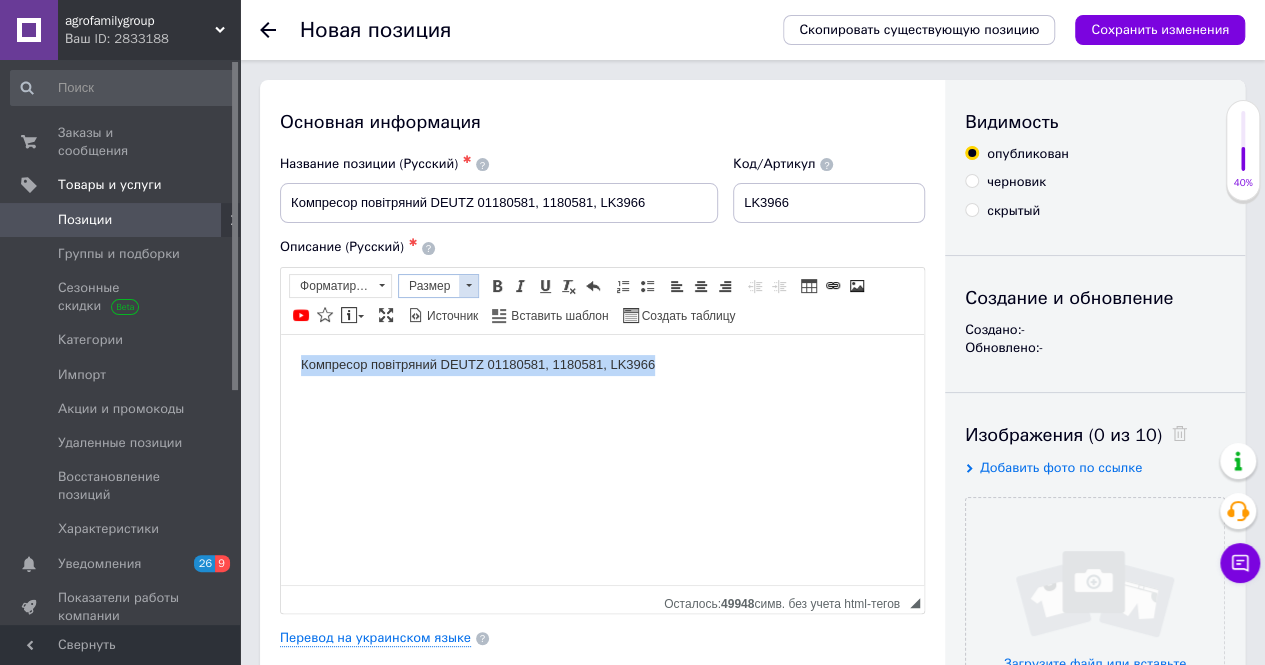 click at bounding box center (468, 286) 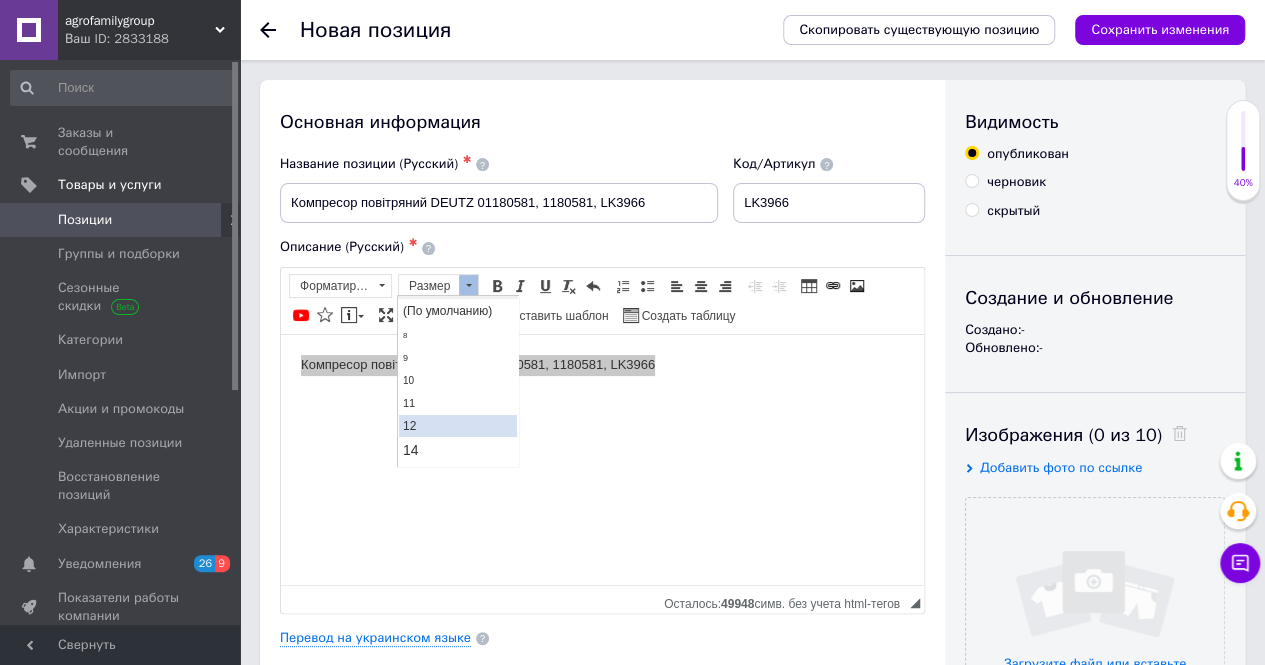 scroll, scrollTop: 200, scrollLeft: 0, axis: vertical 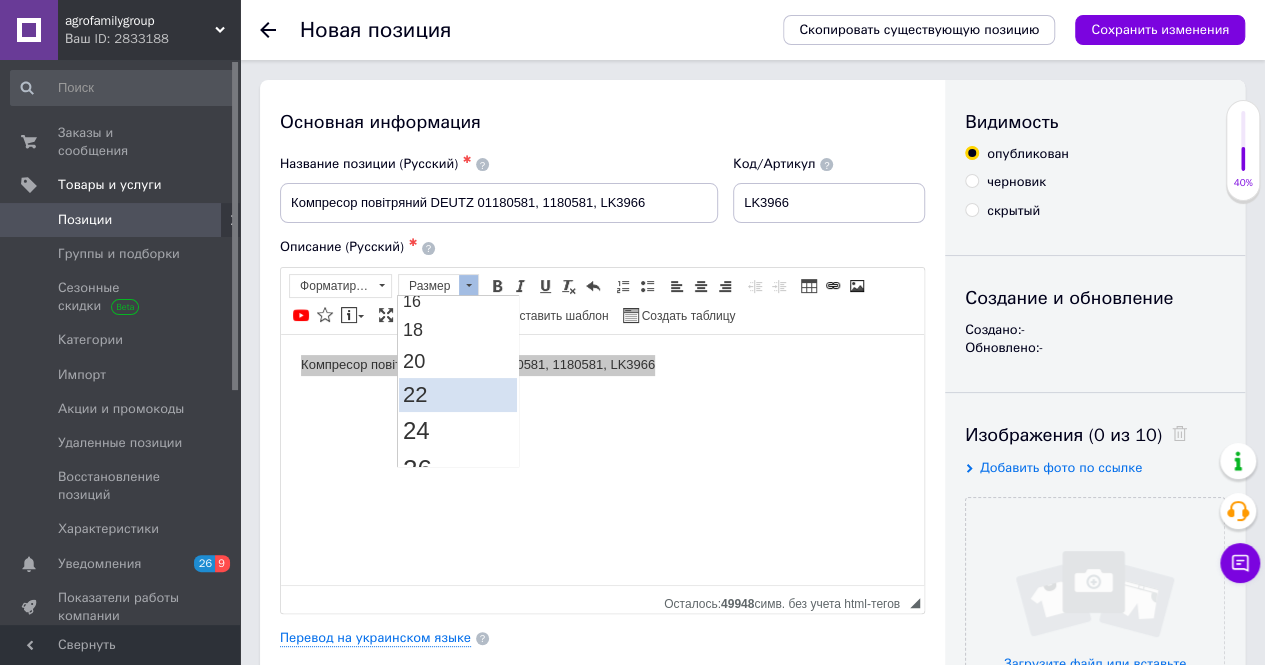 click on "22" at bounding box center [458, 394] 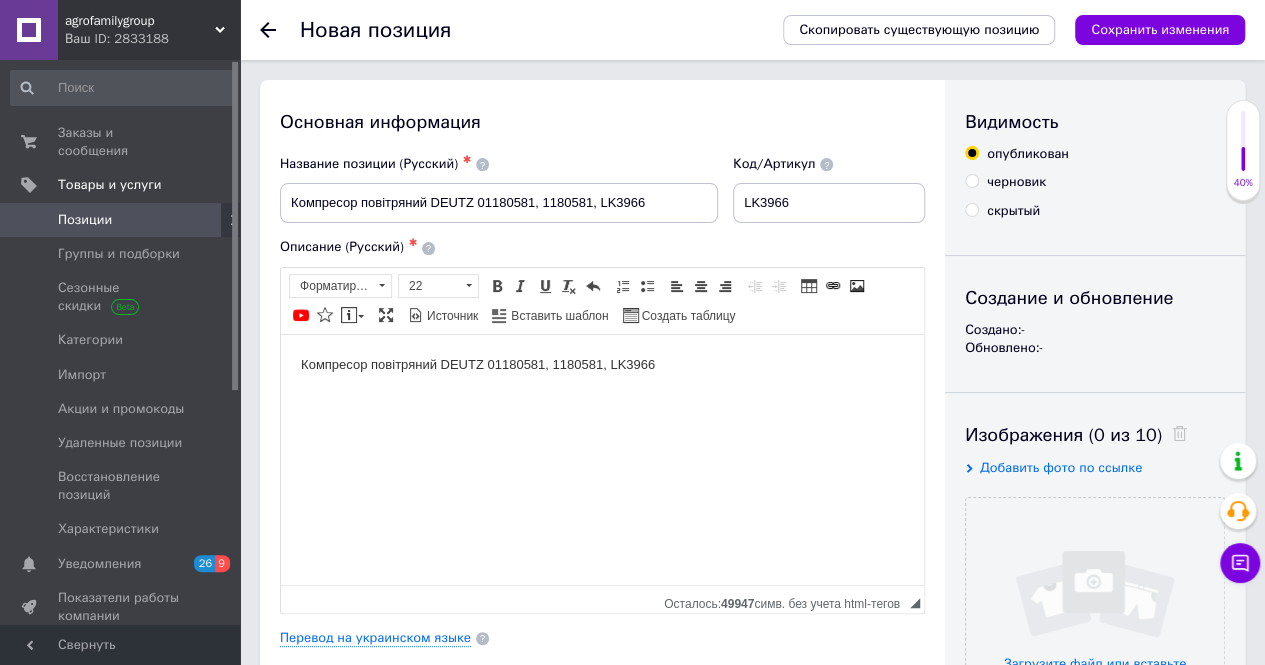 scroll, scrollTop: 0, scrollLeft: 0, axis: both 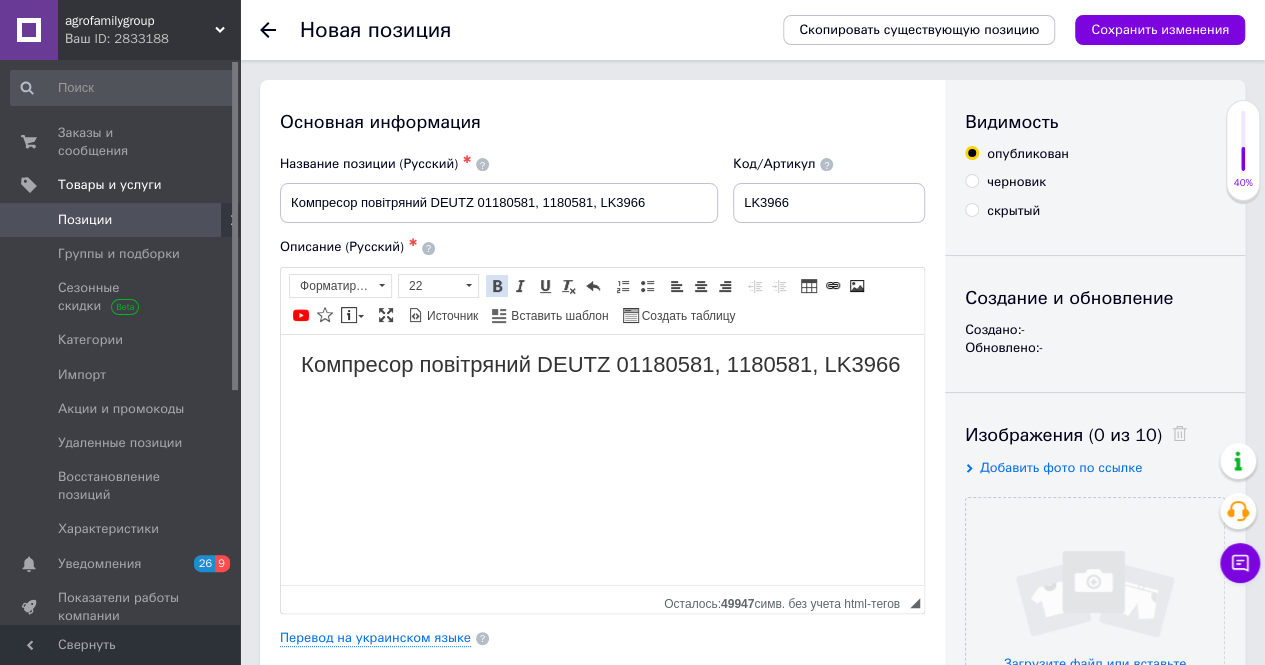 click at bounding box center [497, 286] 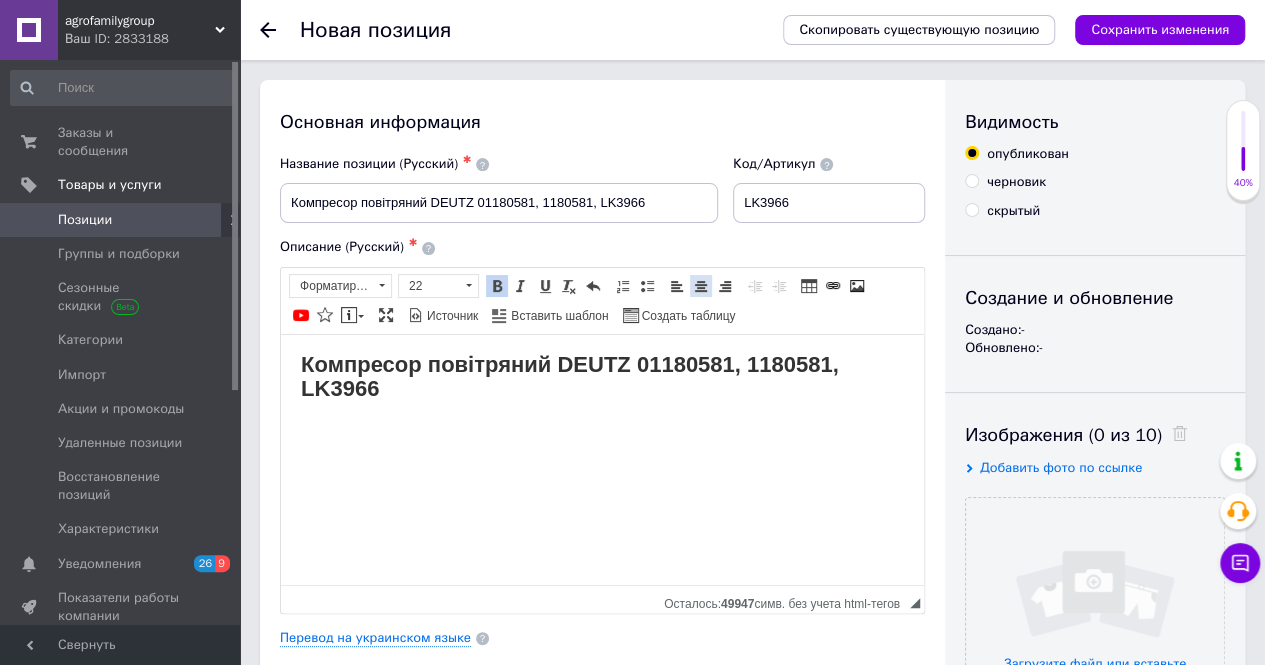 click at bounding box center (701, 286) 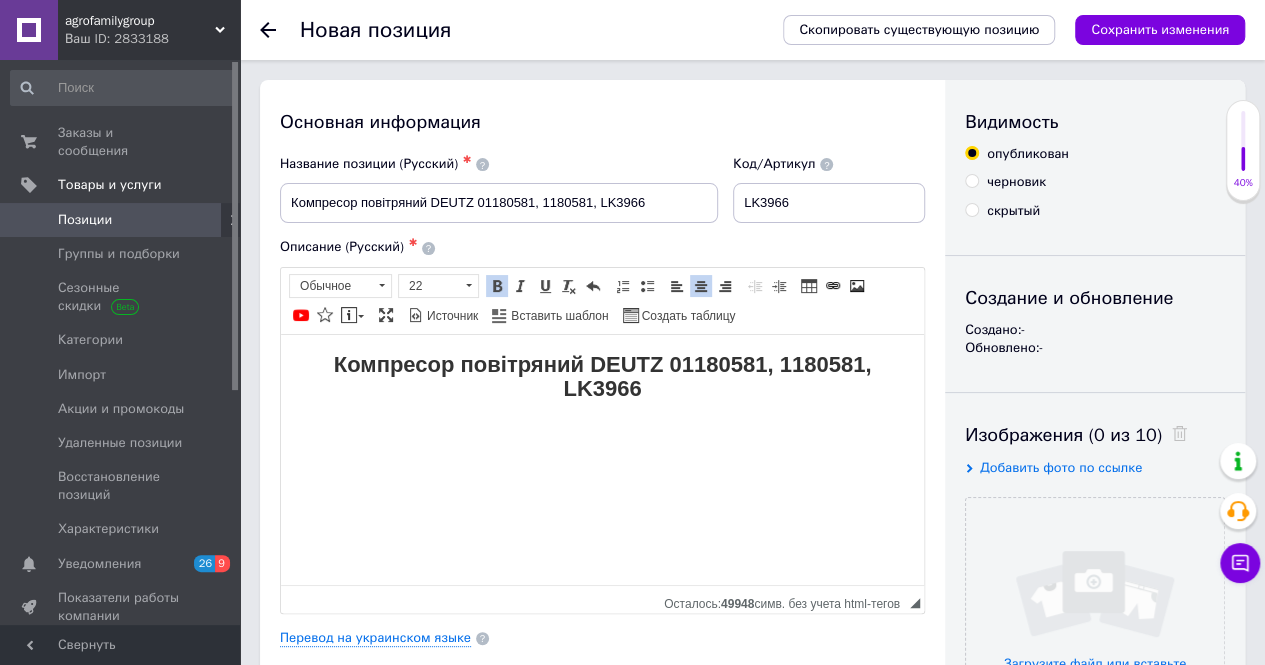 click on "Компресор повітряний DEUTZ 01180581, 1180581, LK3966" at bounding box center (602, 378) 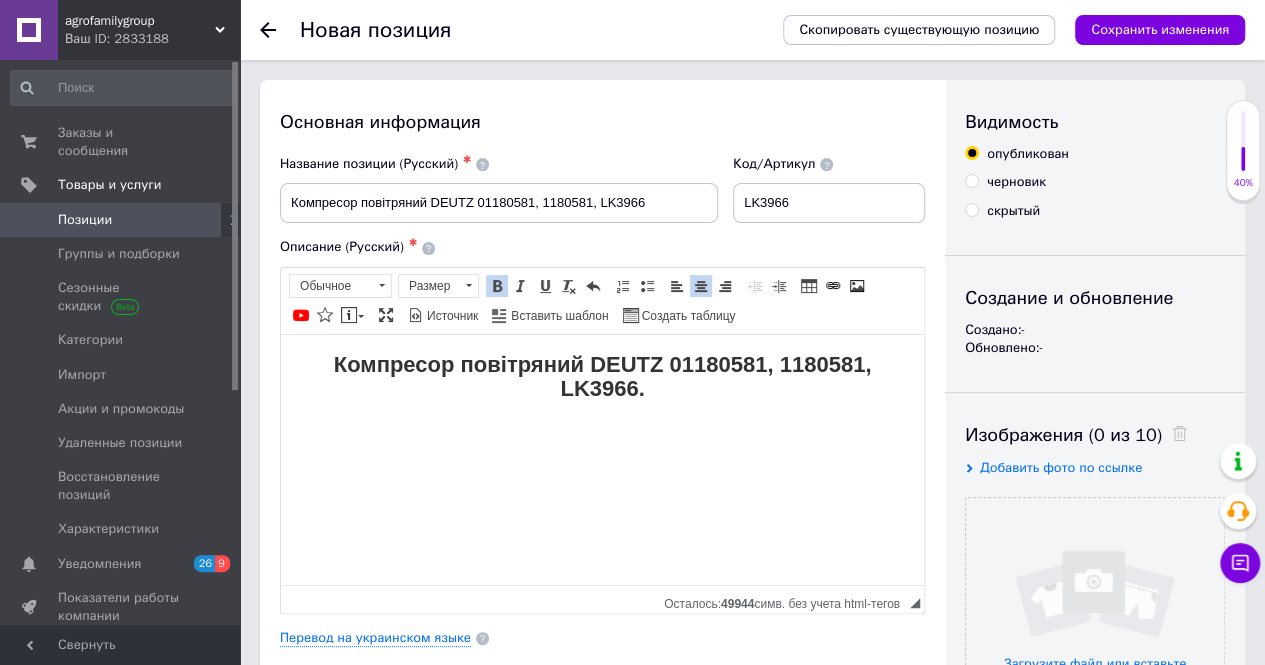 click on "Компресор повітряний DEUTZ 01180581, 1180581, LK3966." at bounding box center [602, 394] 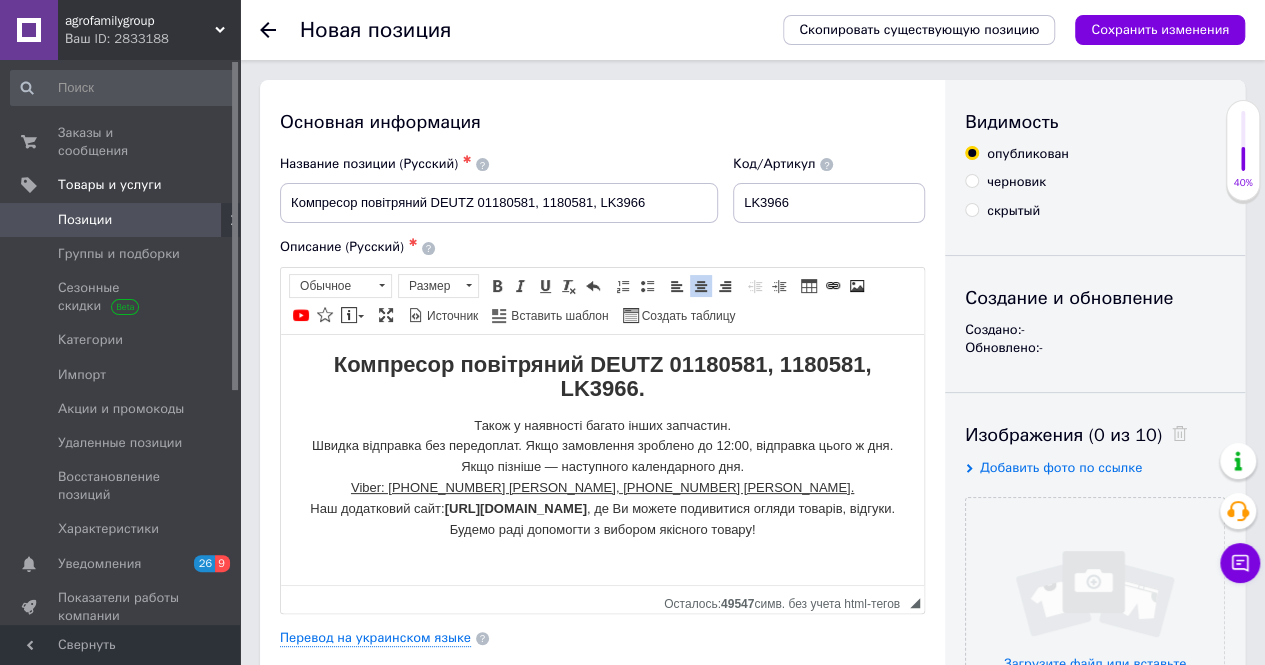 click on "Компресор повітряний DEUTZ 01180581, 1180581, LK3966." at bounding box center [602, 378] 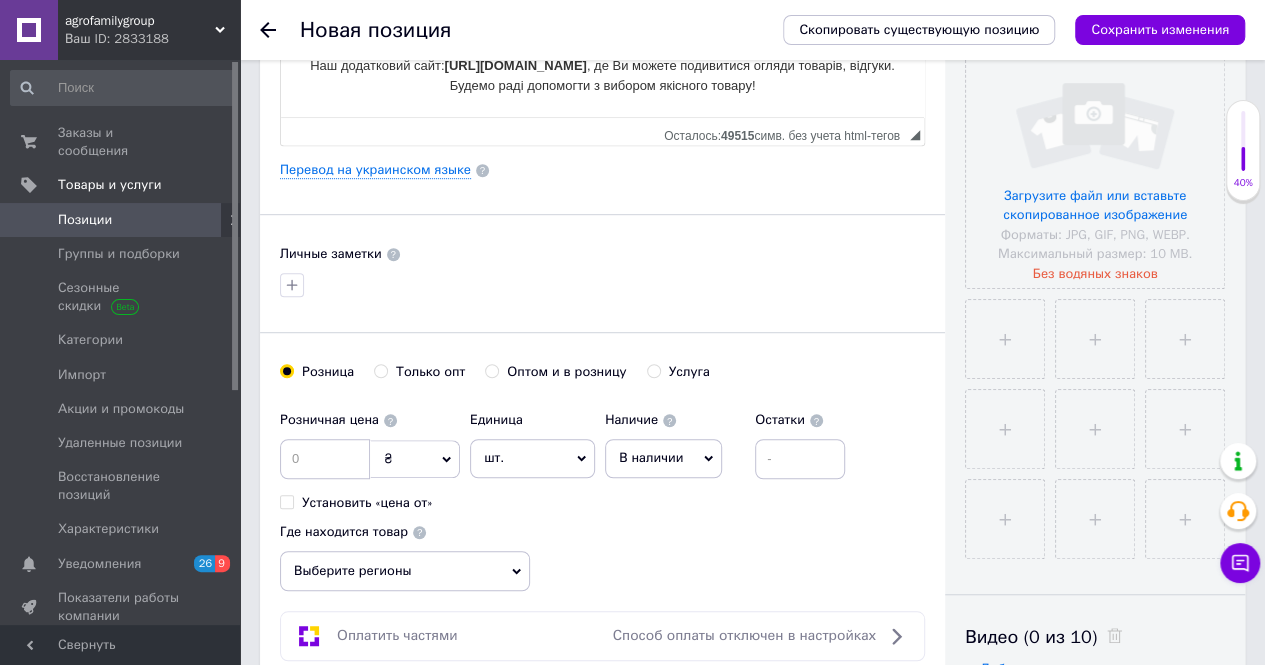 scroll, scrollTop: 500, scrollLeft: 0, axis: vertical 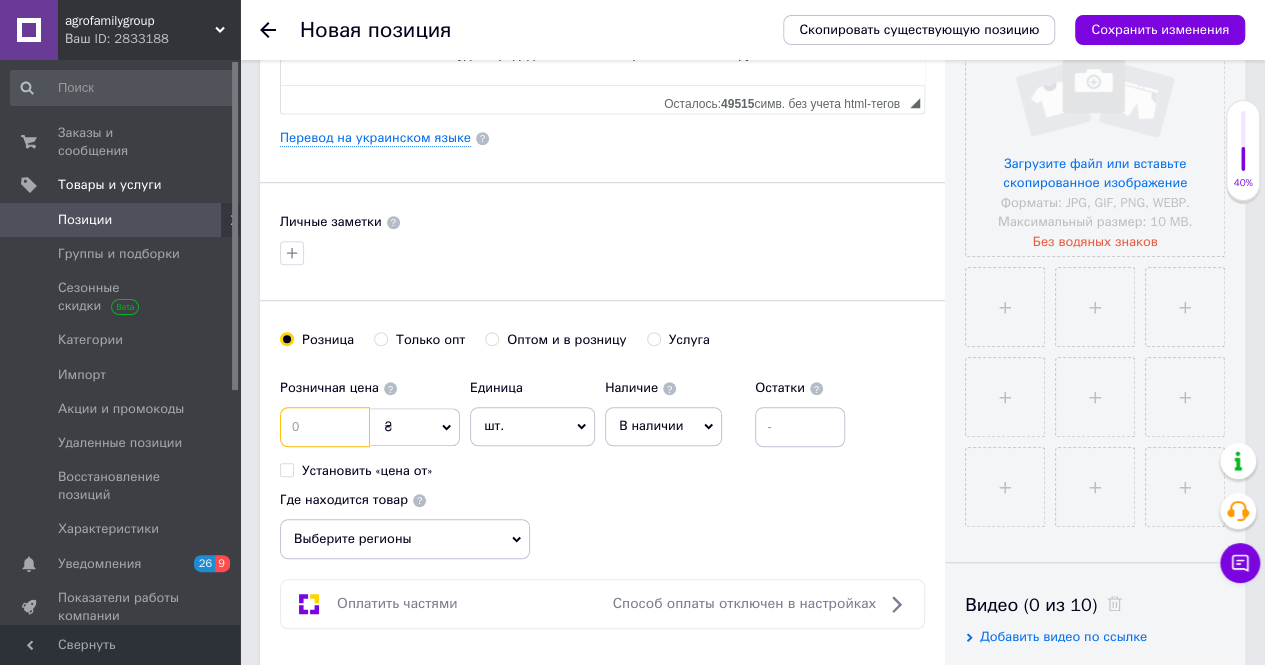 click at bounding box center (325, 427) 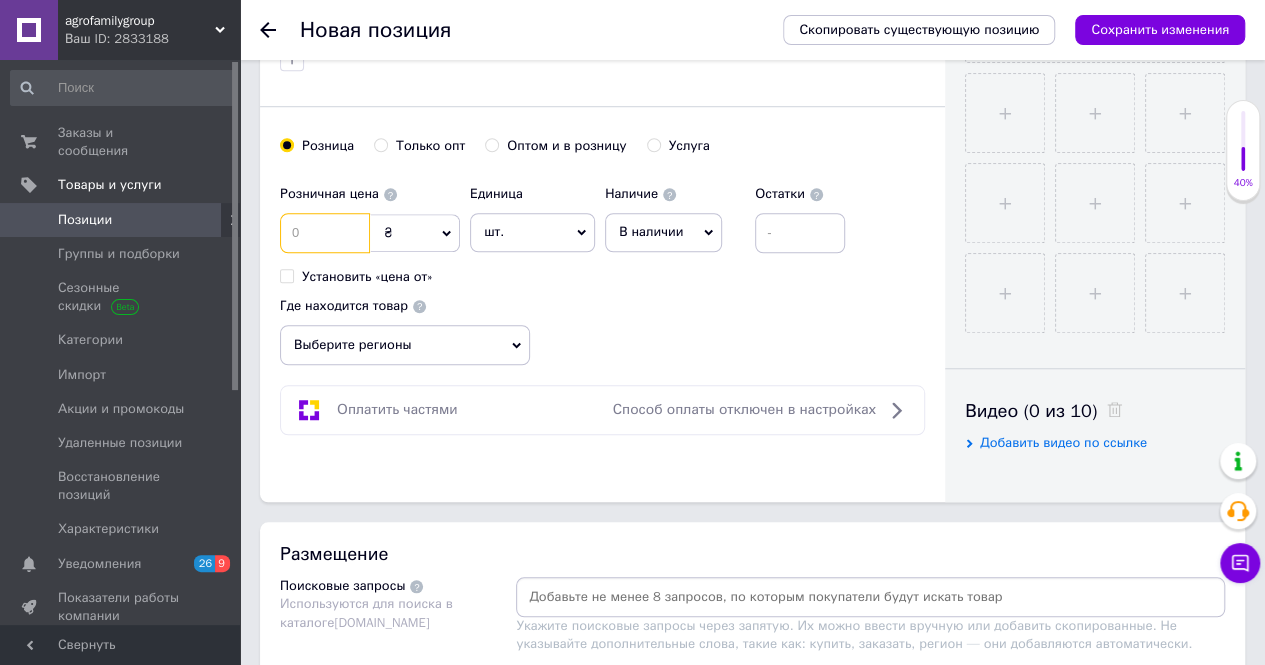 scroll, scrollTop: 700, scrollLeft: 0, axis: vertical 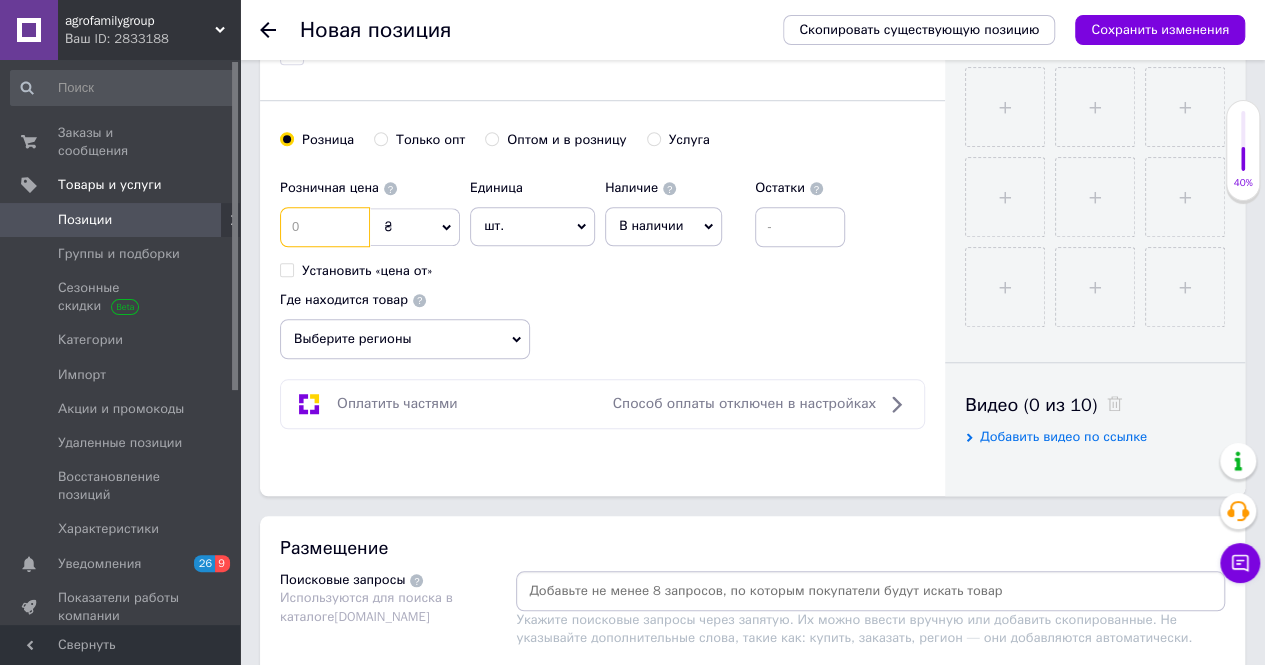 click at bounding box center [325, 227] 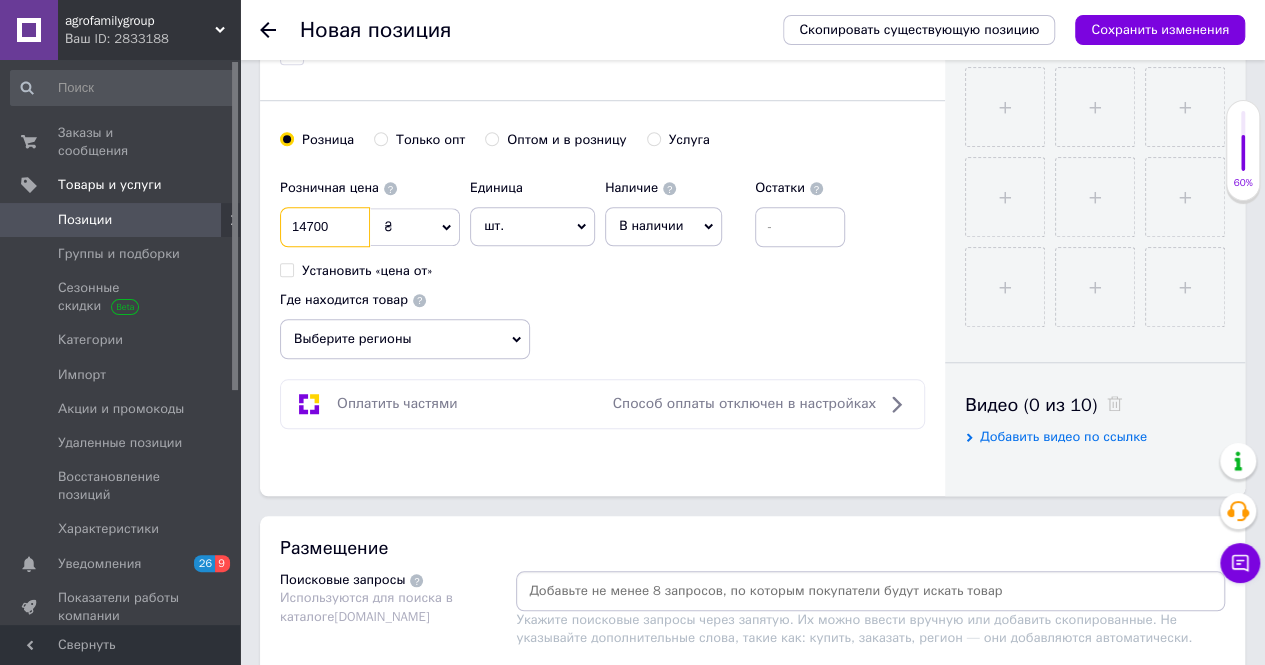 type on "14700" 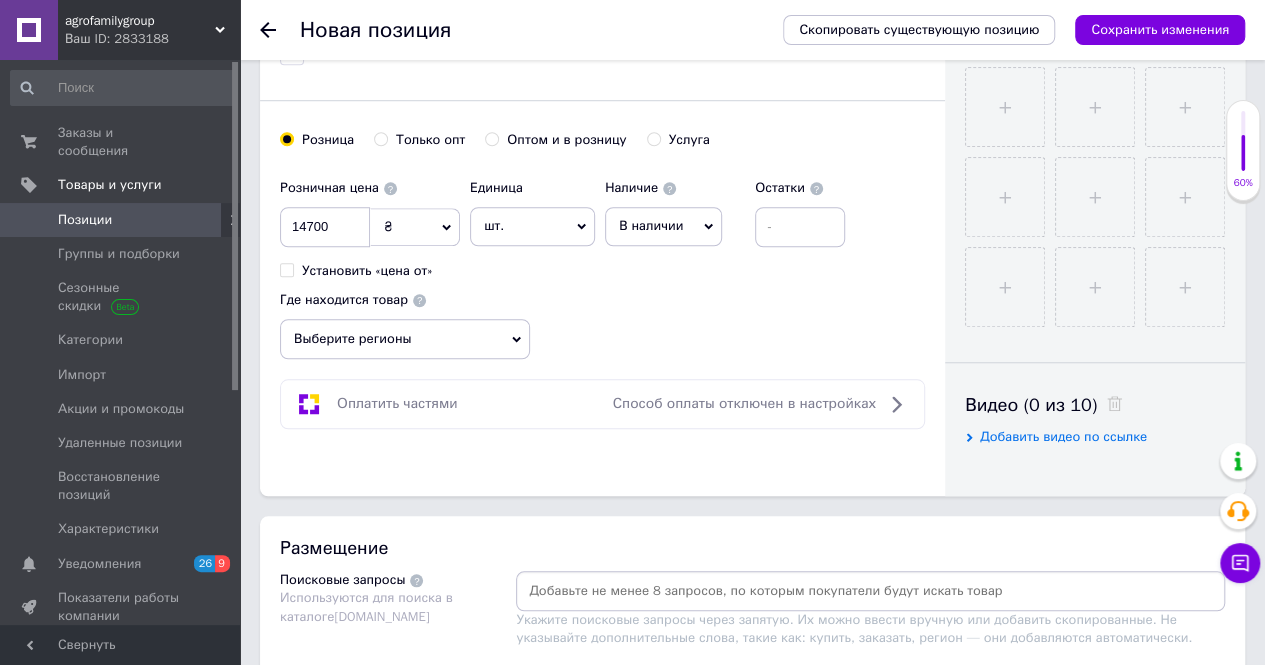 click on "Выберите регионы" at bounding box center [405, 339] 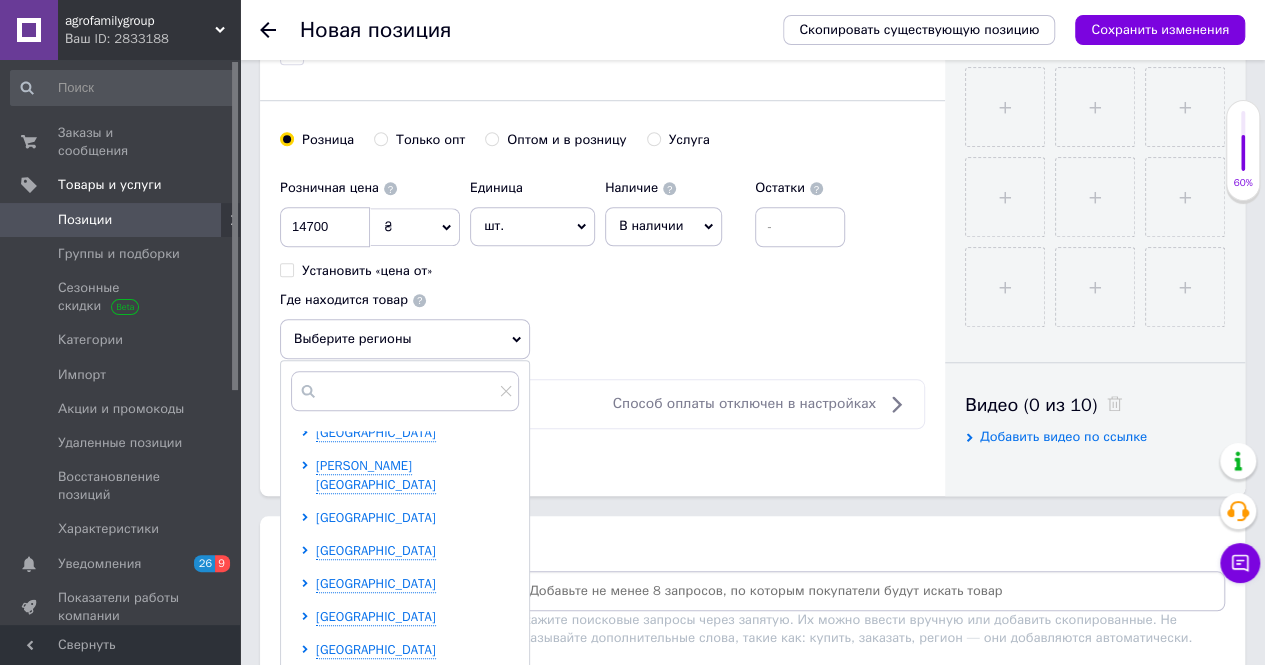 scroll, scrollTop: 411, scrollLeft: 0, axis: vertical 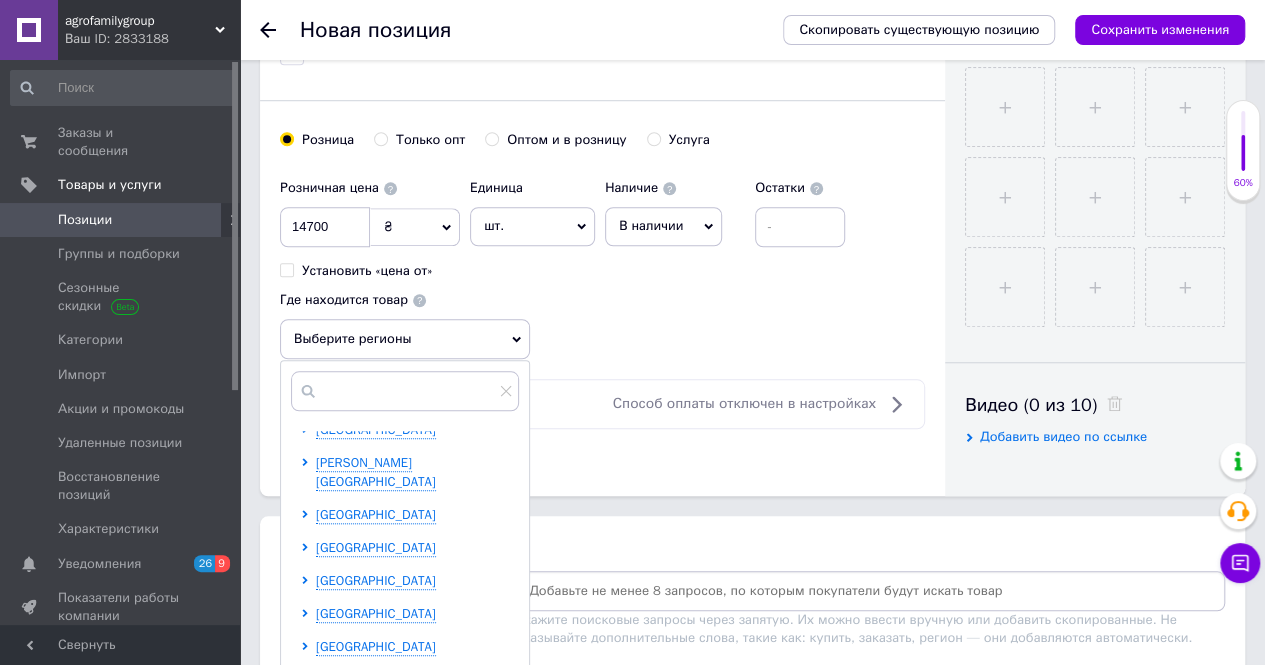 click on "Харьковская область" at bounding box center (376, 680) 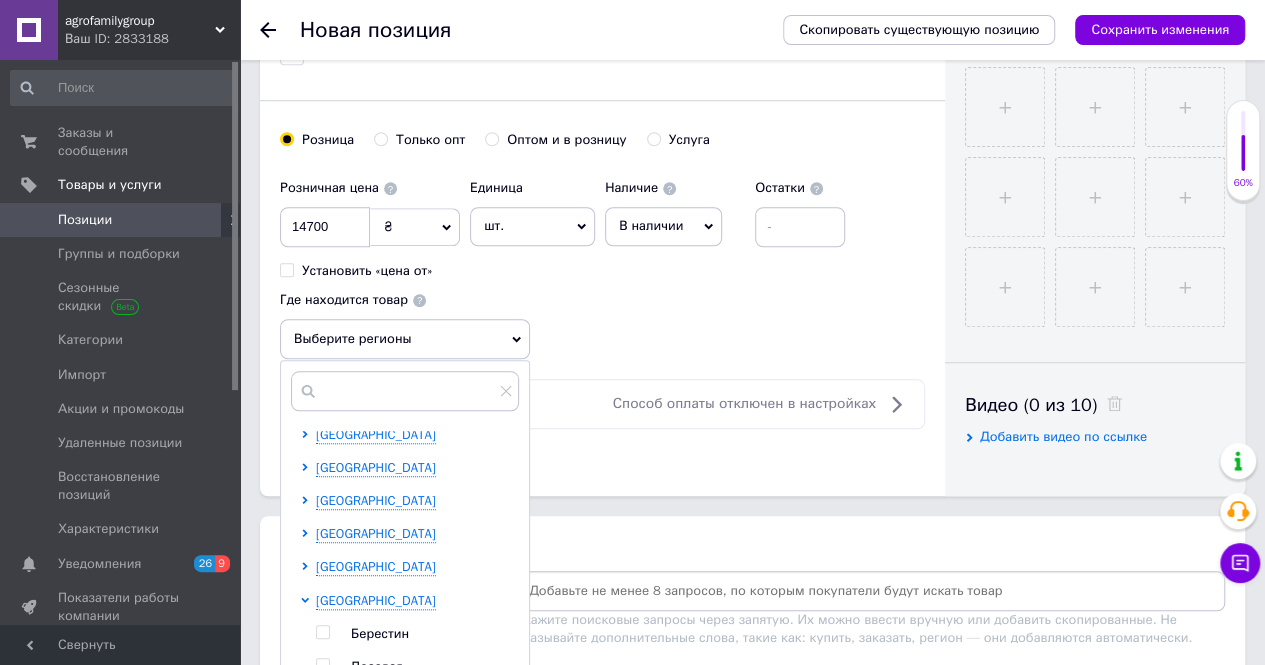 scroll, scrollTop: 544, scrollLeft: 0, axis: vertical 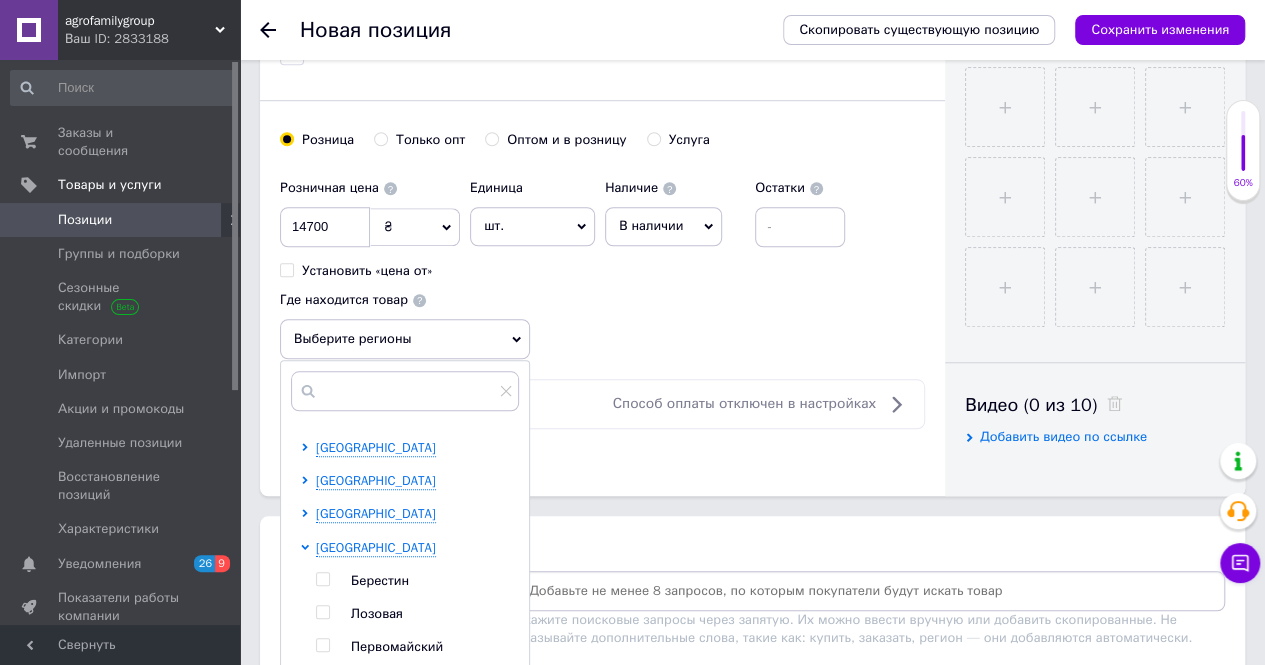 click at bounding box center [322, 678] 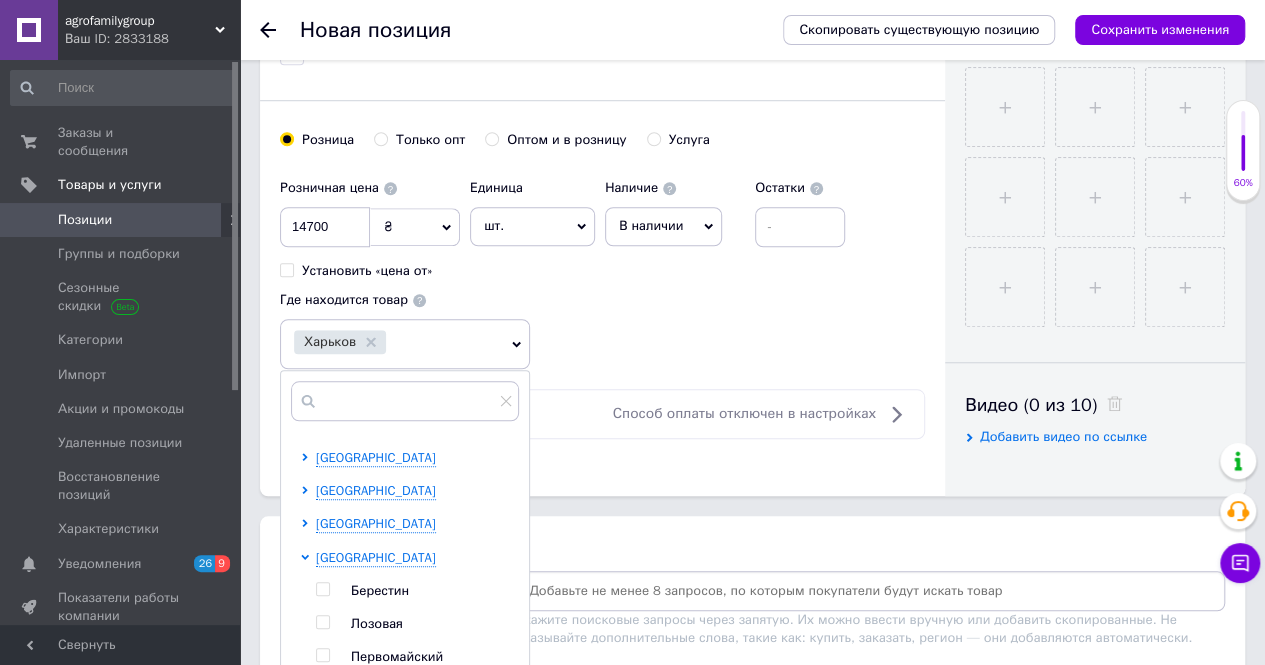 click on "Основная информация Название позиции (Русский) ✱ Компресор повітряний DEUTZ 01180581, 1180581, LK3966 Код/Артикул LK3966 Описание (Русский) ✱ Компресор повітряний DEUTZ 01180581, 1180581, LK3966 (реставрація).
Гарантія якості.
Також у наявності багато інших запчастин.
Швидка відправка без передоплат. Якщо замовлення зроблено до 12:00, відправка цього ж дня. Якщо пізніше — наступного календарного дня.
Viber: (099) 657 18 42 Олена, (095) 465 47 73 Олександр.
Наш додатковий сайт:  https://www.instagram.com/agrofamilygroup/  , де Ви можете подивитися огляди товарів, відгуки.
Будемо раді допомогти з вибором якісного товару!" at bounding box center [602, -62] 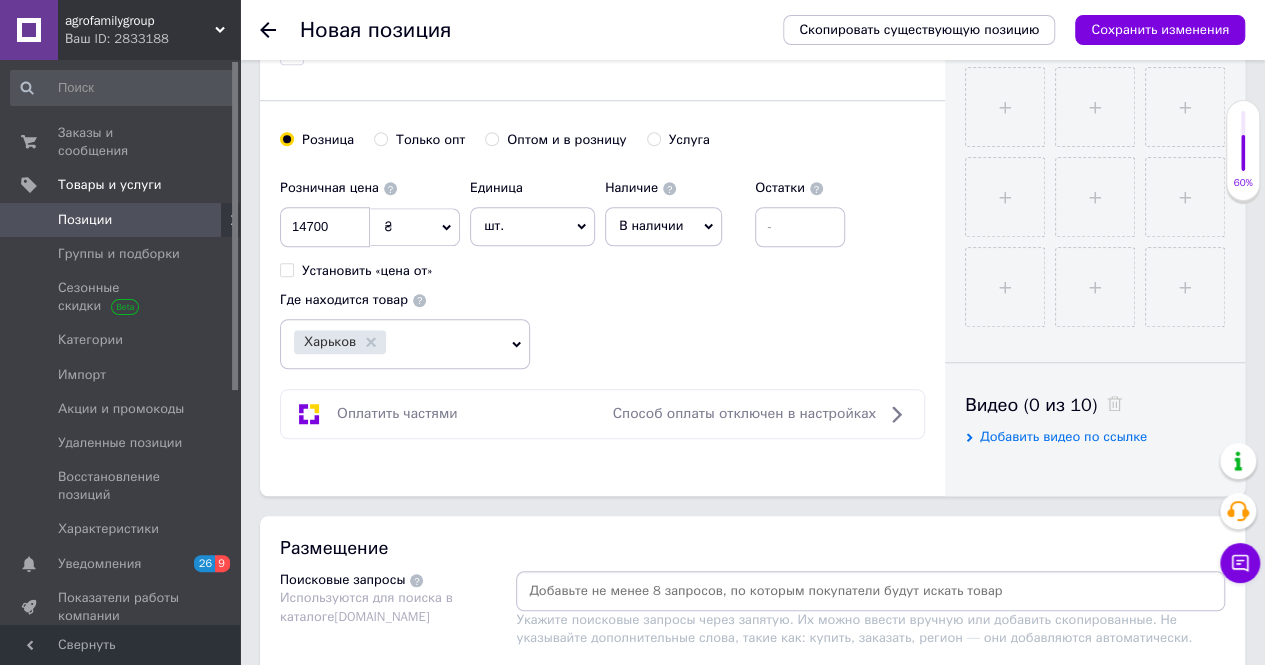 scroll, scrollTop: 900, scrollLeft: 0, axis: vertical 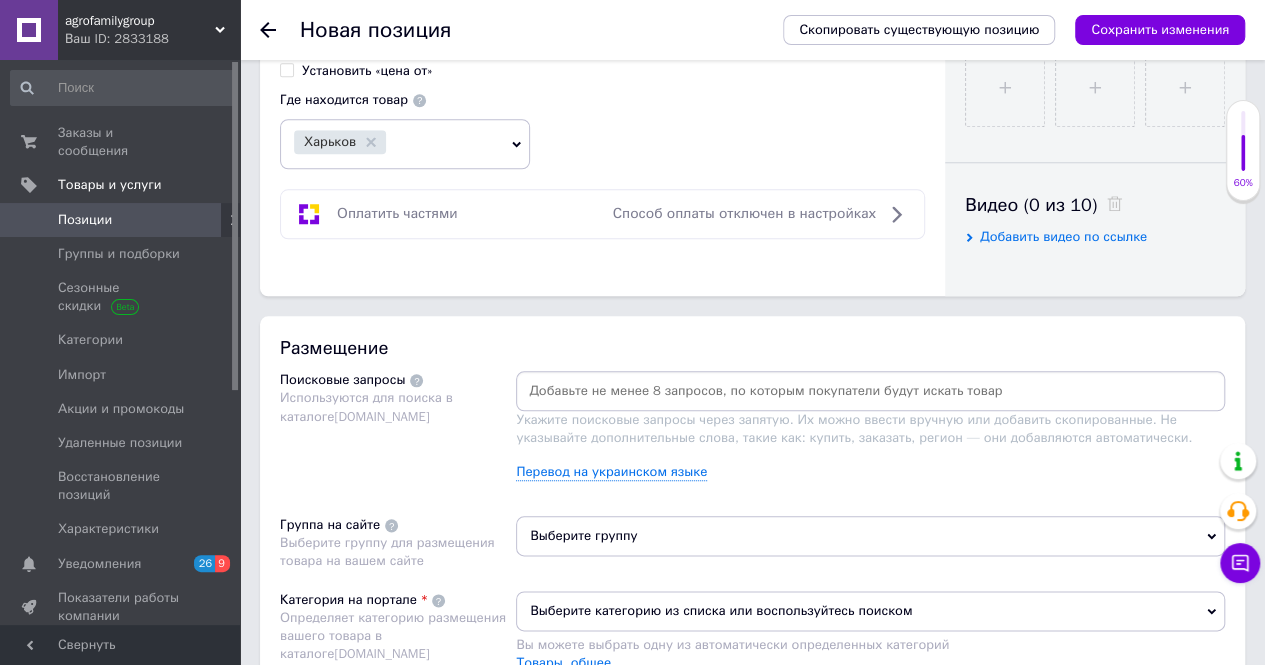 click at bounding box center (870, 391) 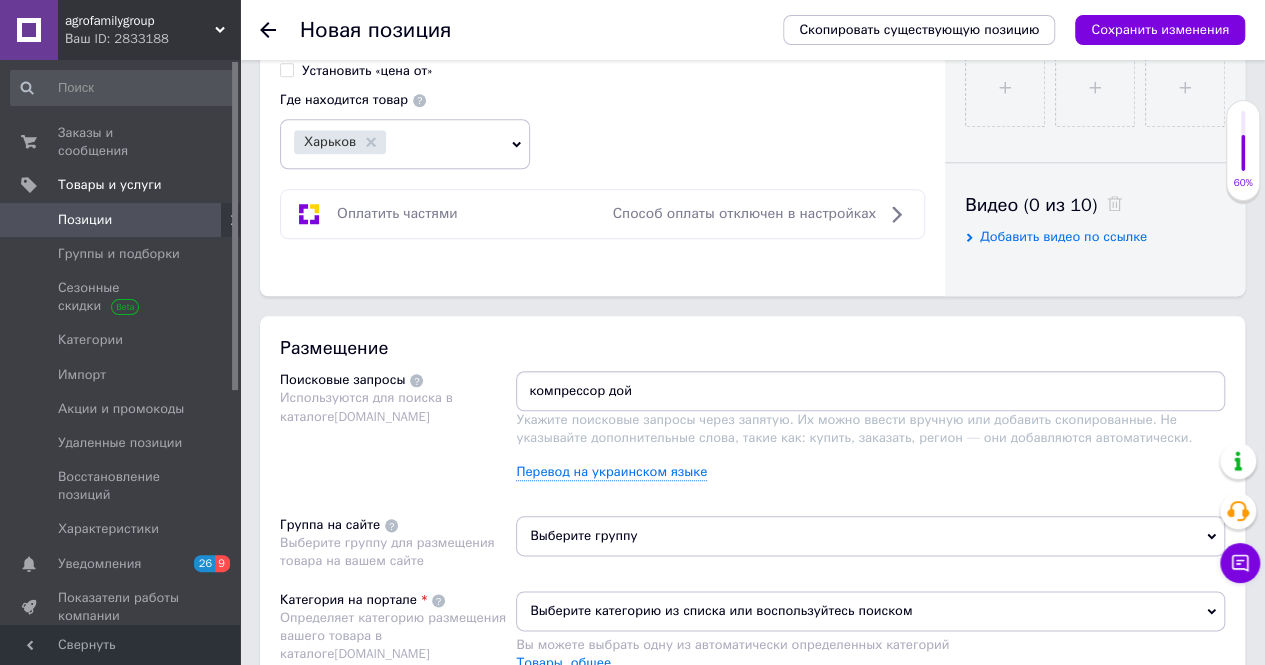 type on "компрессор дойц" 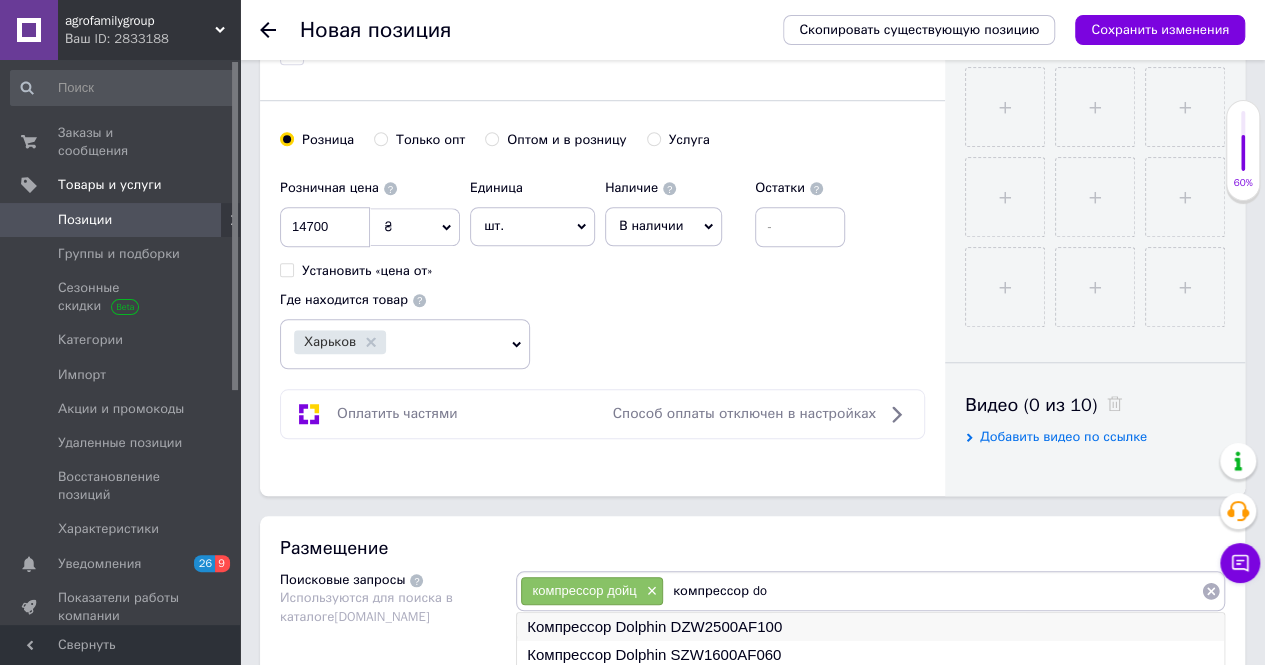 scroll, scrollTop: 1000, scrollLeft: 0, axis: vertical 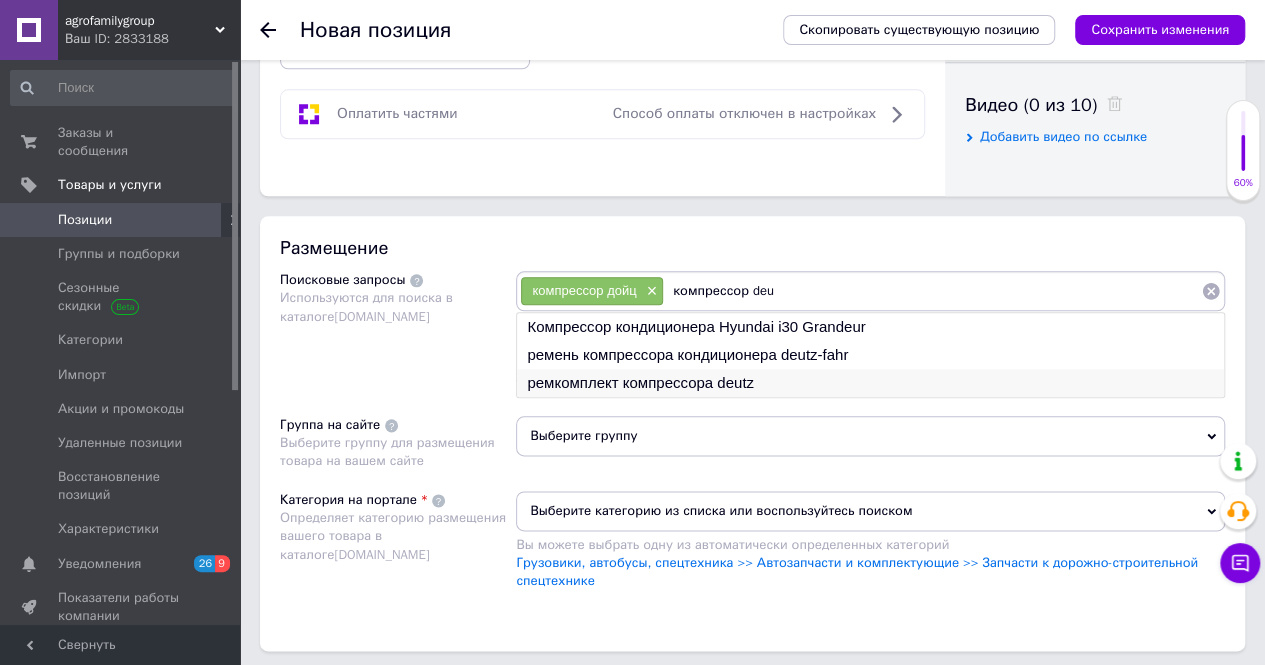 type on "компрессор deu" 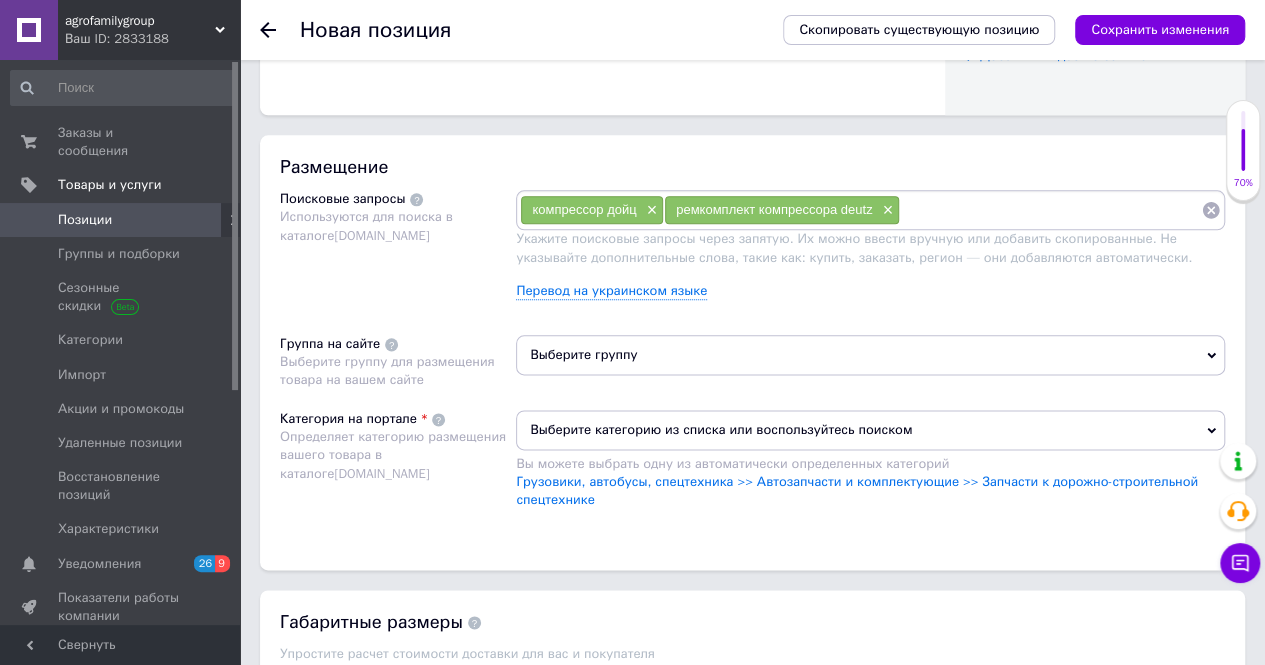 scroll, scrollTop: 1100, scrollLeft: 0, axis: vertical 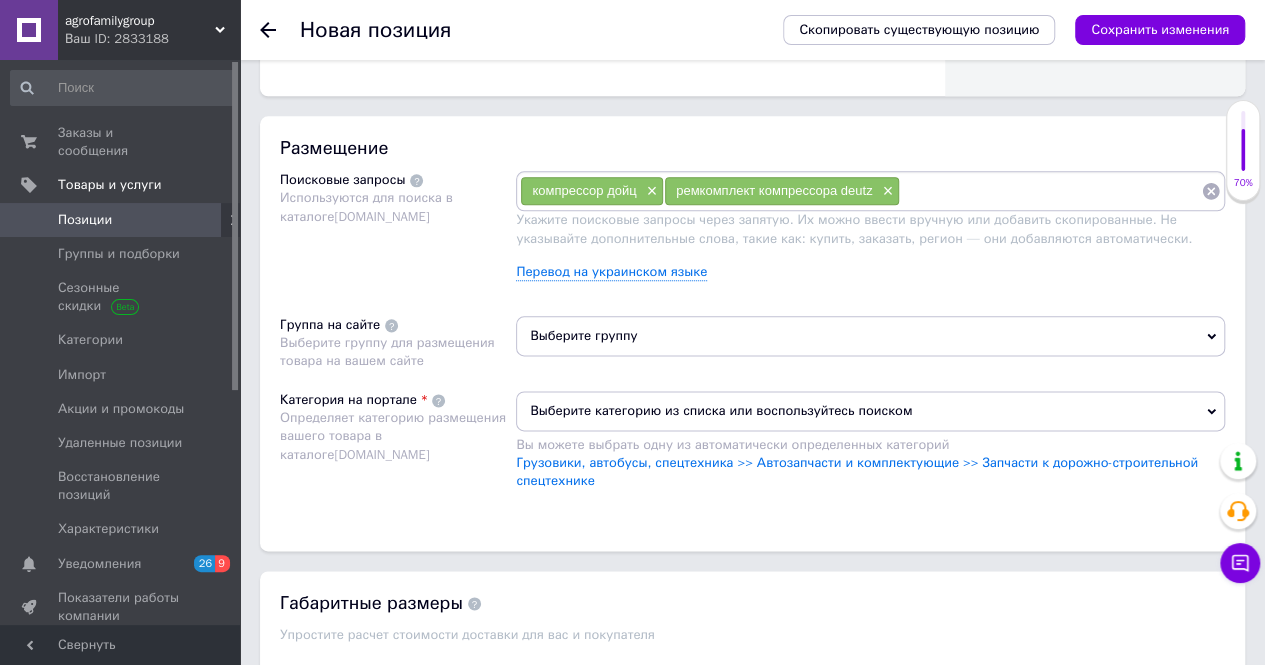click on "Выберите группу" at bounding box center [870, 336] 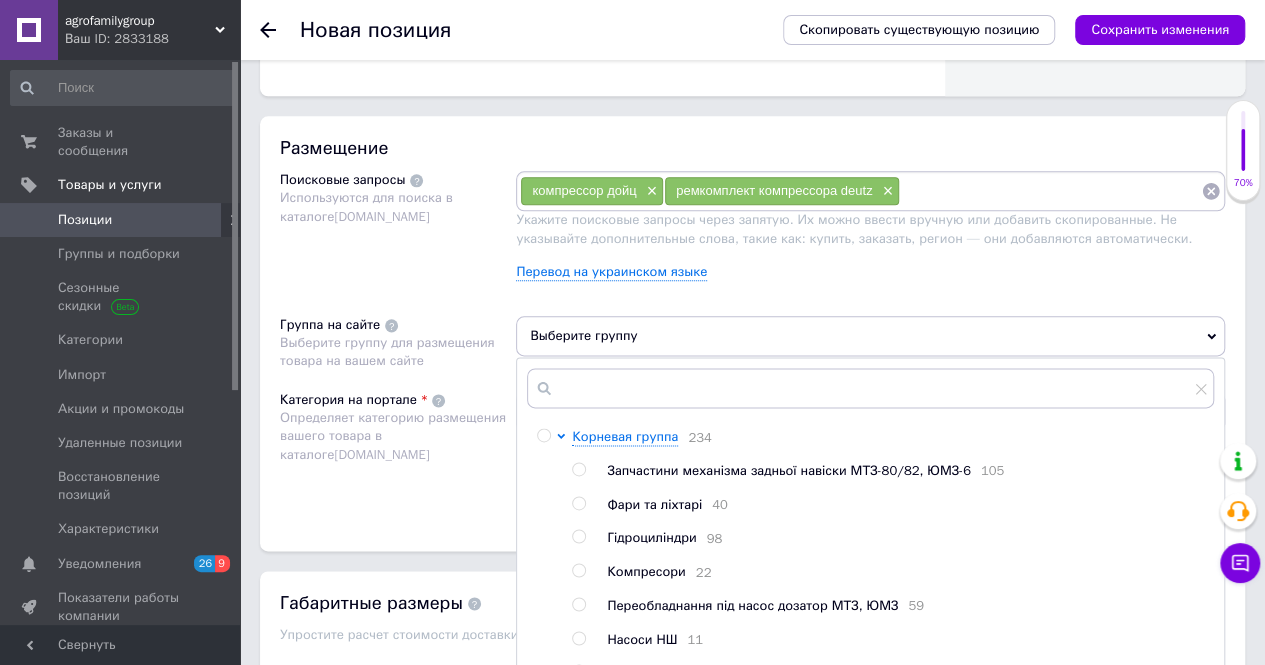 scroll, scrollTop: 172, scrollLeft: 0, axis: vertical 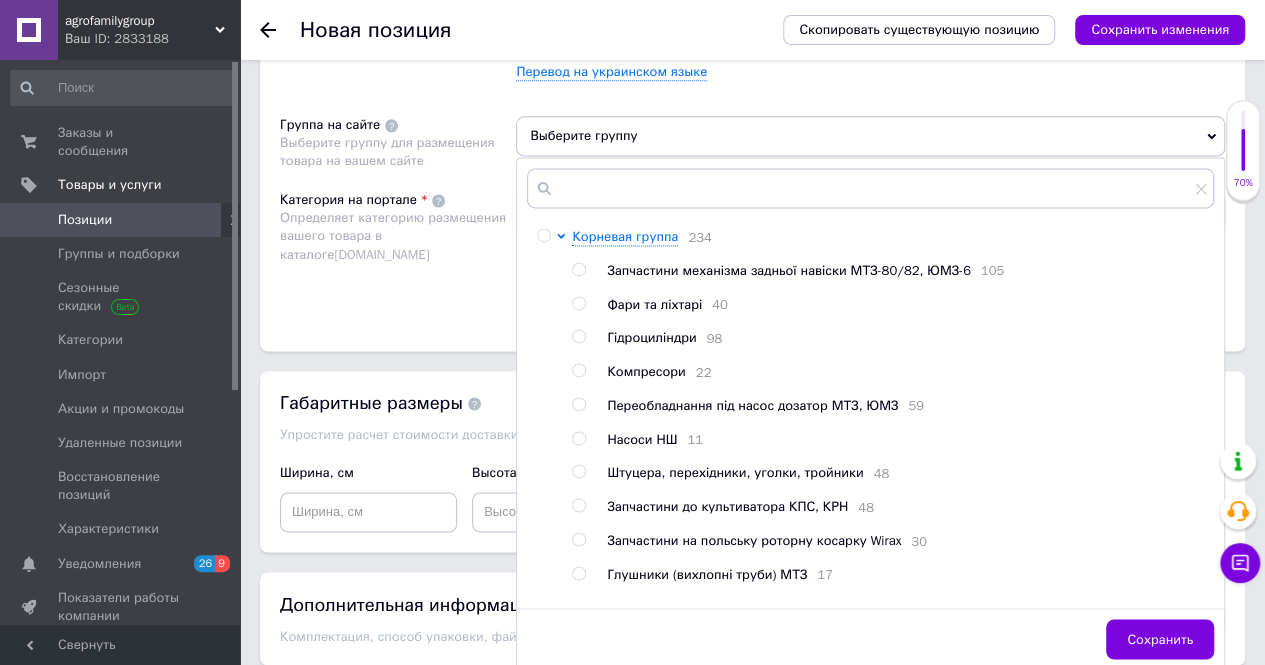 click at bounding box center (578, 370) 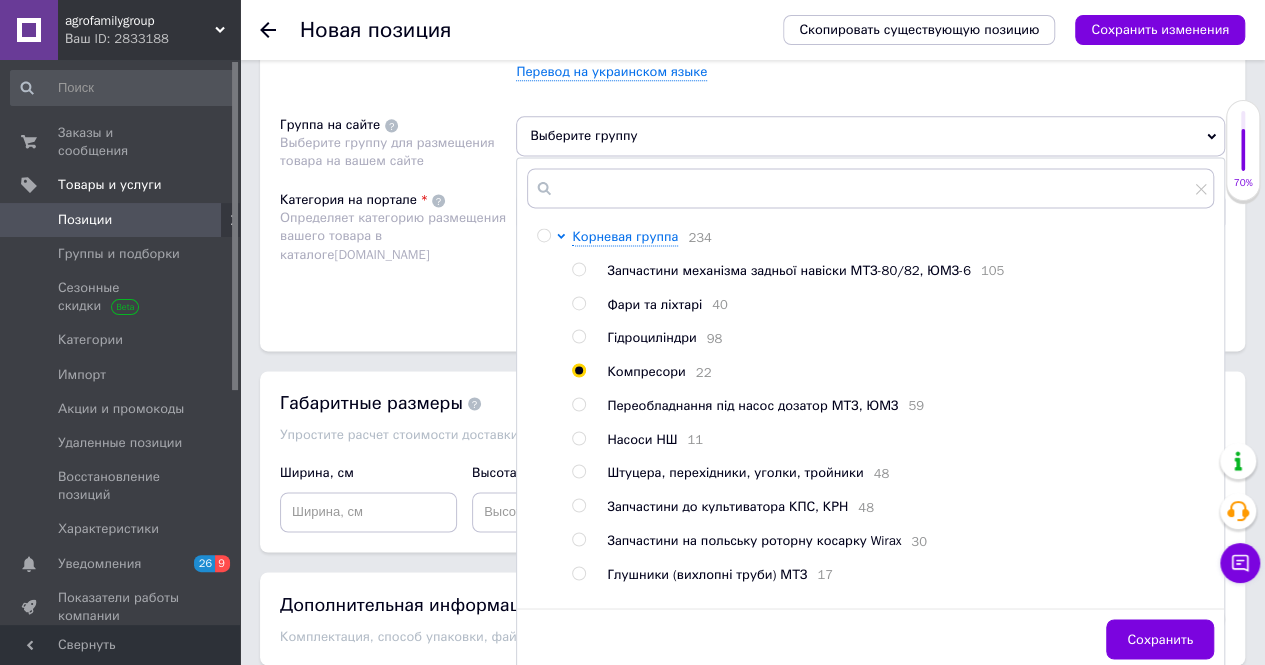 radio on "true" 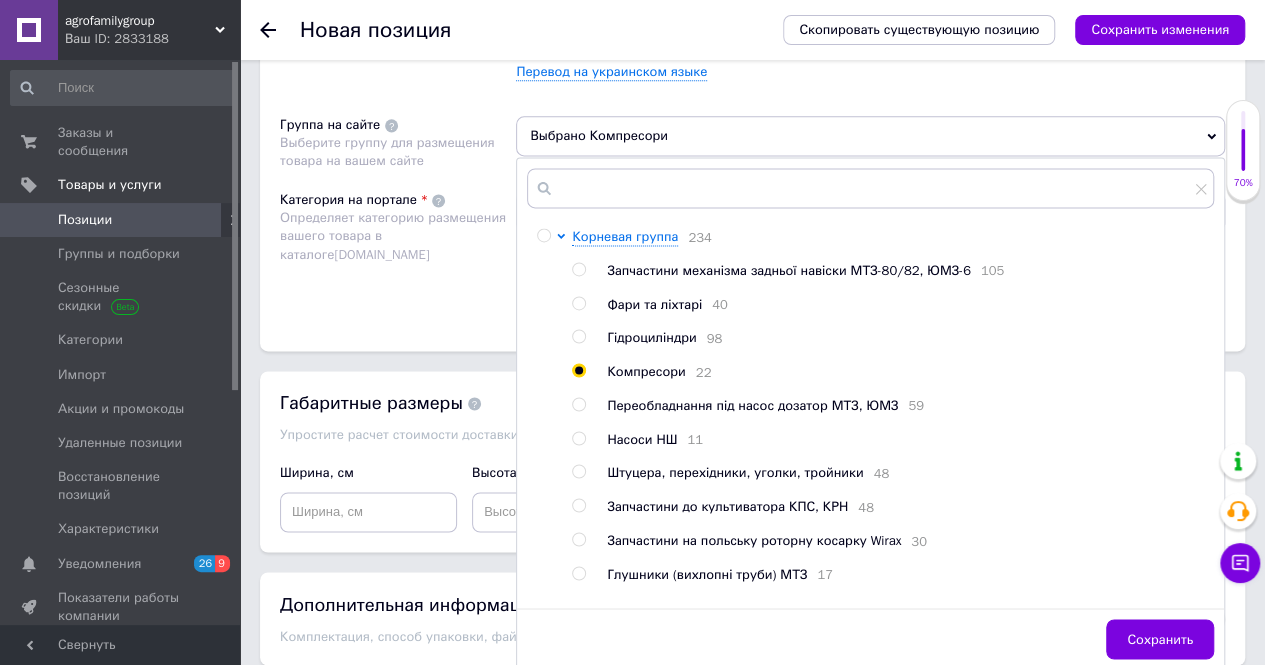 click on "Категория на портале Определяет категорию размещения вашего товара в каталоге  Prom.ua" at bounding box center (398, 251) 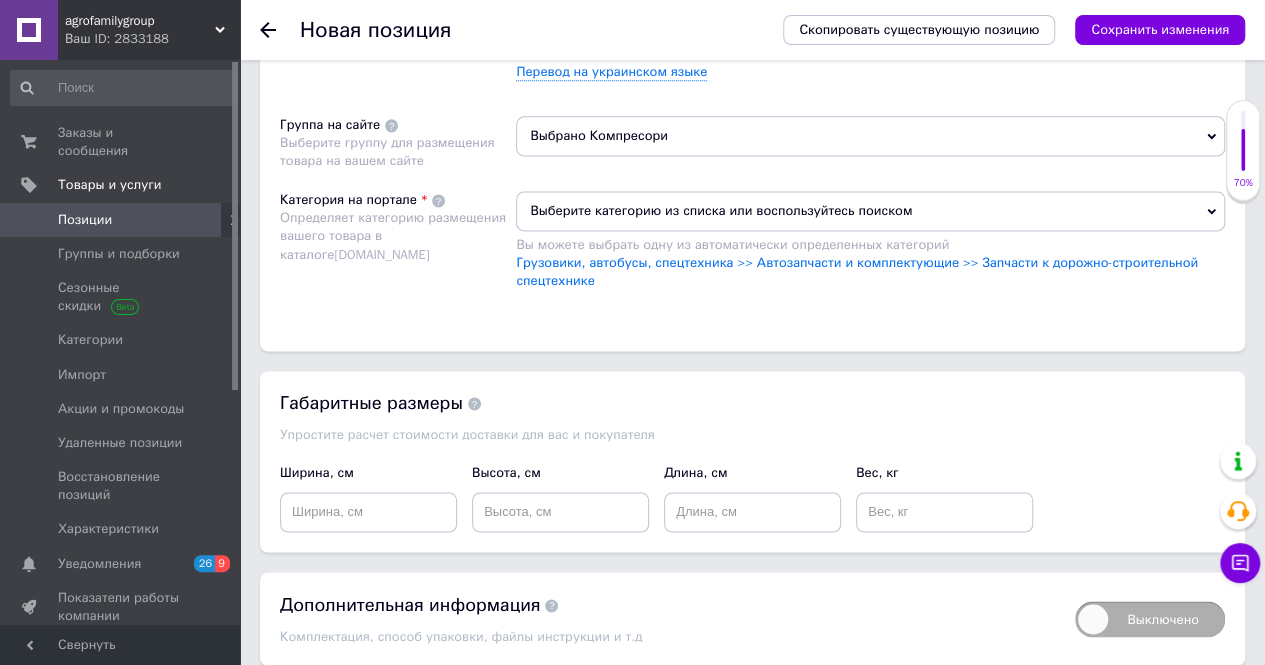 click on "Выберите категорию из списка или воспользуйтесь поиском" at bounding box center [870, 211] 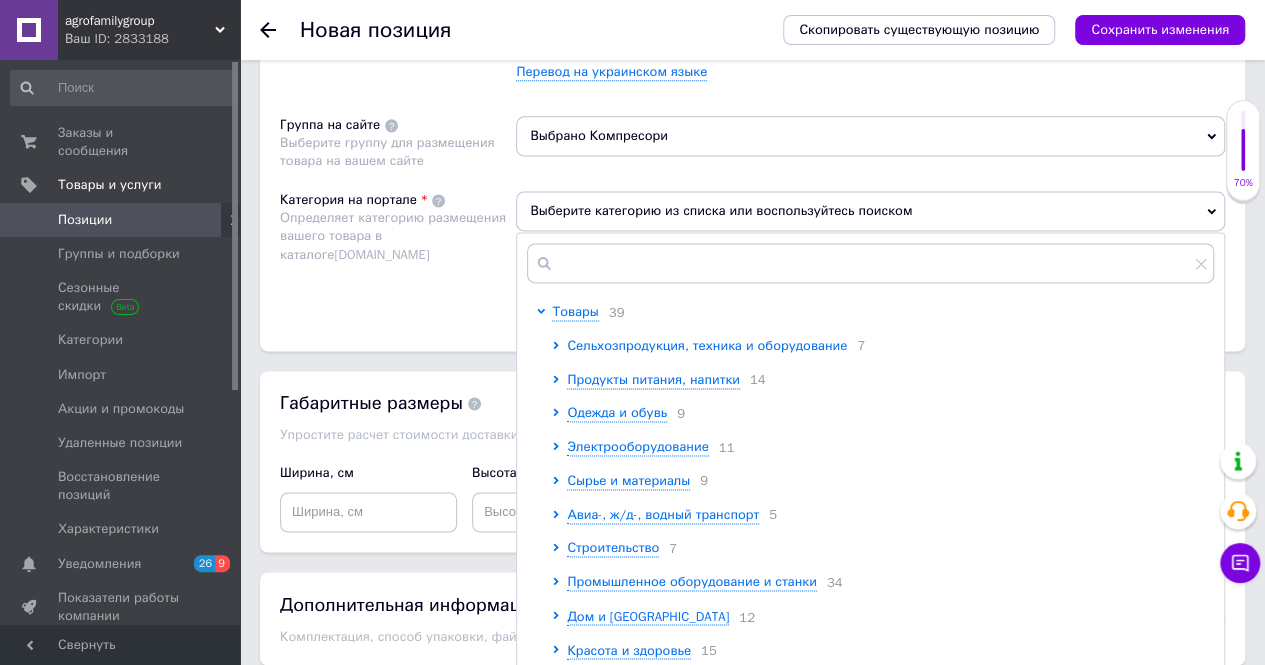 click on "Сельхозпродукция, техника и оборудование" at bounding box center [707, 345] 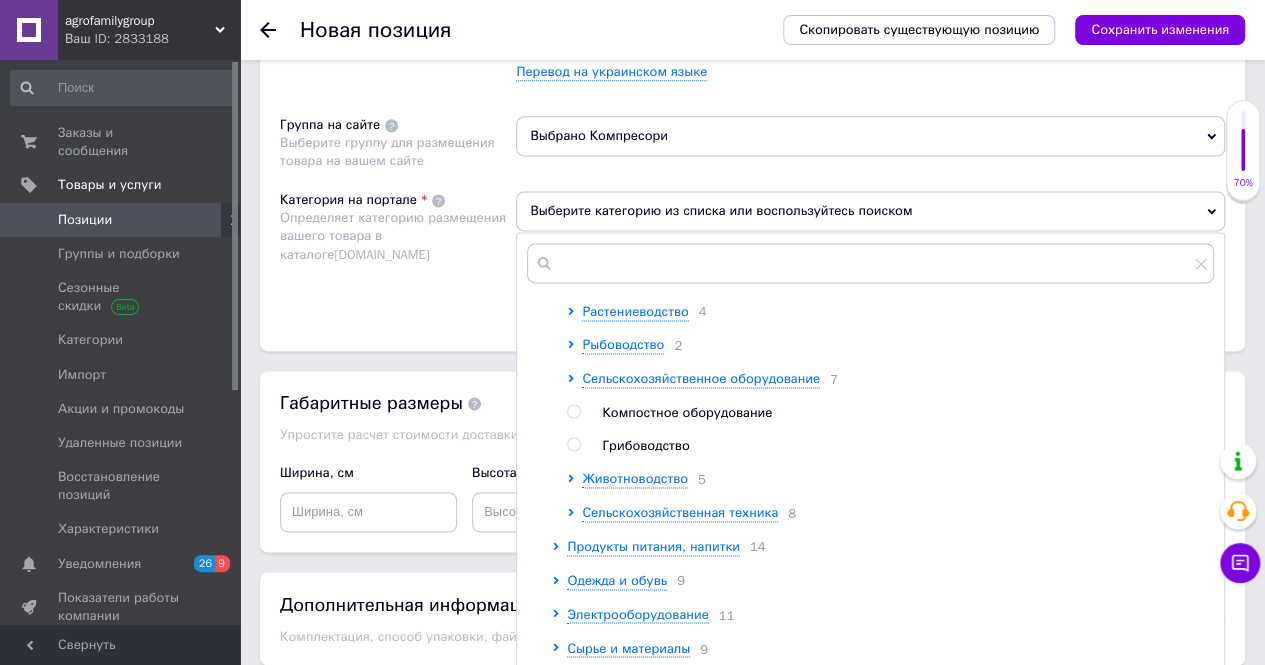 scroll, scrollTop: 100, scrollLeft: 0, axis: vertical 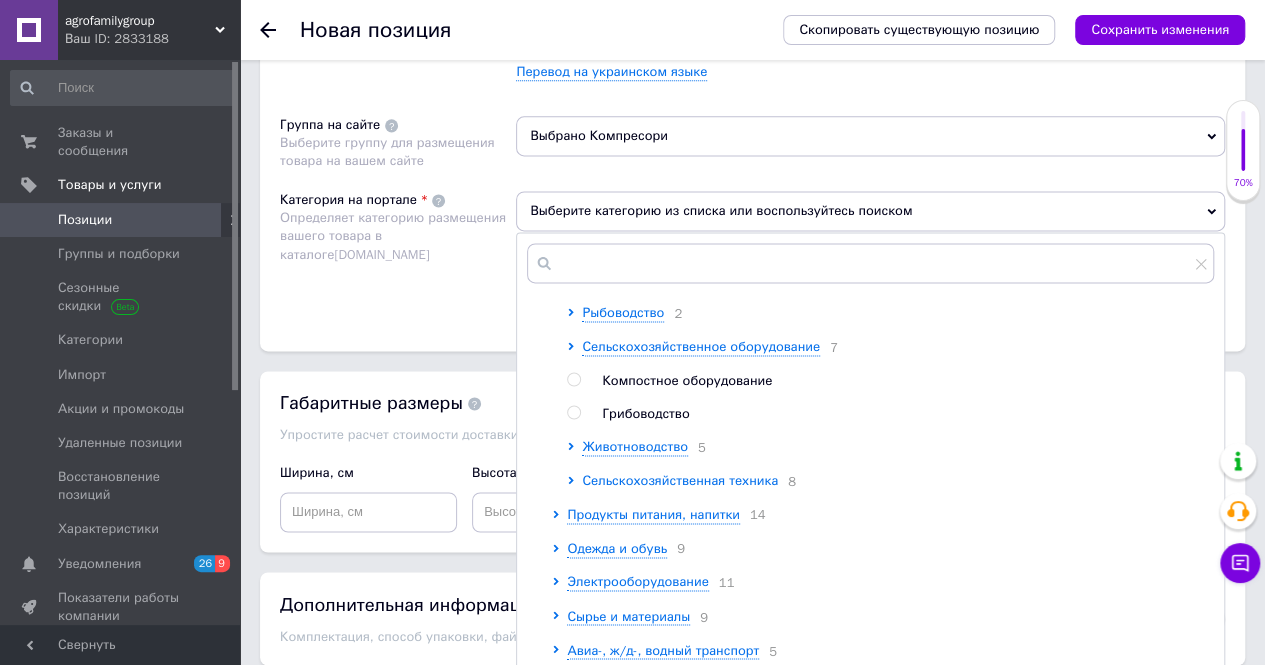 click on "Сельскохозяйственная техника" at bounding box center (680, 480) 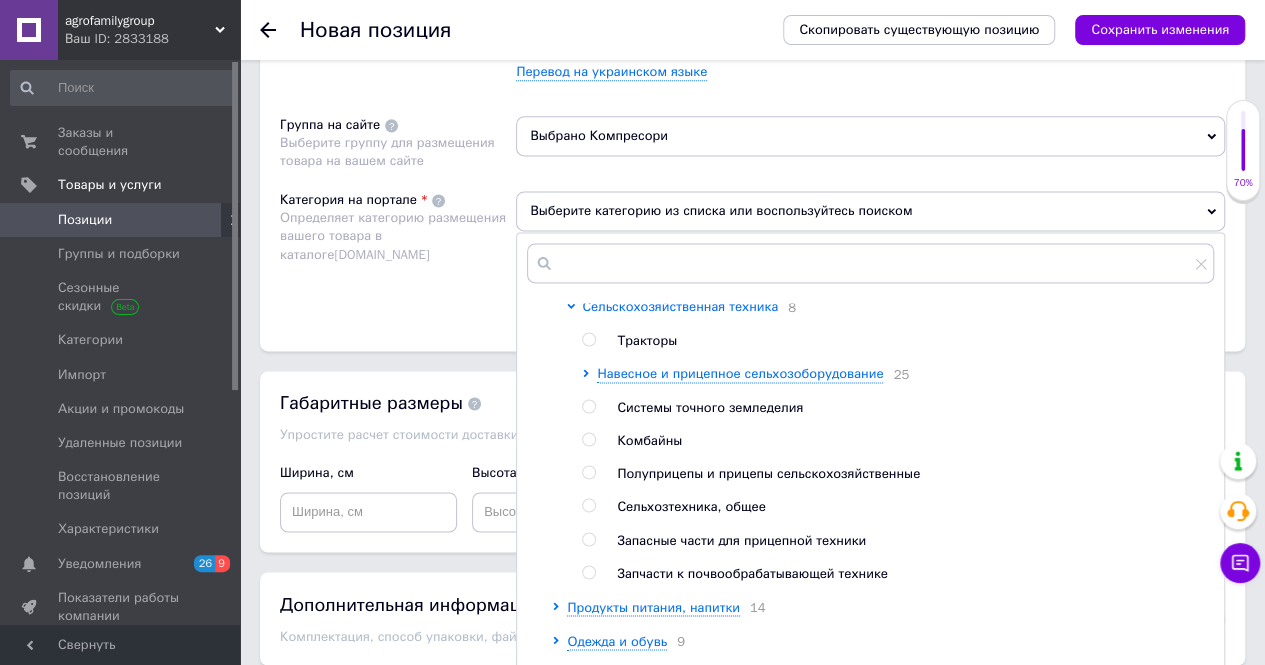 scroll, scrollTop: 300, scrollLeft: 0, axis: vertical 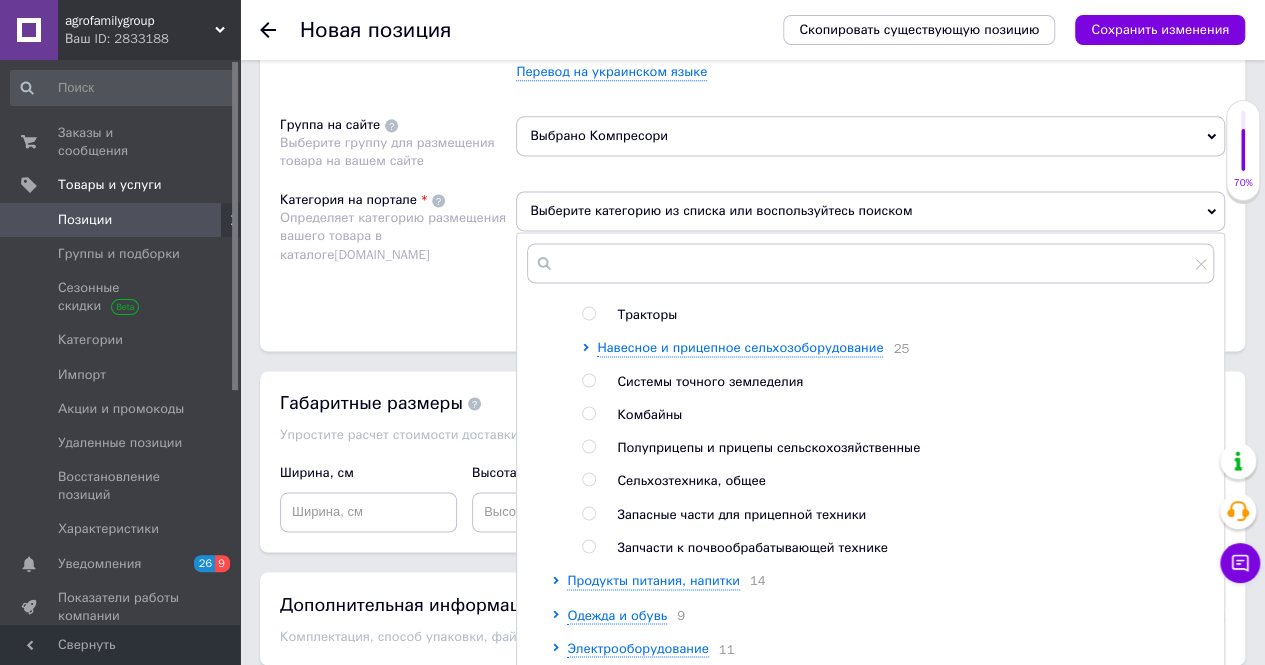 click at bounding box center (588, 479) 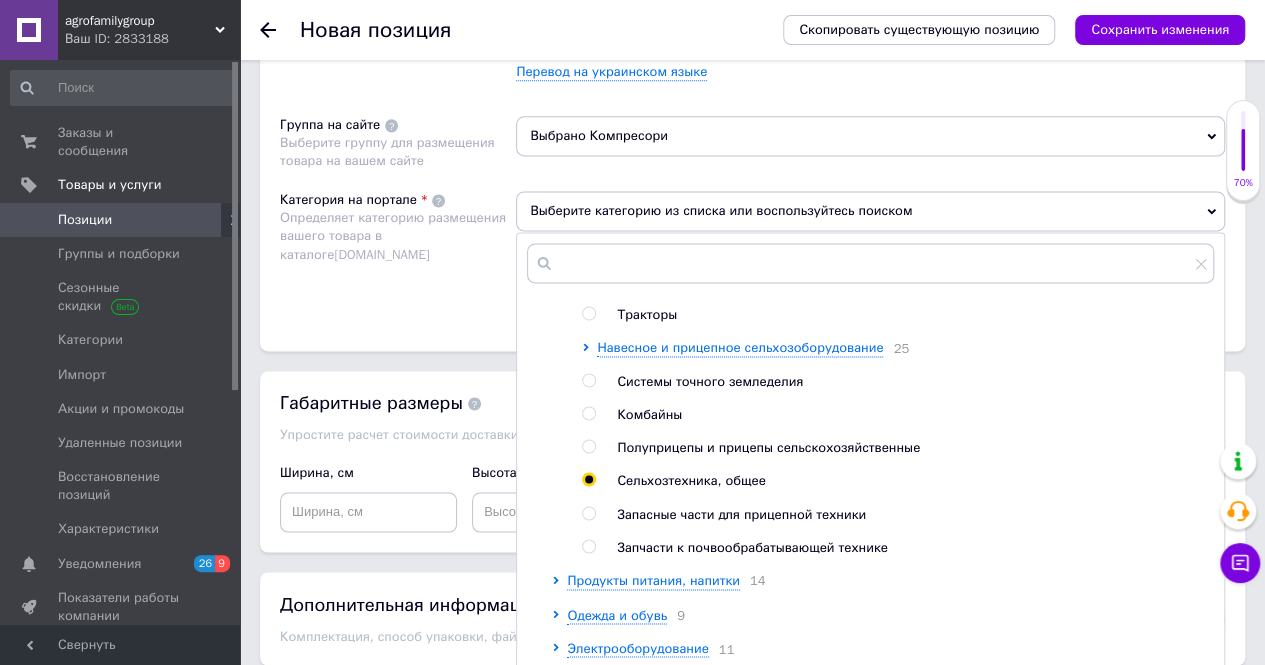 radio on "true" 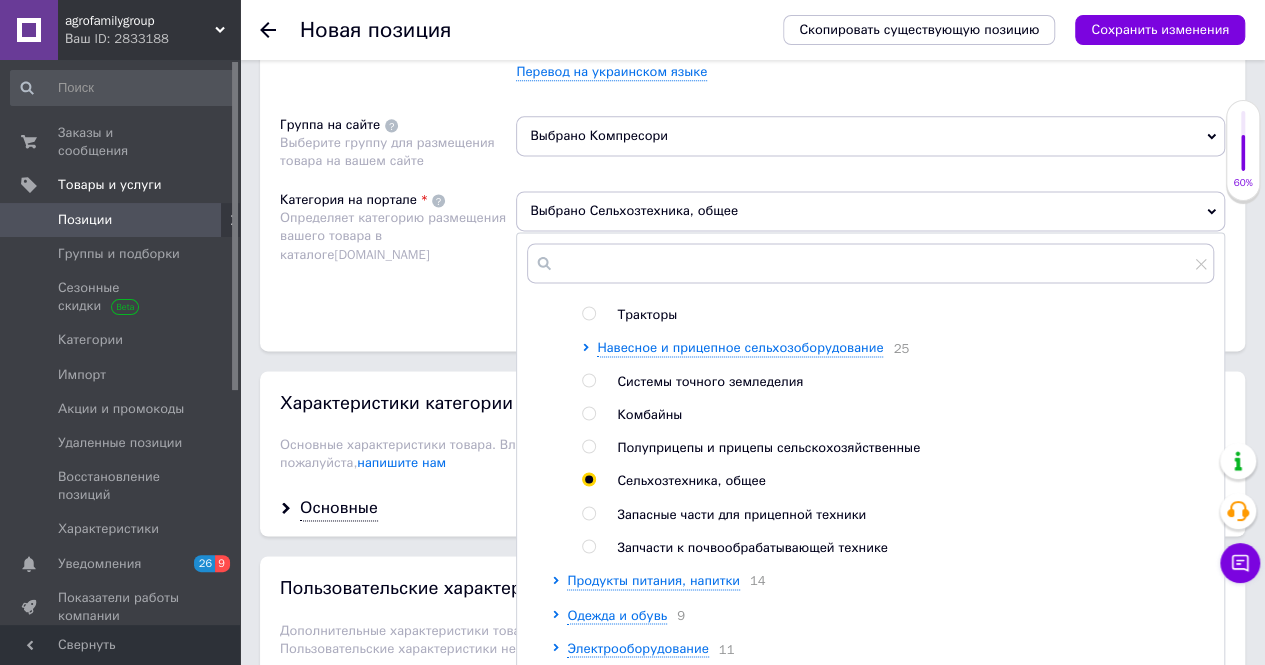 click on "Категория на портале Определяет категорию размещения вашего товара в каталоге  Prom.ua" at bounding box center [398, 251] 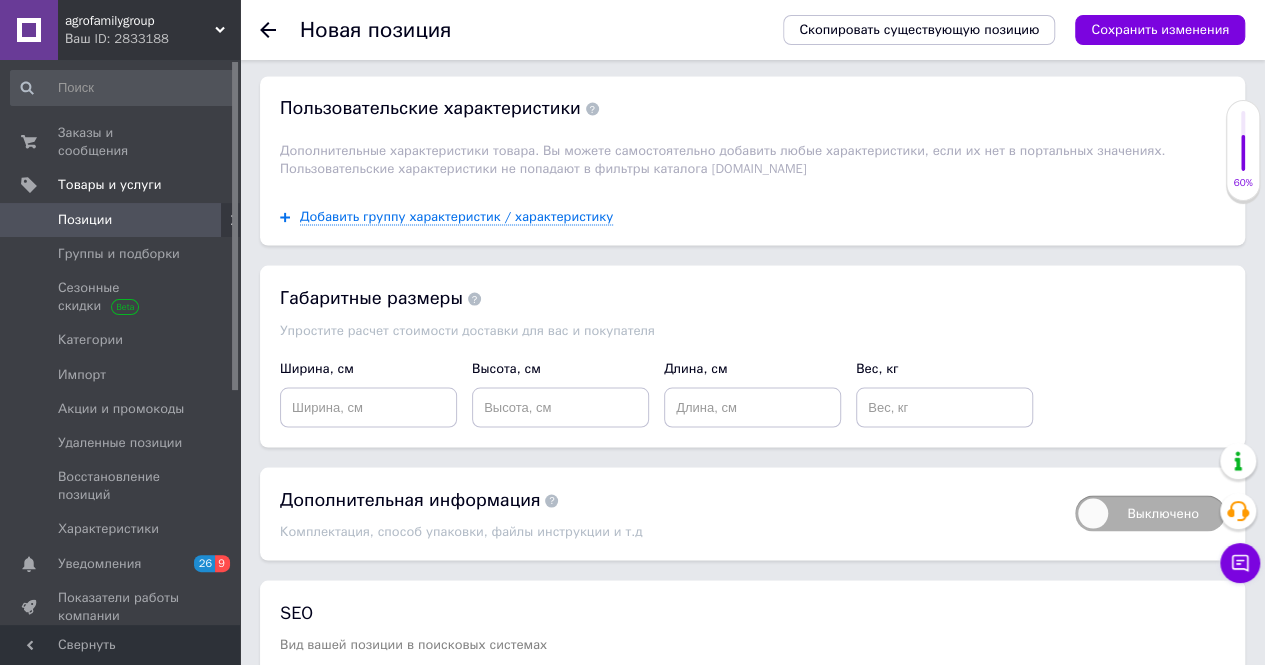 scroll, scrollTop: 1938, scrollLeft: 0, axis: vertical 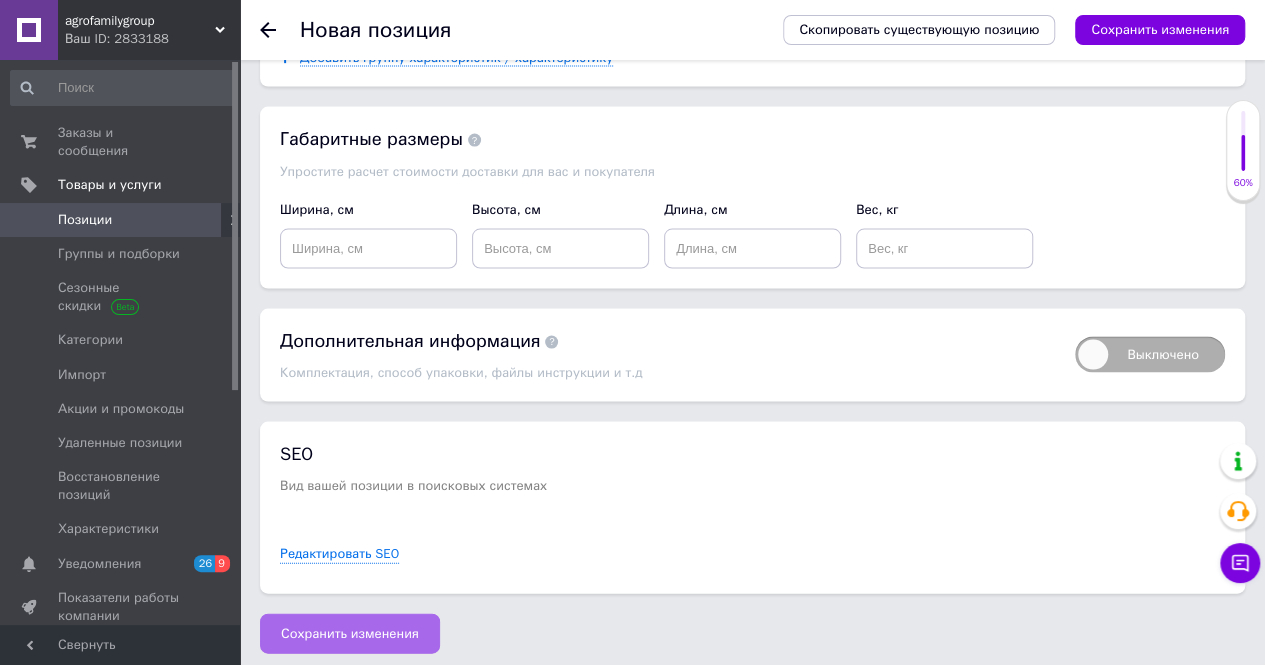 click on "Сохранить изменения" at bounding box center (350, 634) 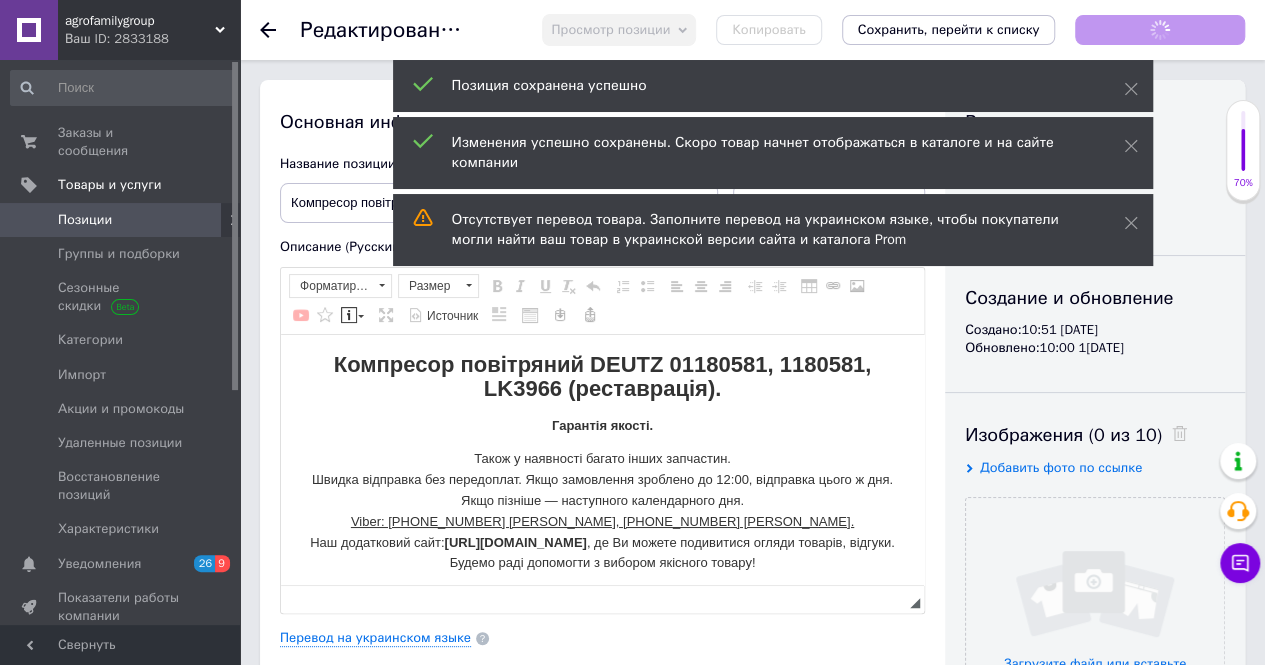 scroll, scrollTop: 0, scrollLeft: 0, axis: both 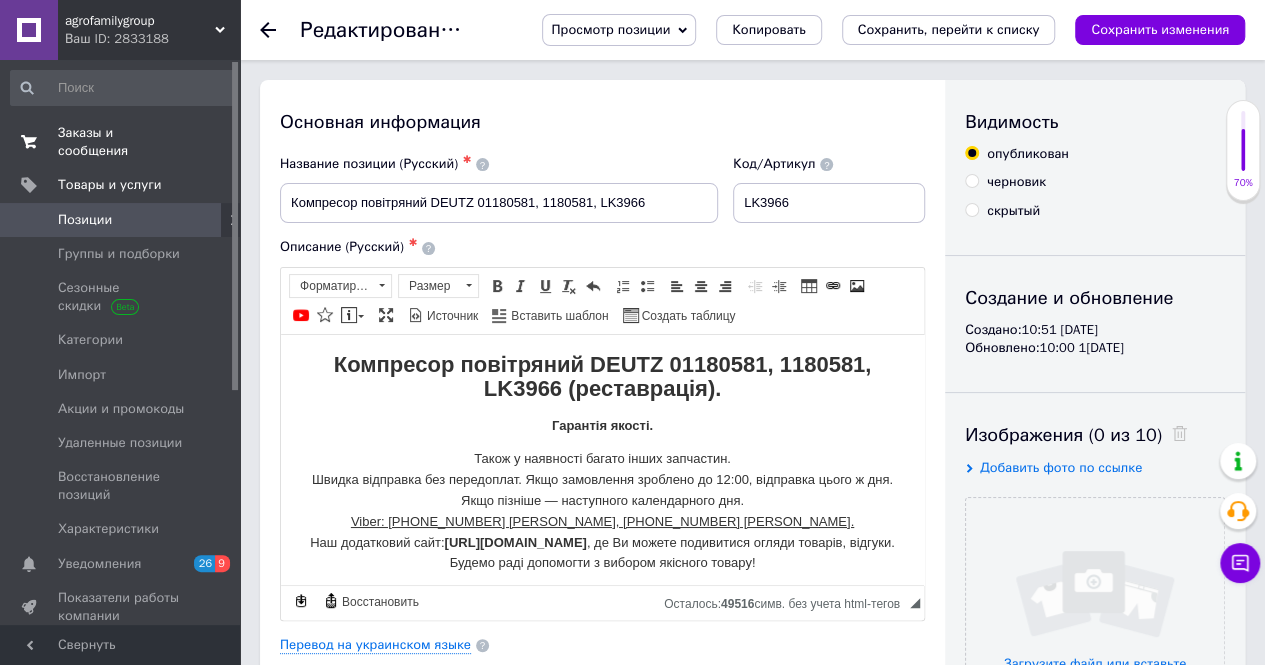 click on "Заказы и сообщения" at bounding box center (121, 142) 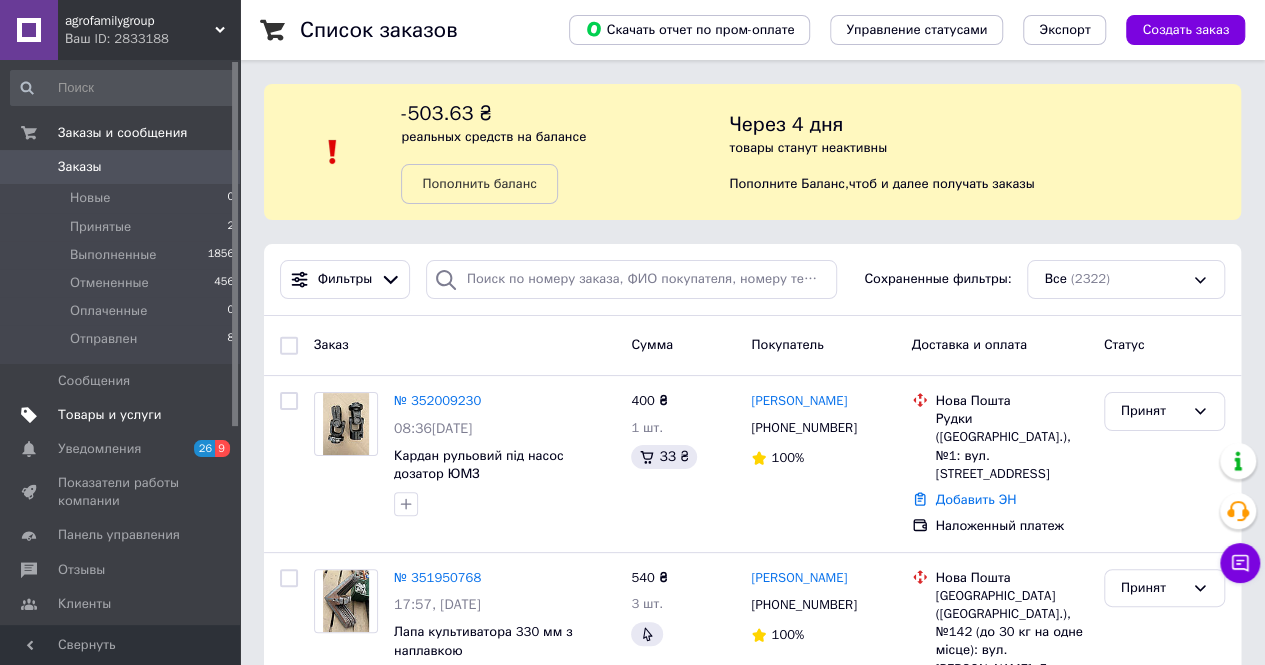click on "Товары и услуги" at bounding box center [123, 415] 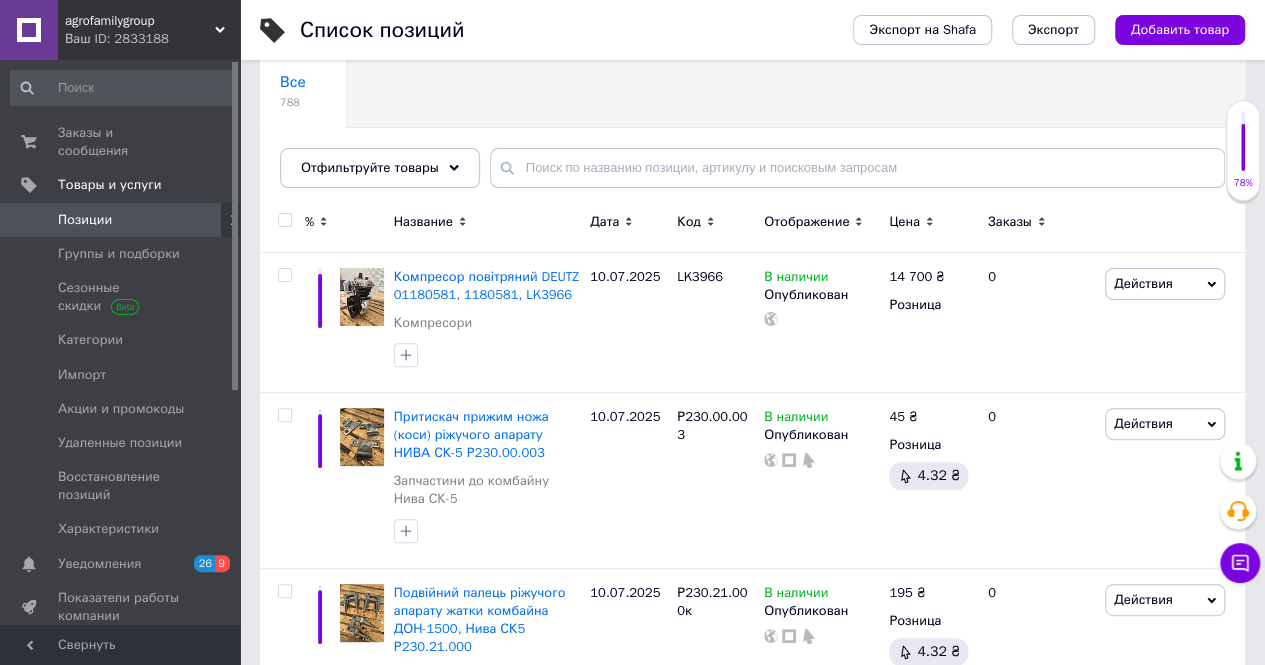scroll, scrollTop: 200, scrollLeft: 0, axis: vertical 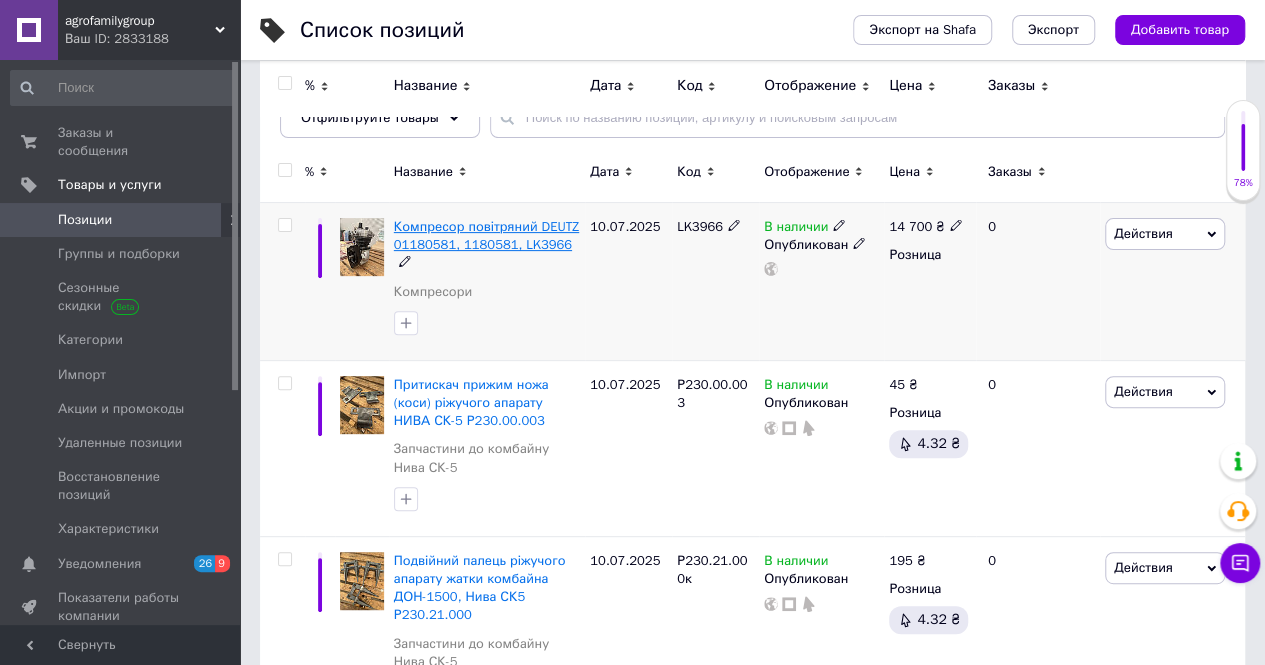 click on "Компресор повітряний DEUTZ 01180581, 1180581, LK3966" at bounding box center [486, 235] 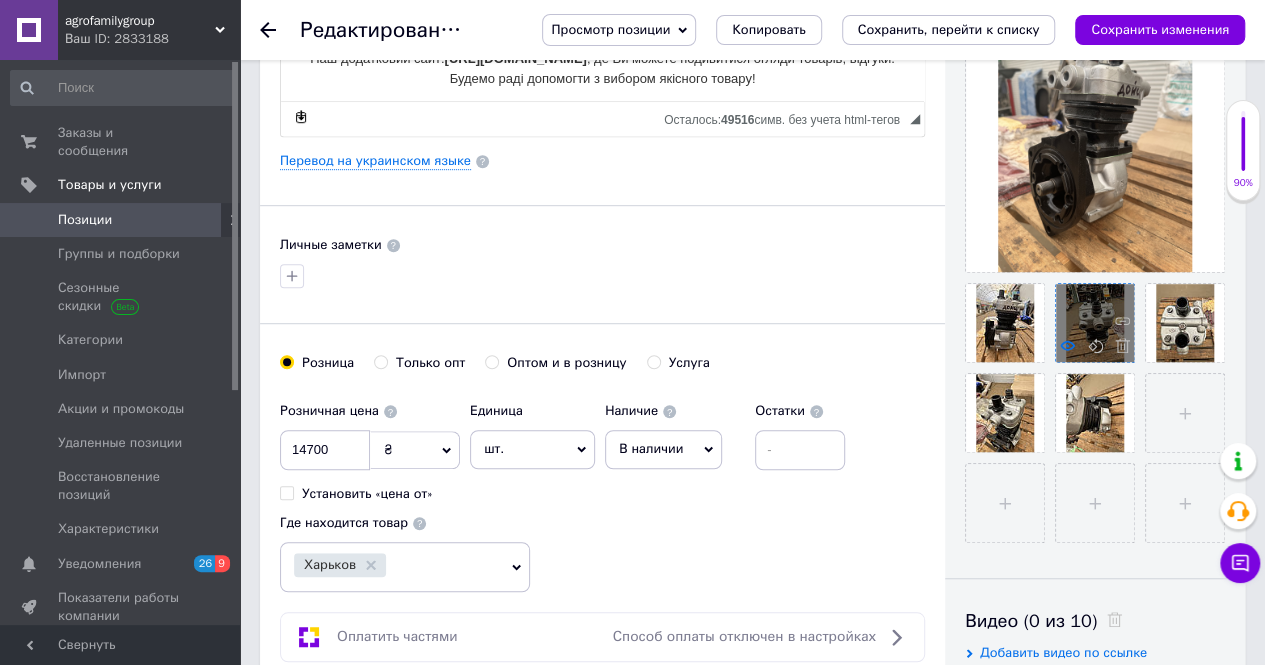 scroll, scrollTop: 500, scrollLeft: 0, axis: vertical 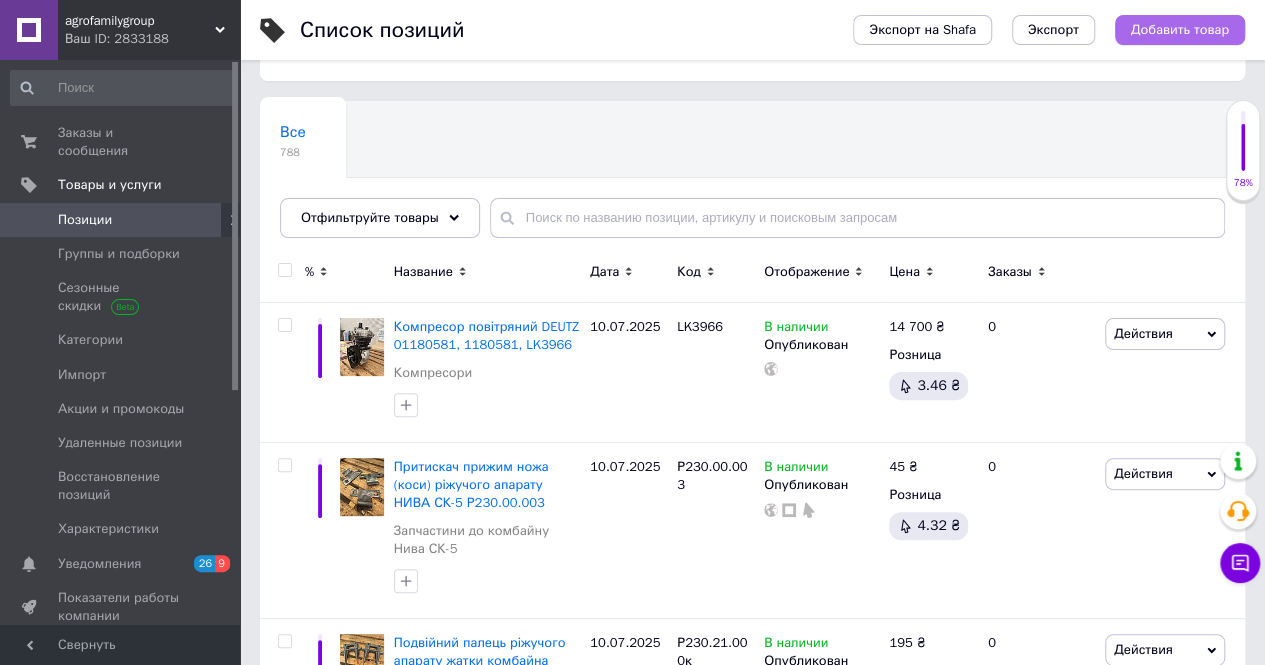 click on "Добавить товар" at bounding box center [1180, 30] 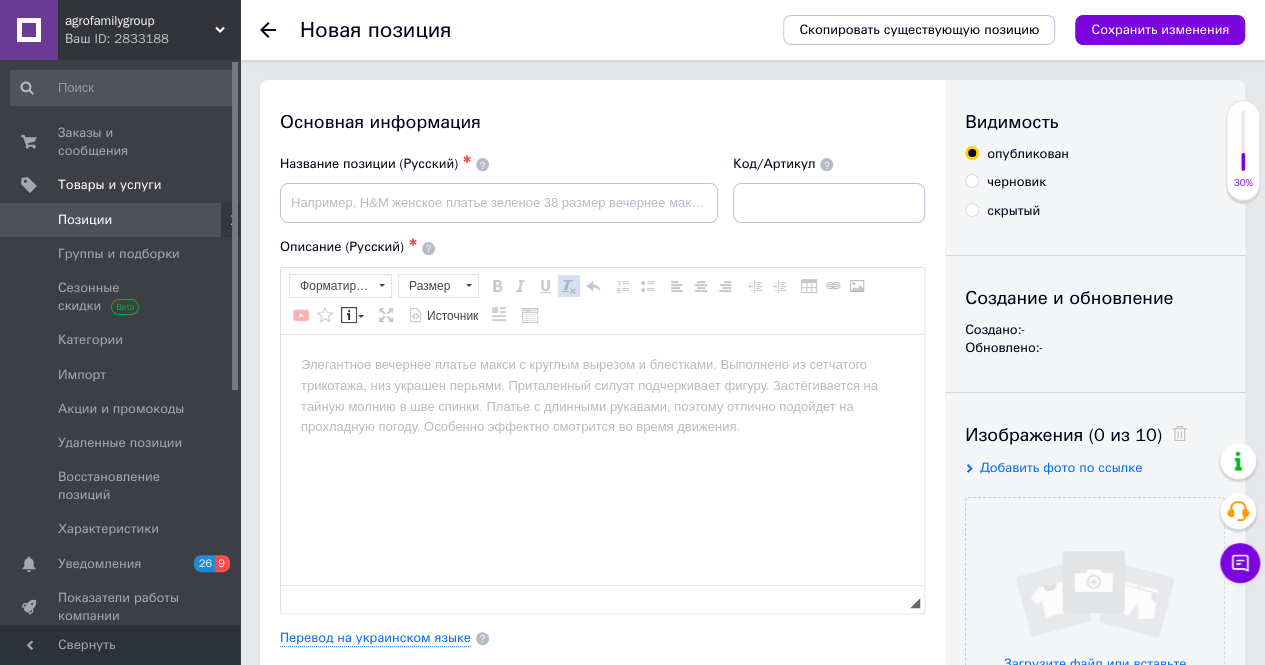 scroll, scrollTop: 0, scrollLeft: 0, axis: both 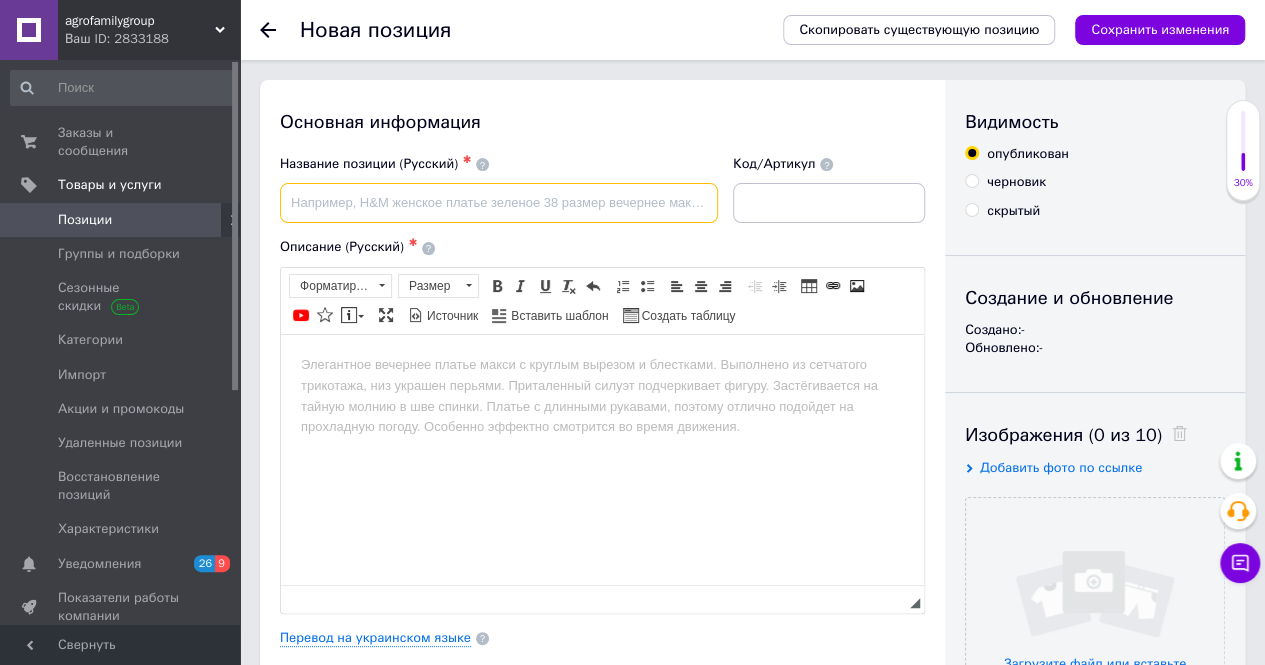 click at bounding box center (499, 203) 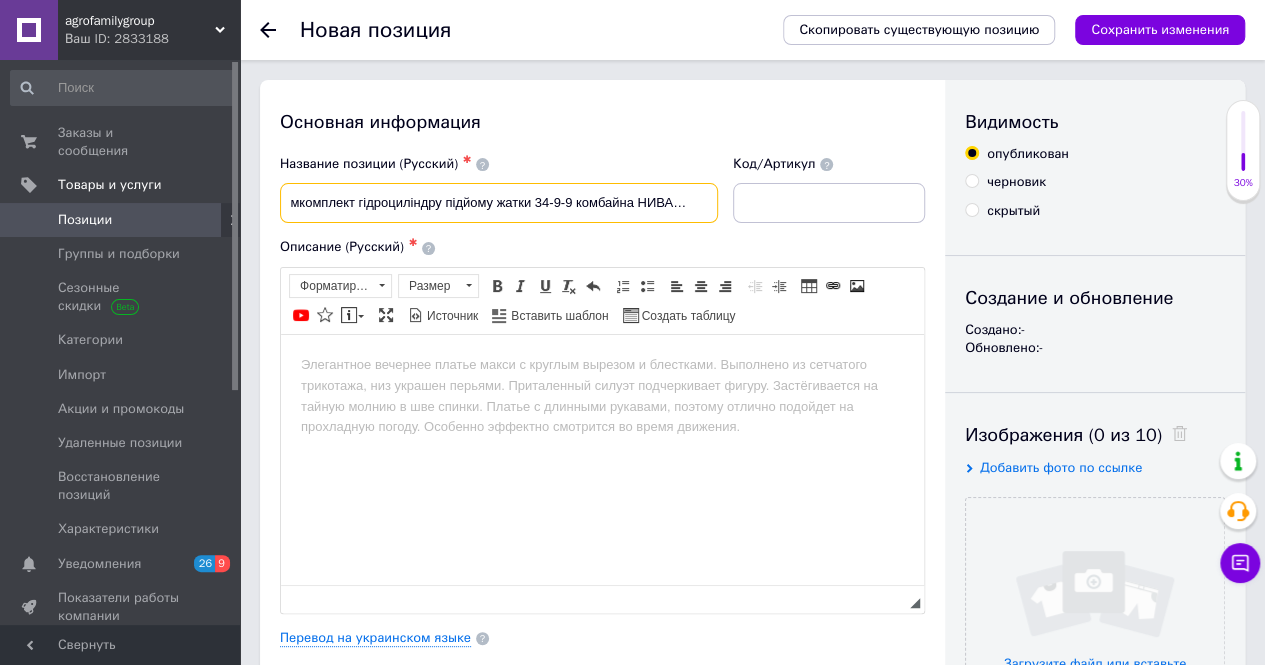 scroll, scrollTop: 0, scrollLeft: 8, axis: horizontal 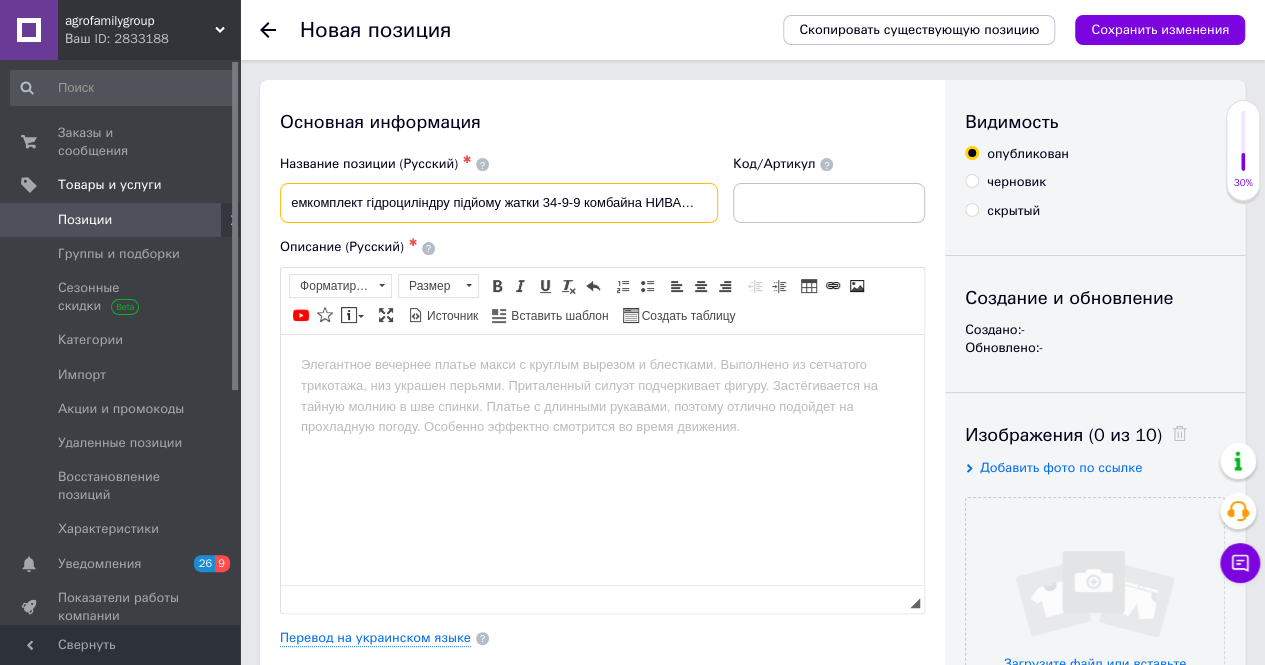 drag, startPoint x: 542, startPoint y: 199, endPoint x: 576, endPoint y: 200, distance: 34.0147 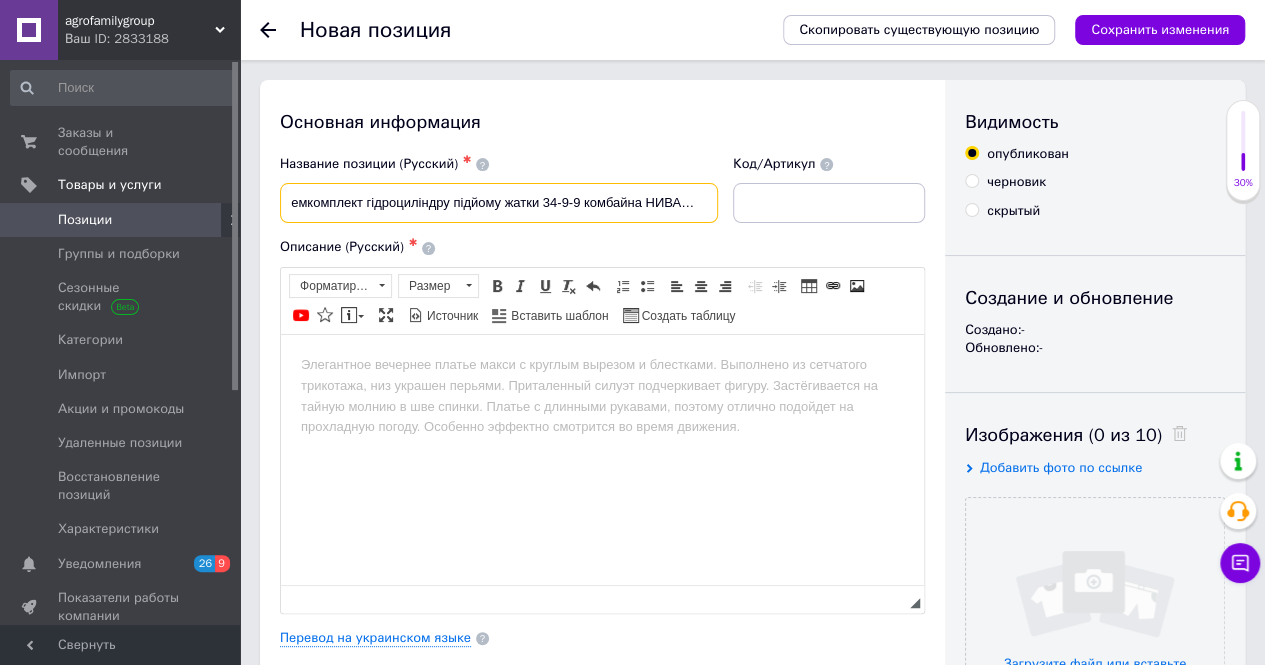 click on "Ремкомплект гідроциліндру підйому жатки 34-9-9 комбайна НИВА СК-5" at bounding box center (499, 203) 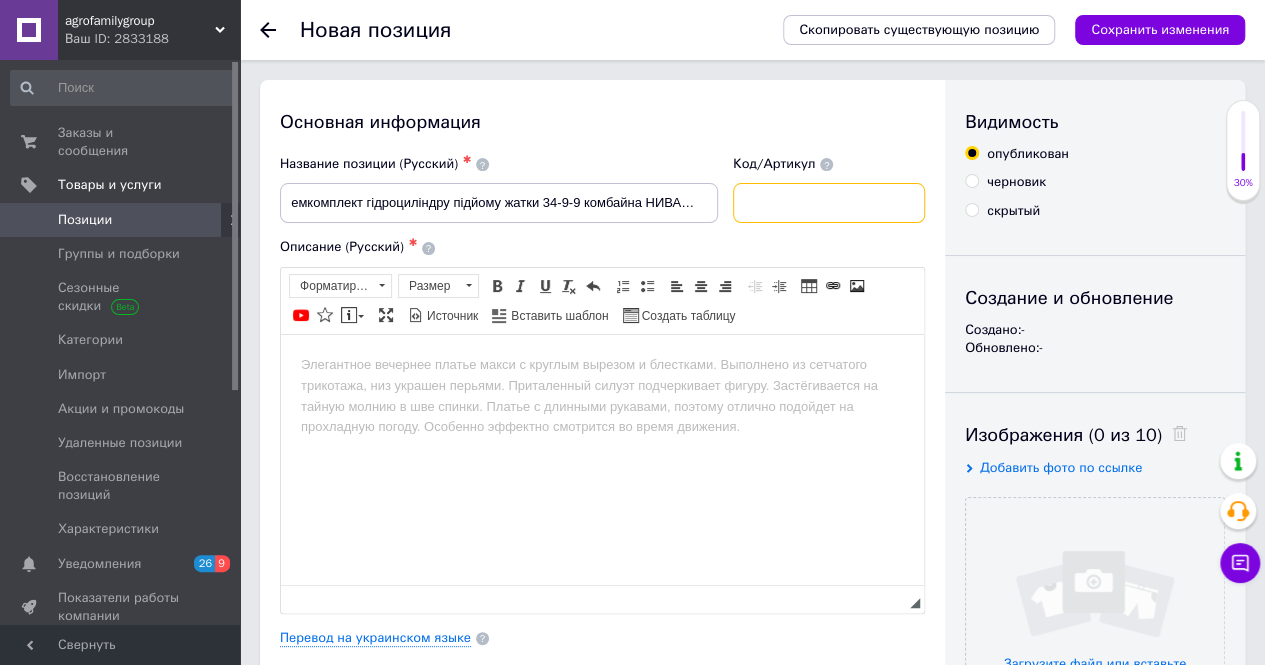 scroll, scrollTop: 0, scrollLeft: 0, axis: both 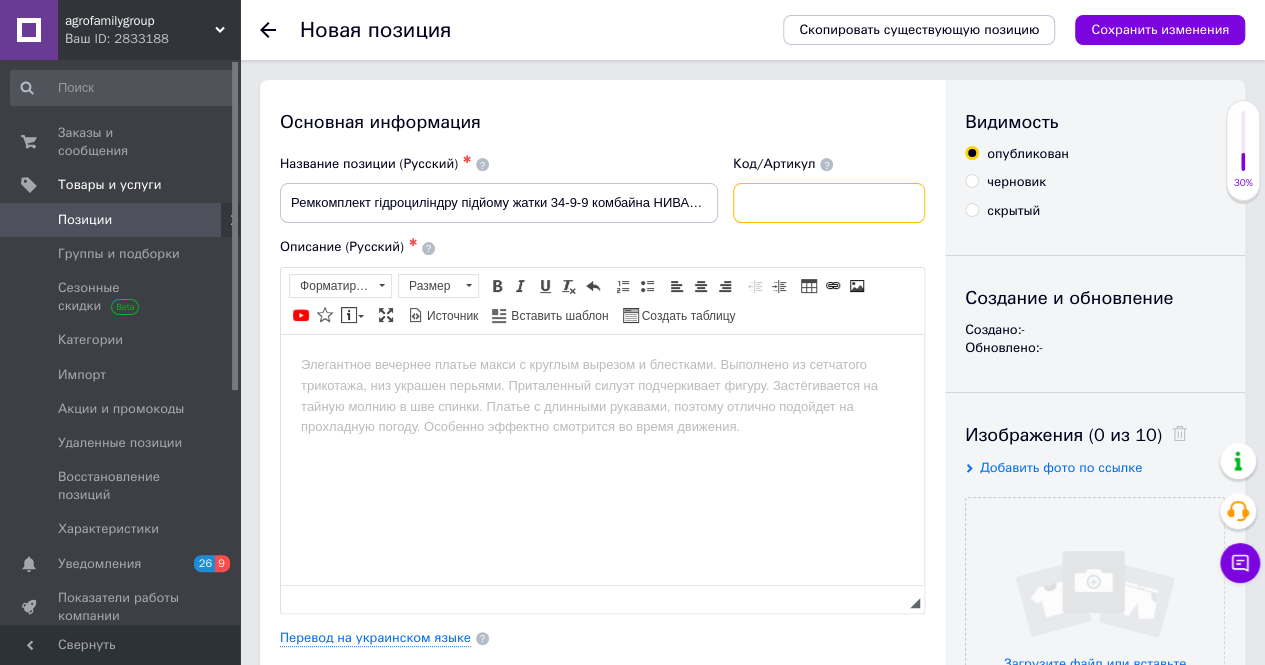 click at bounding box center (829, 203) 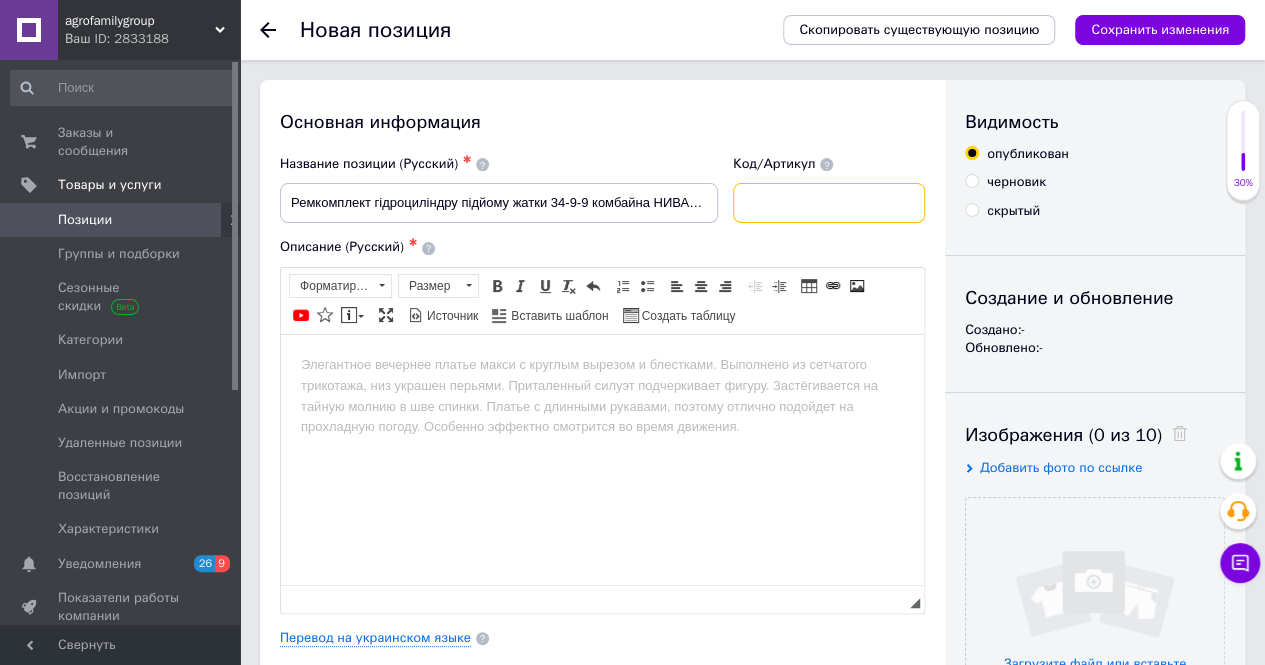 paste on "34-9-9" 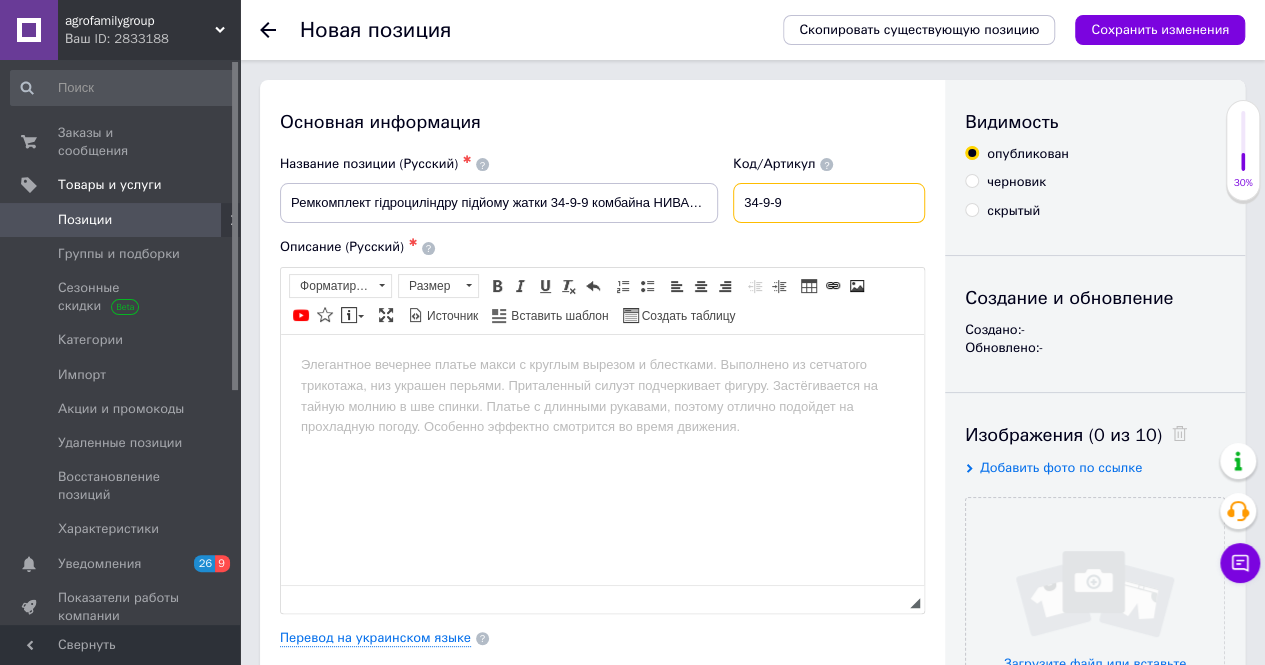 type on "34-9-9" 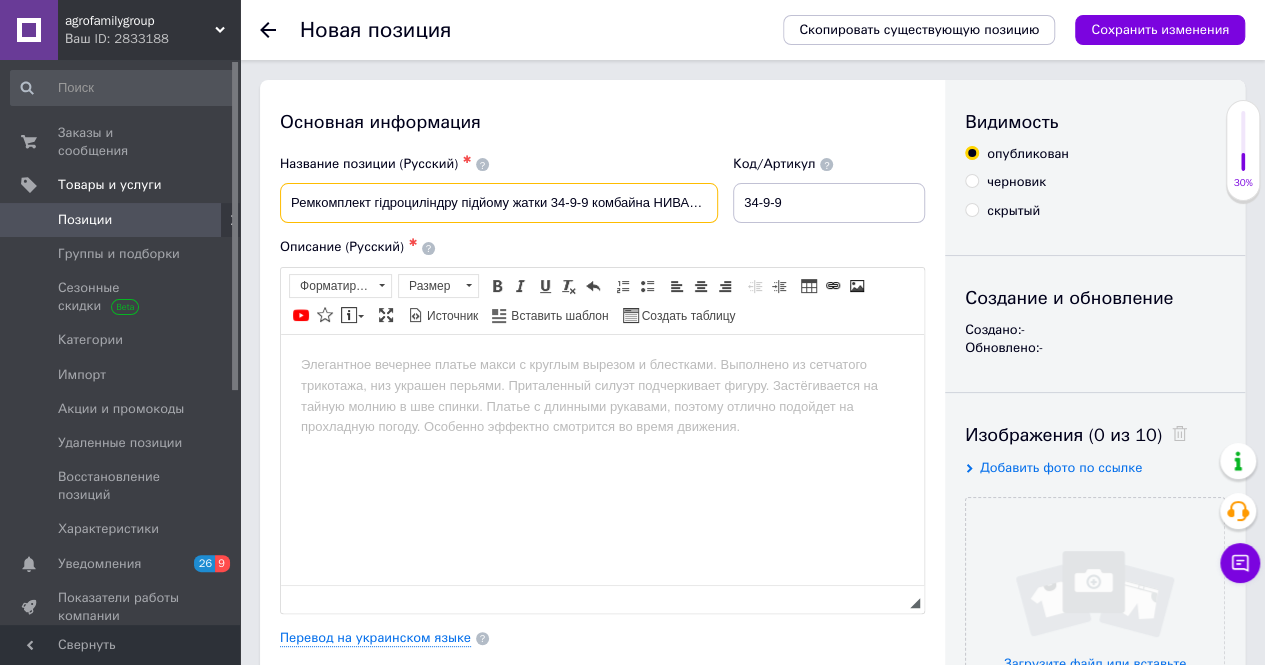 scroll, scrollTop: 0, scrollLeft: 8, axis: horizontal 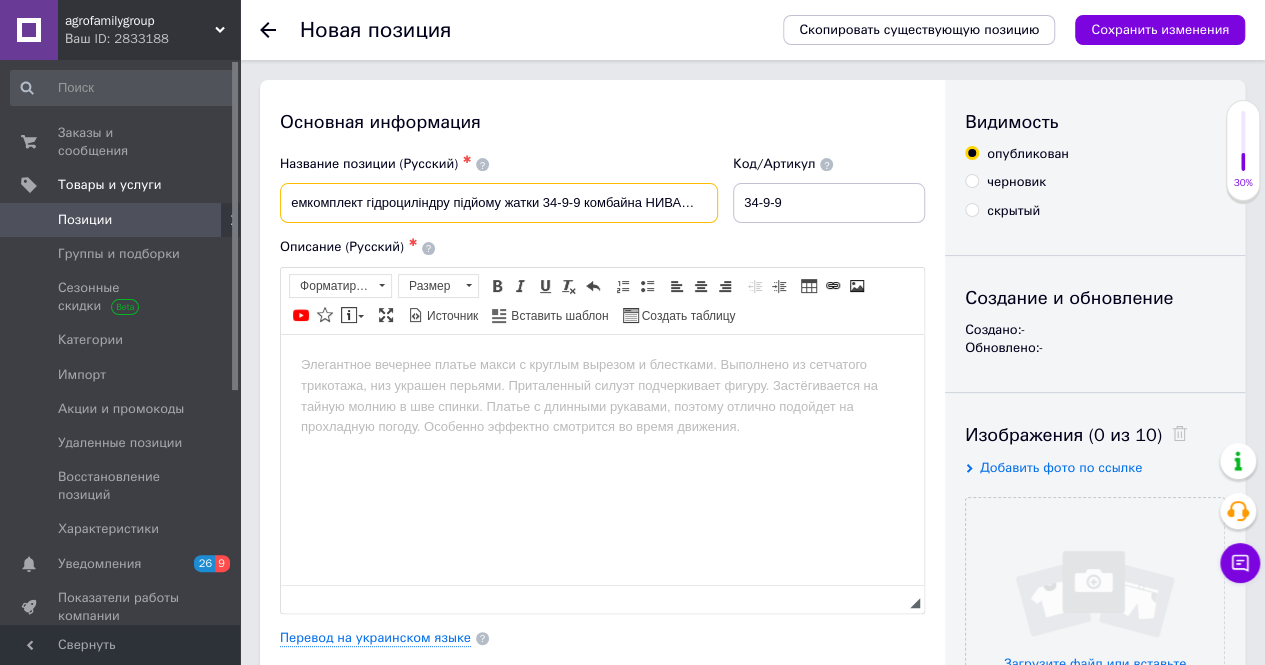 drag, startPoint x: 291, startPoint y: 197, endPoint x: 726, endPoint y: 224, distance: 435.83713 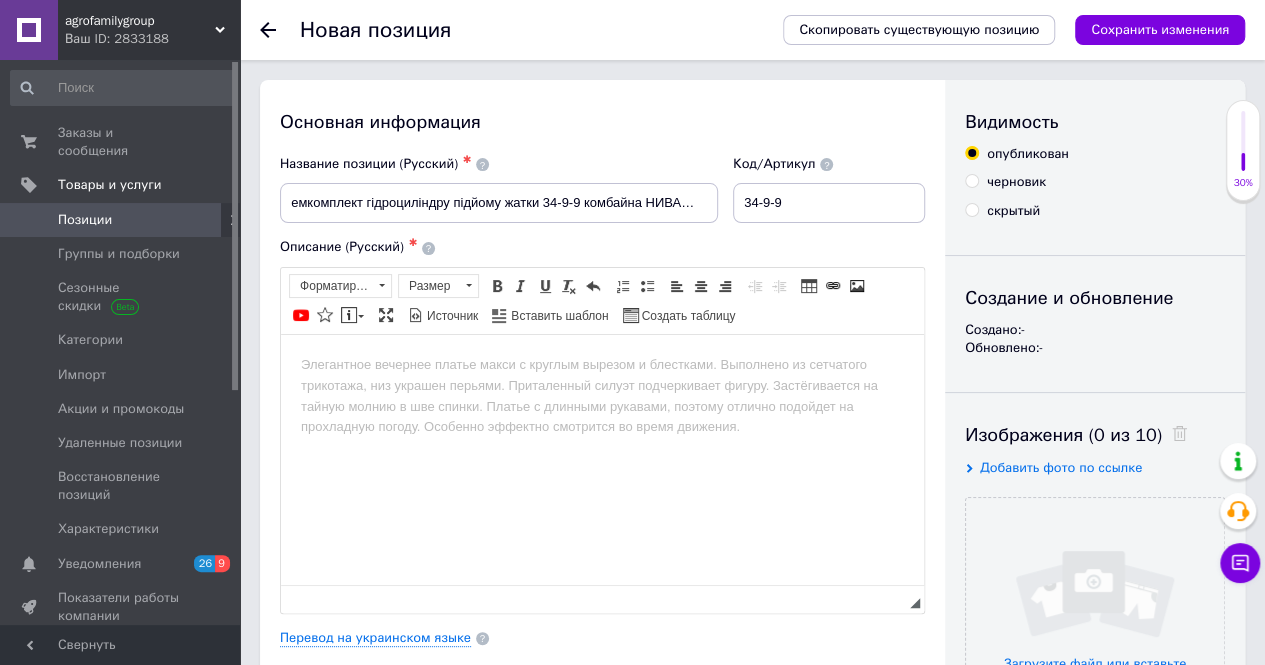 click at bounding box center (602, 364) 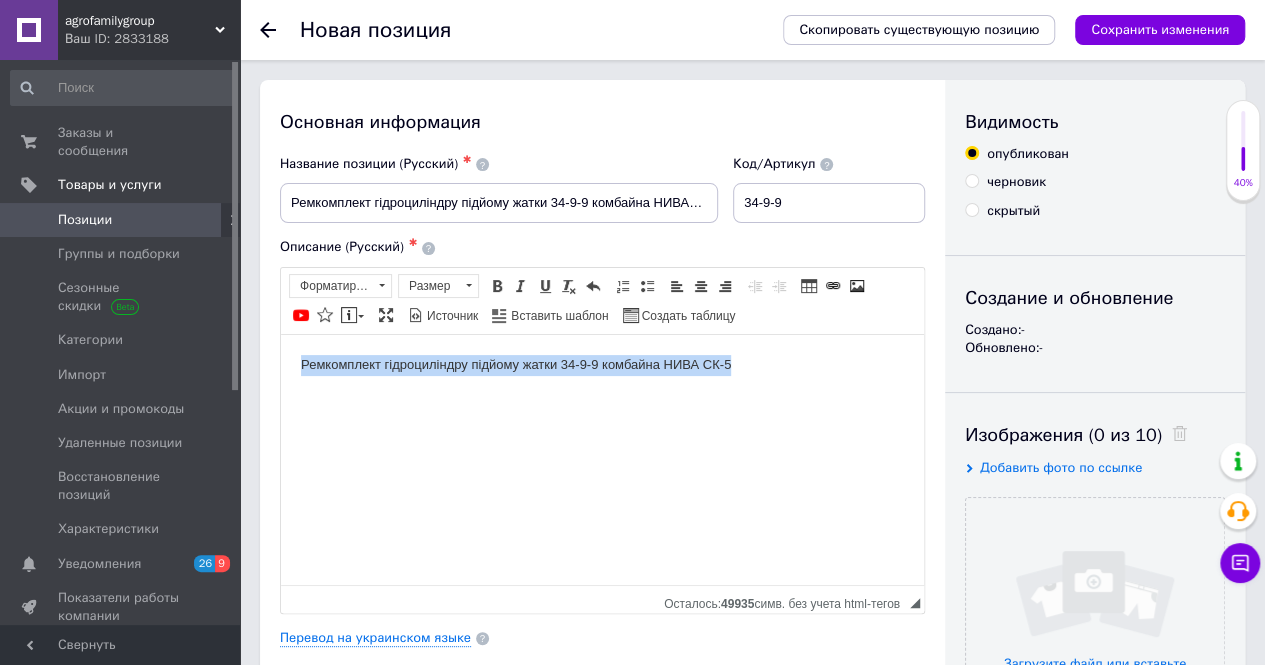 drag, startPoint x: 296, startPoint y: 363, endPoint x: 863, endPoint y: 365, distance: 567.00354 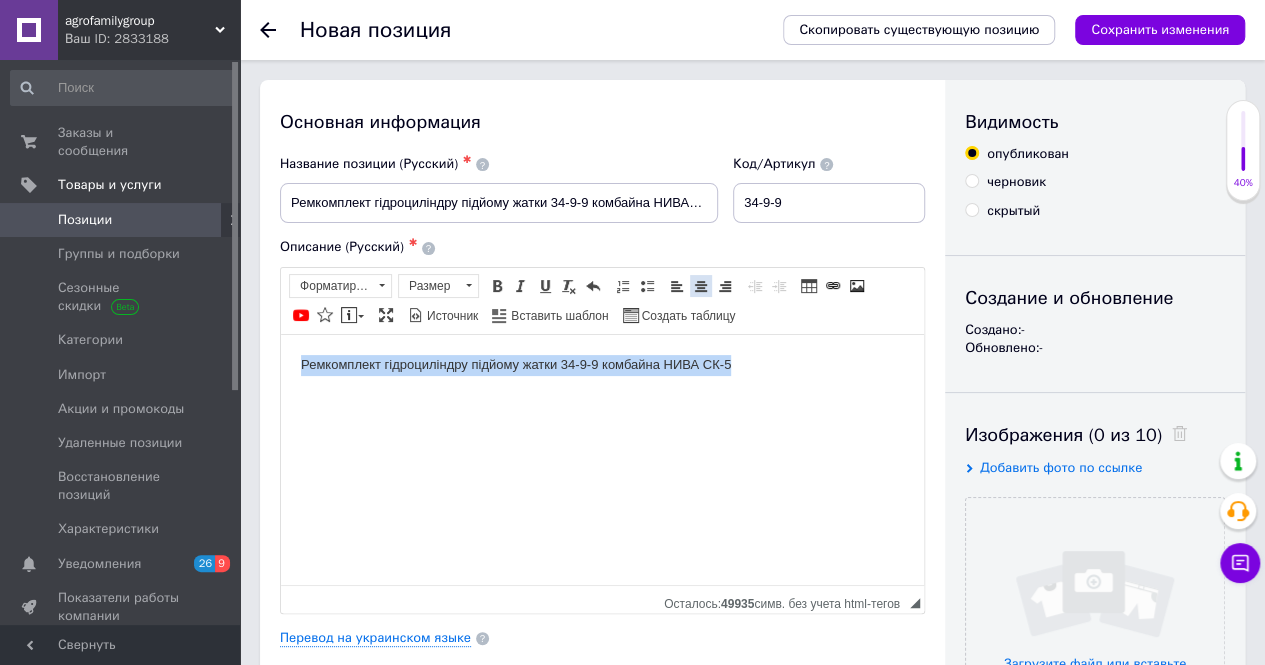 click at bounding box center (701, 286) 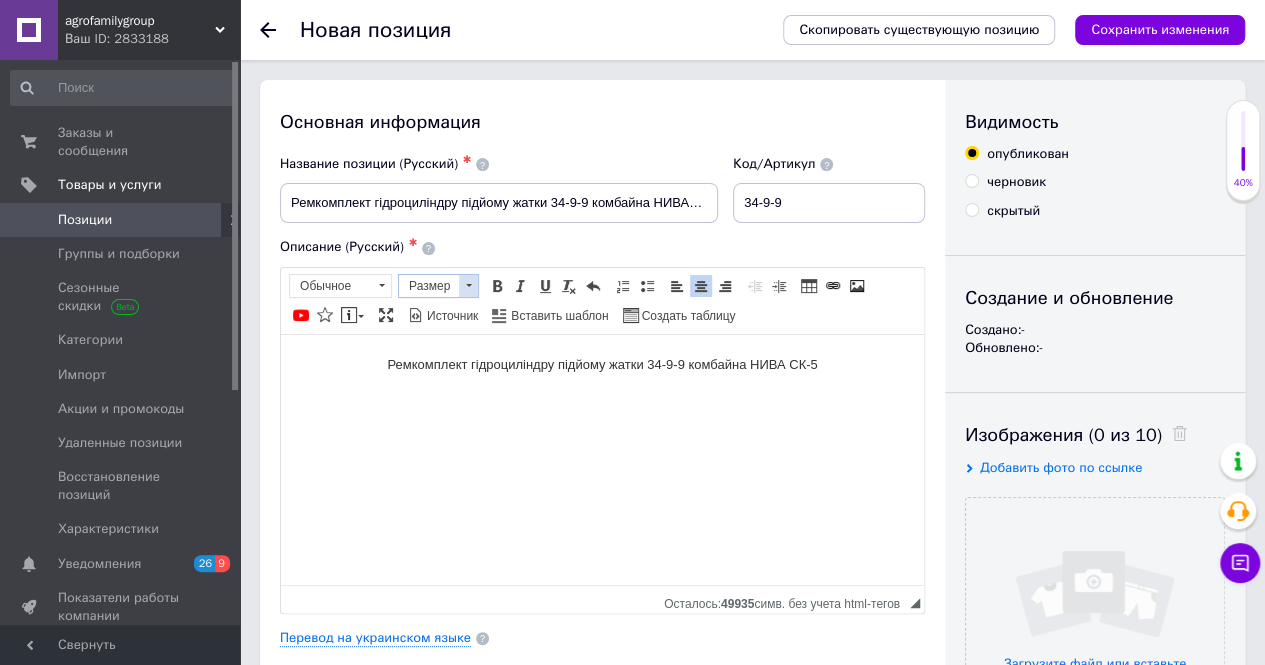click at bounding box center [468, 286] 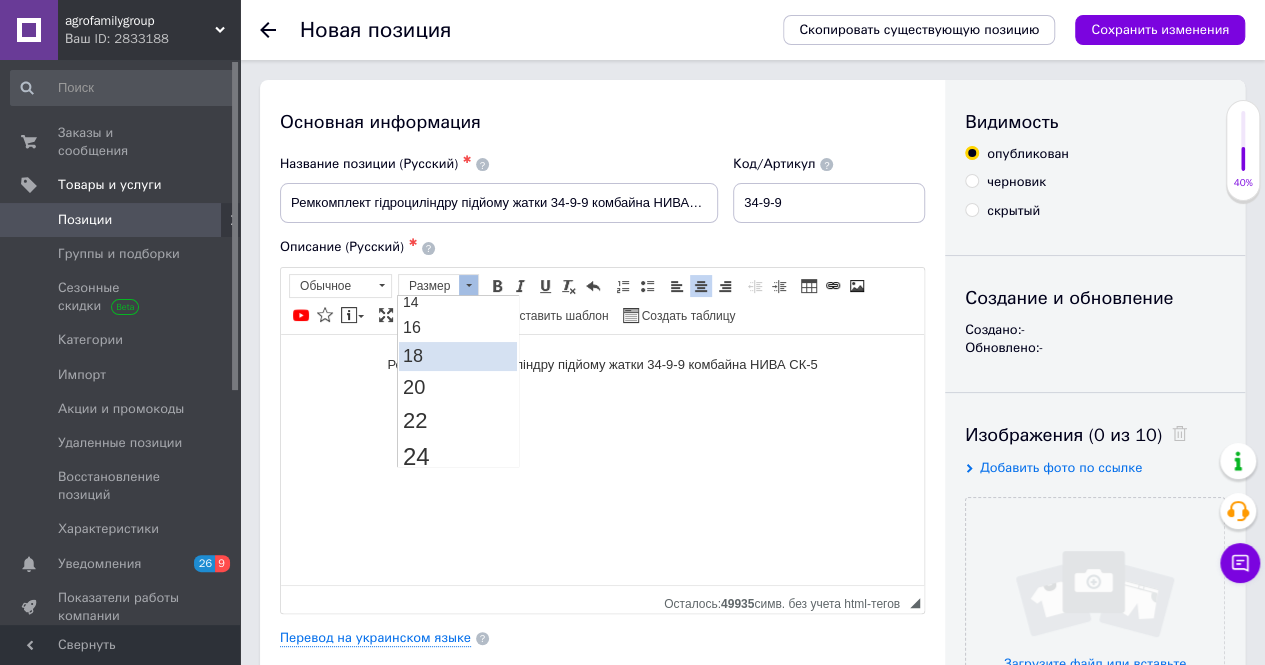 scroll, scrollTop: 200, scrollLeft: 0, axis: vertical 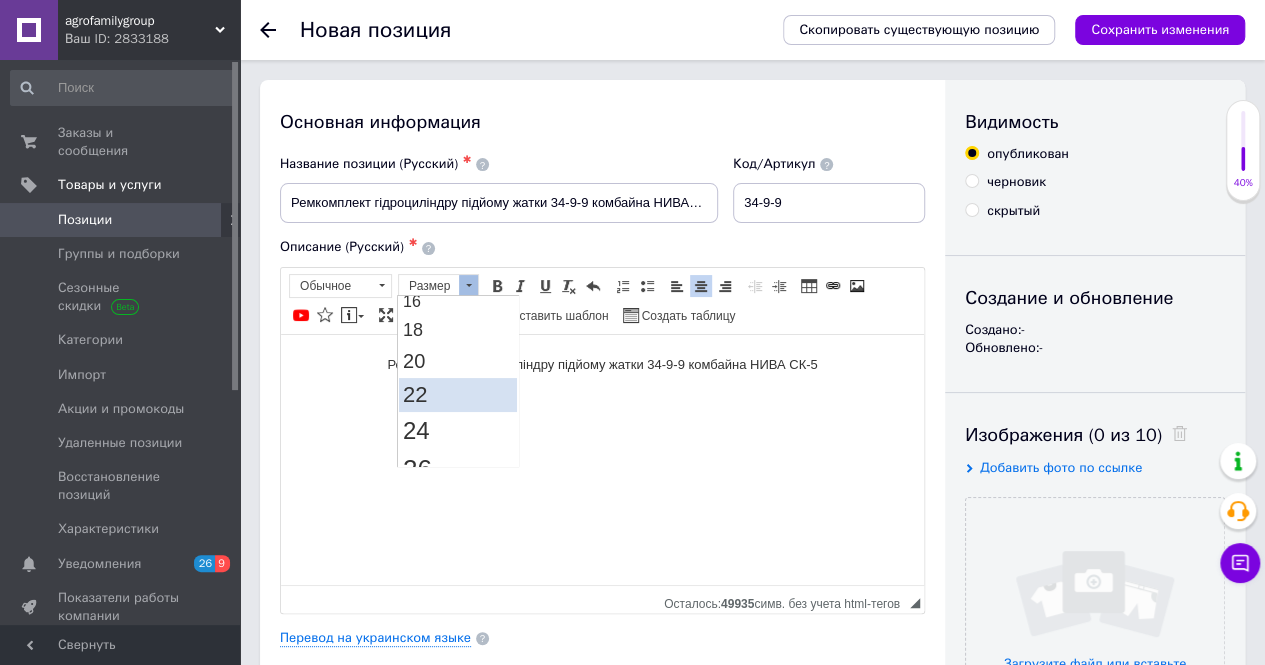 click on "22" at bounding box center (458, 394) 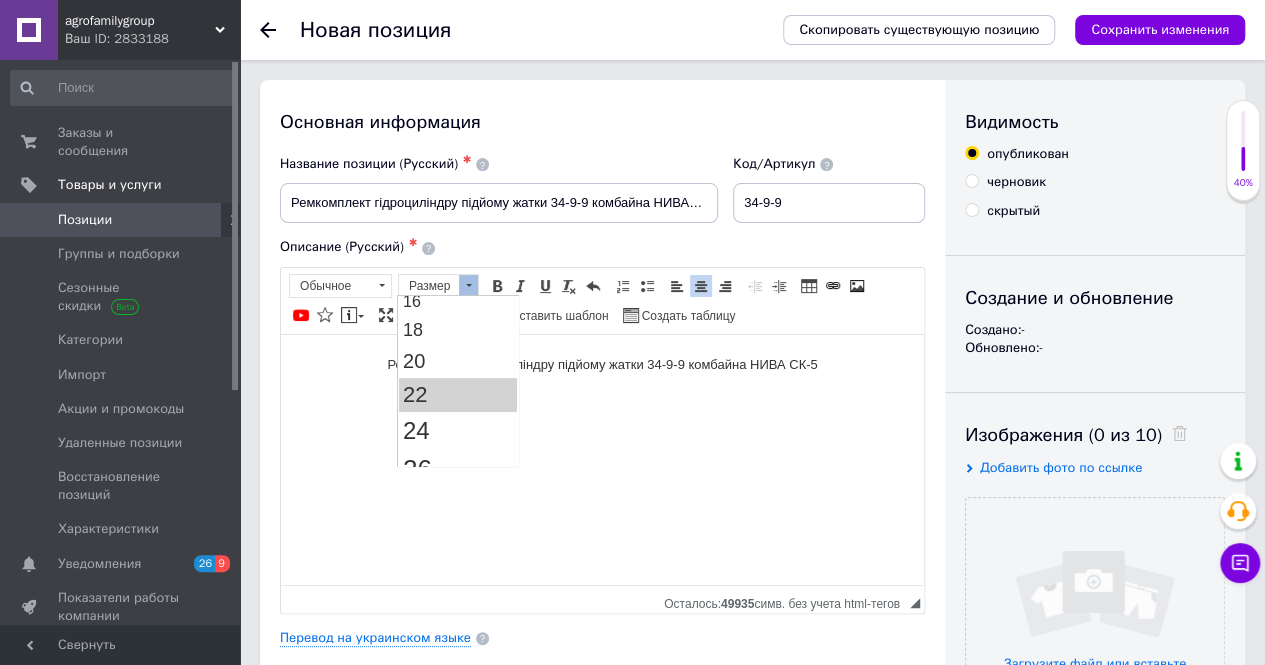 scroll, scrollTop: 0, scrollLeft: 0, axis: both 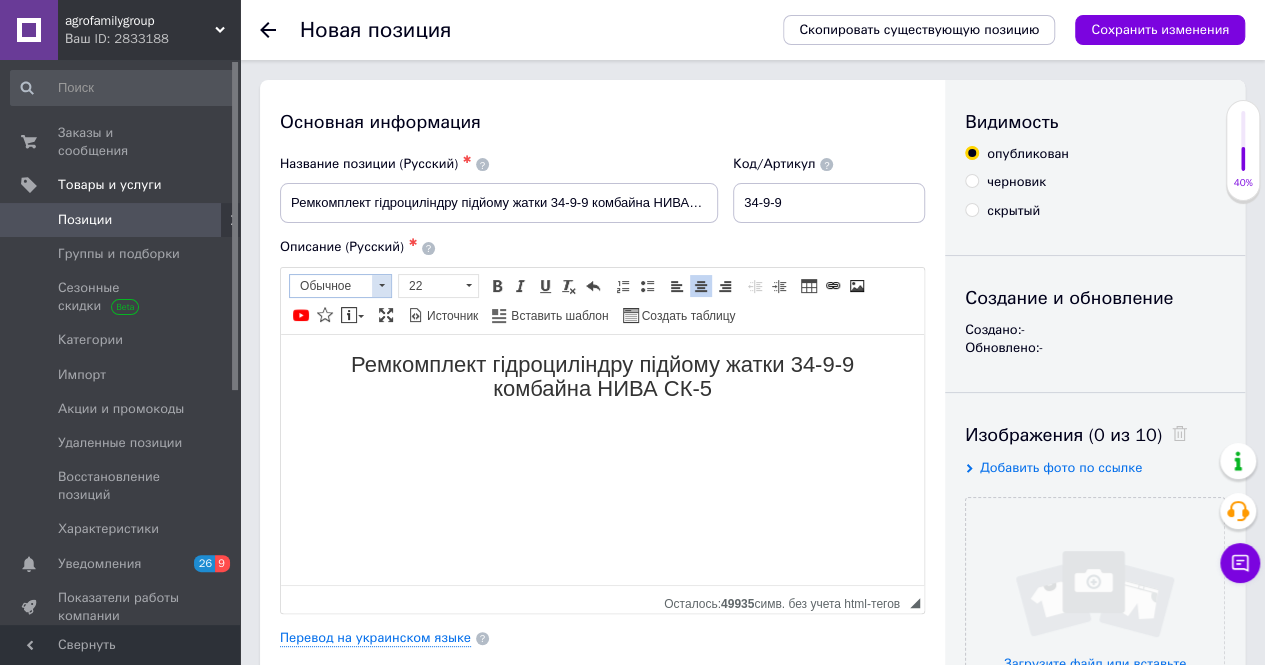 click at bounding box center (381, 286) 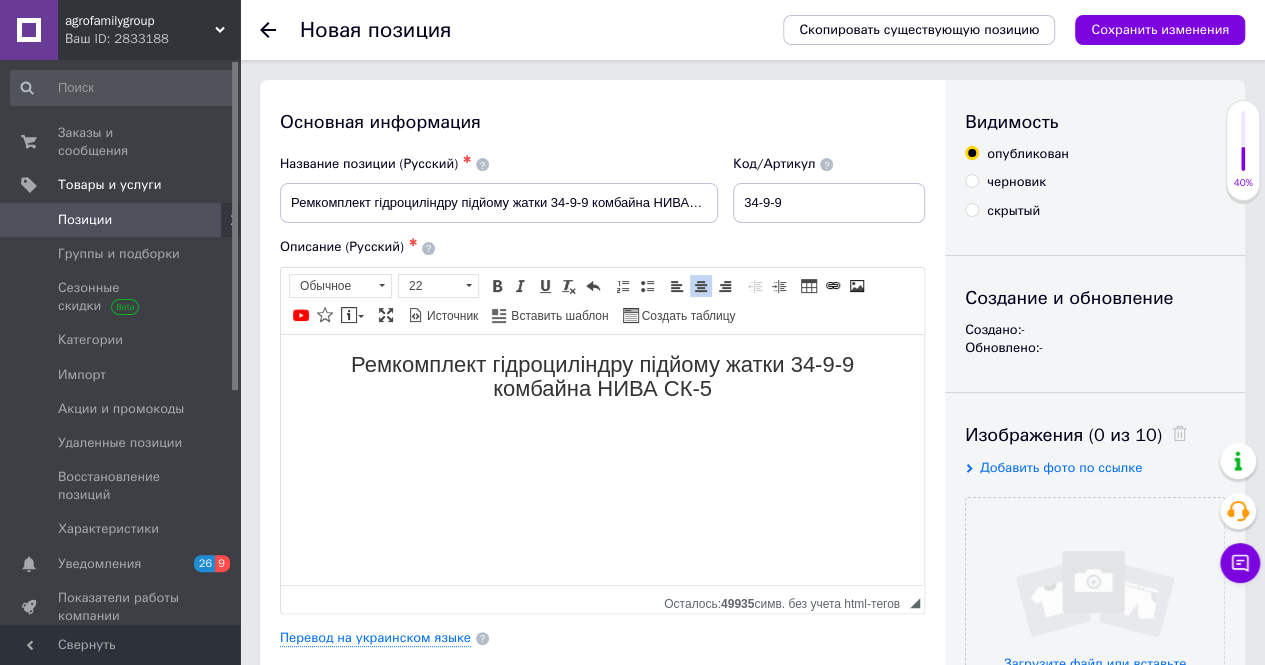 click on "Ремкомплект гідроциліндру підйому жатки 34-9-9 комбайна НИВА СК-5" at bounding box center (602, 378) 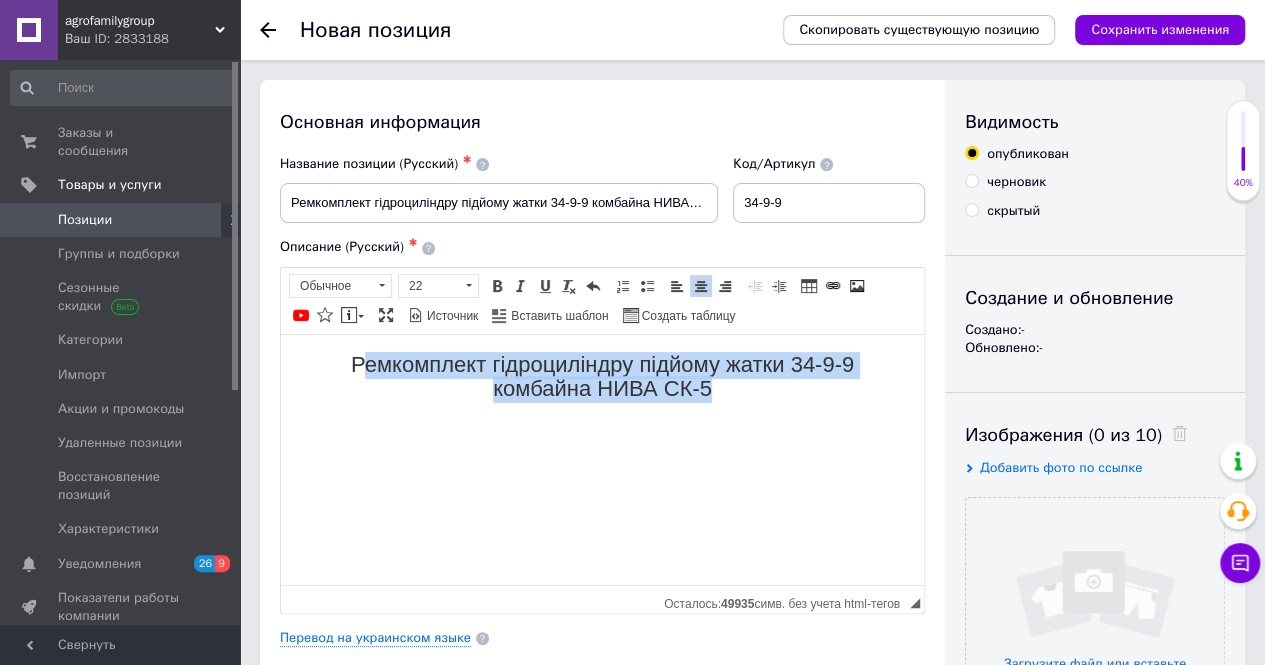 drag, startPoint x: 359, startPoint y: 363, endPoint x: 775, endPoint y: 387, distance: 416.69174 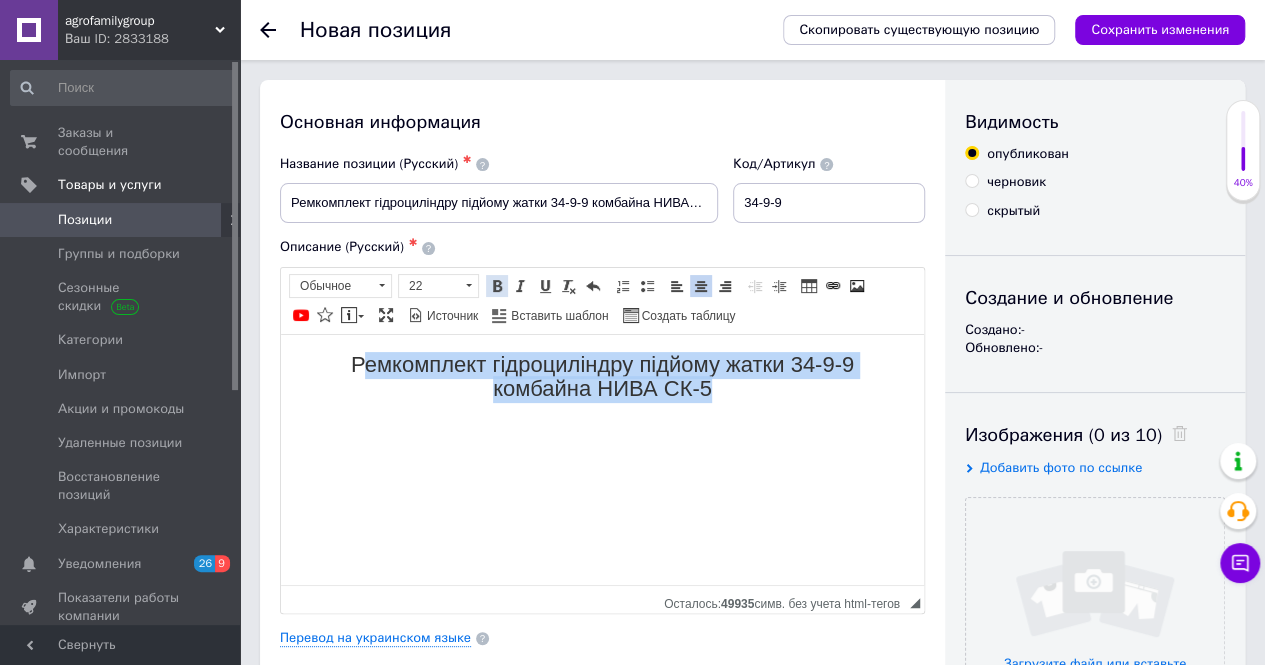 drag, startPoint x: 496, startPoint y: 281, endPoint x: 437, endPoint y: 71, distance: 218.13069 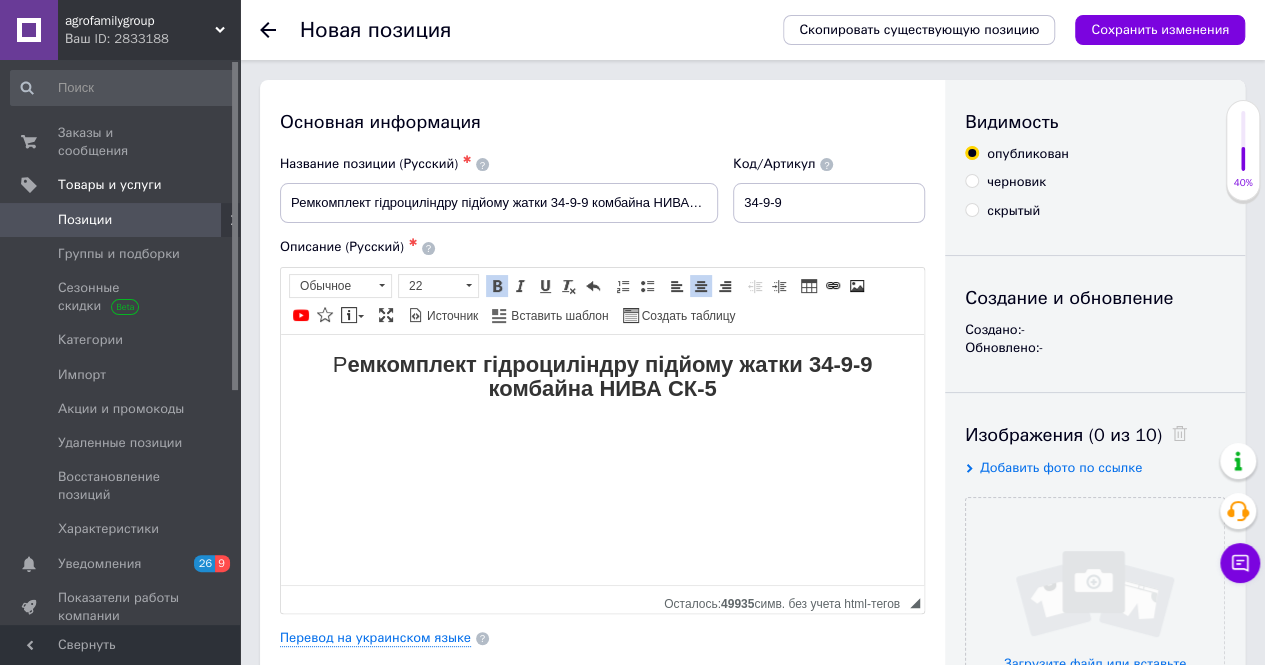 click on "Р емкомплект гідроциліндру підйому жатки 34-9-9 комбайна НИВА СК-5" at bounding box center [602, 378] 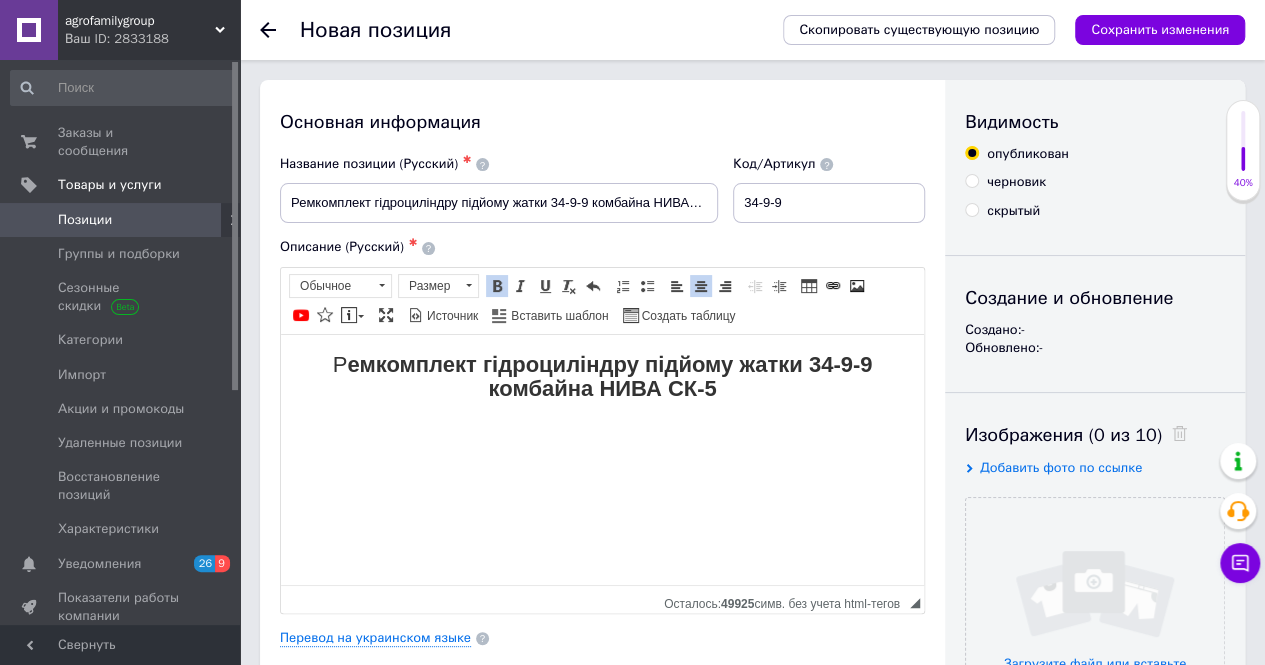 click at bounding box center [497, 286] 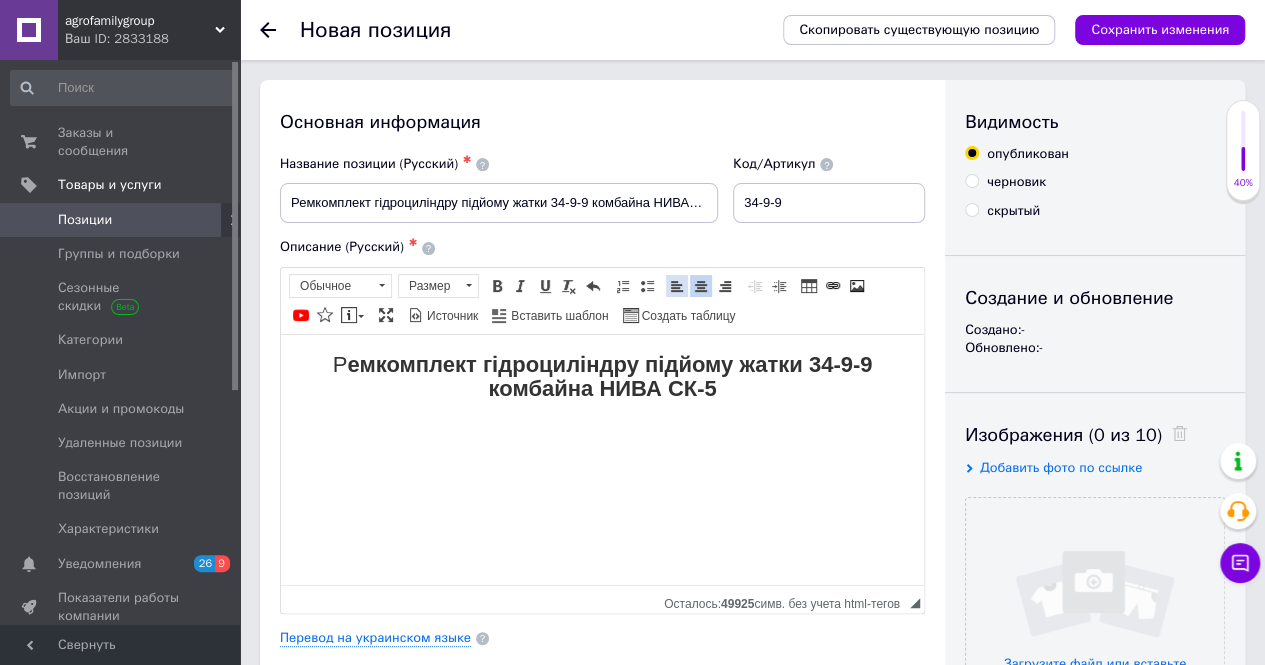 click at bounding box center [677, 286] 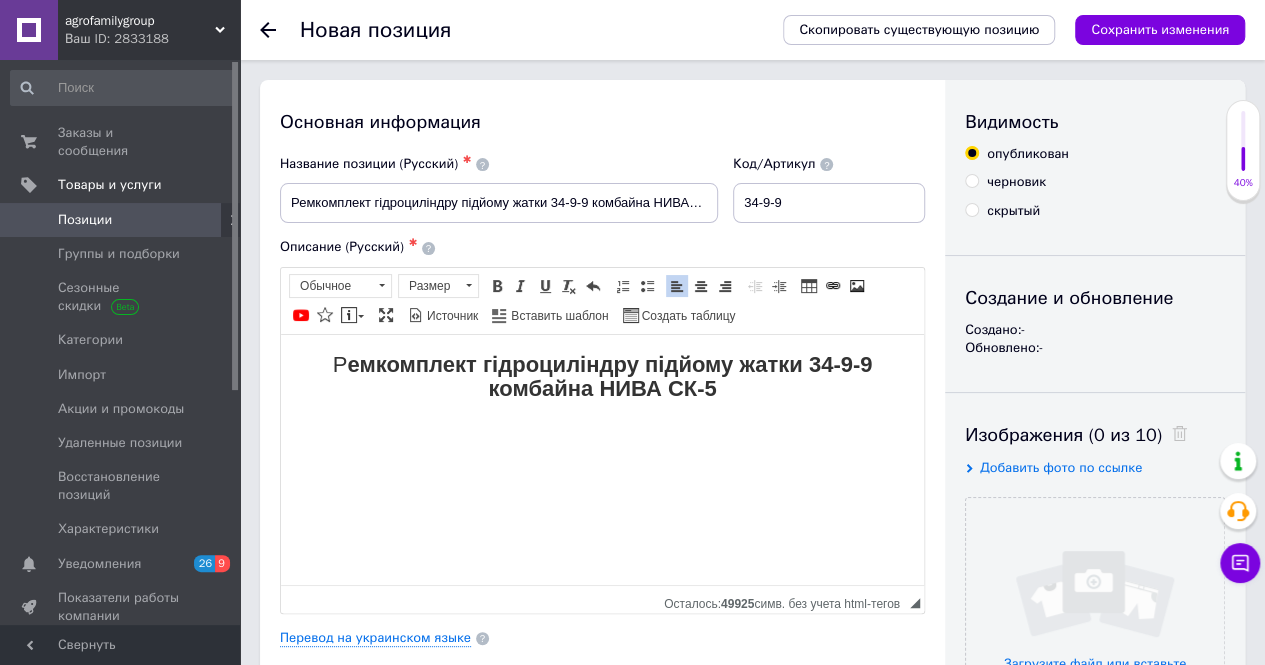 type 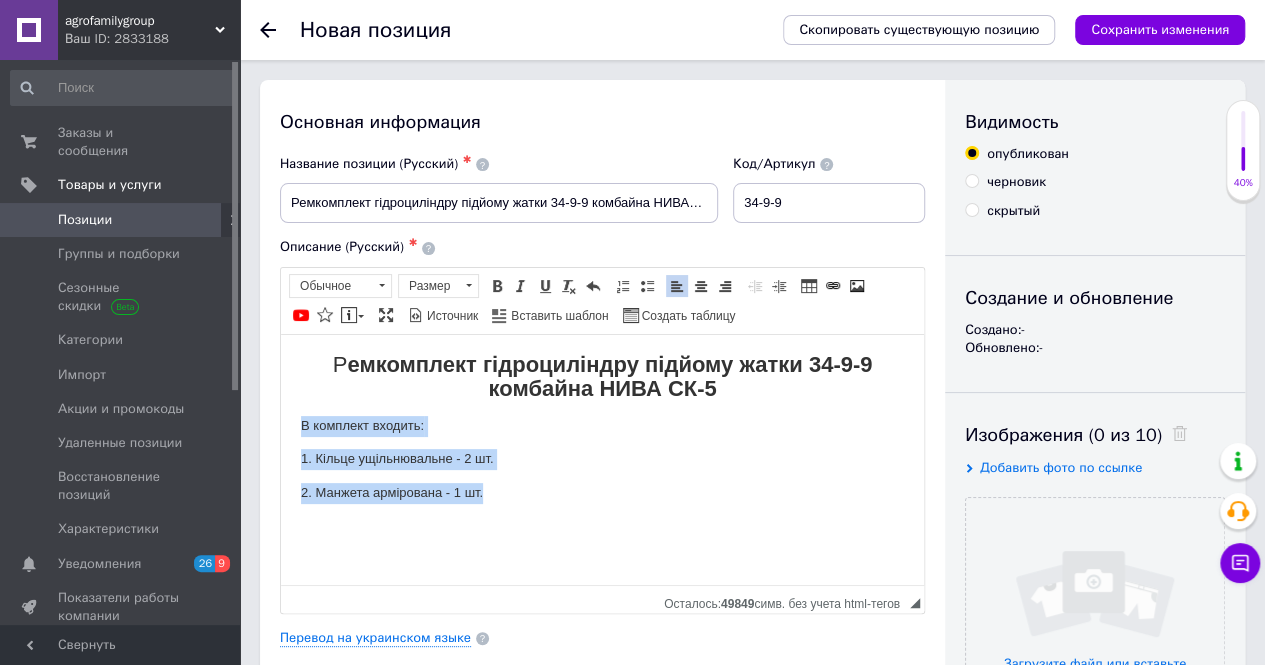drag, startPoint x: 283, startPoint y: 419, endPoint x: 549, endPoint y: 501, distance: 278.3523 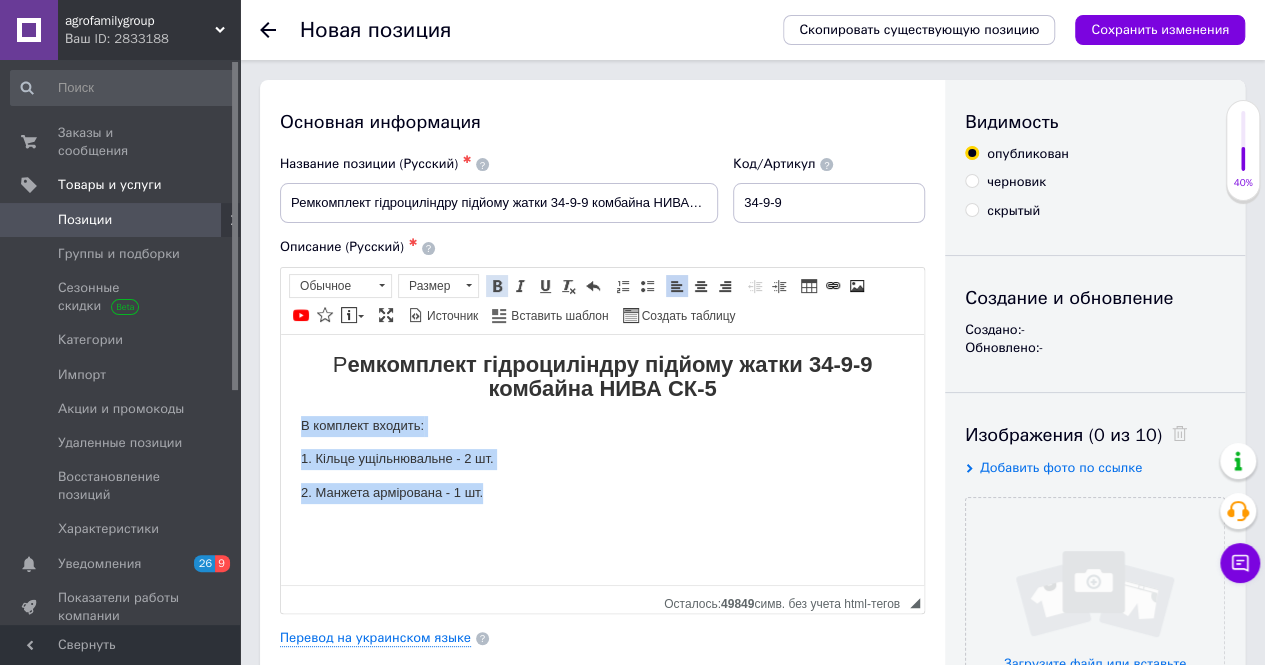 click on "Полужирный  Комбинация клавиш Ctrl+B" at bounding box center [497, 286] 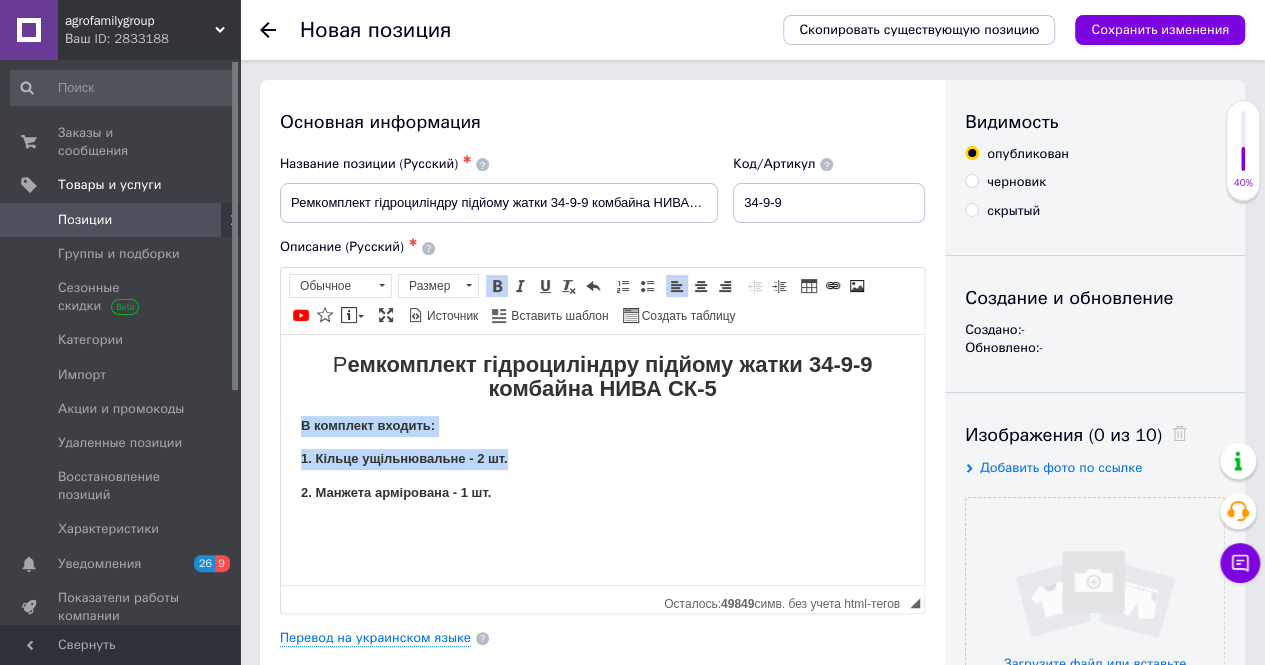 click on "2. Манжета армірована - 1 шт." at bounding box center [602, 492] 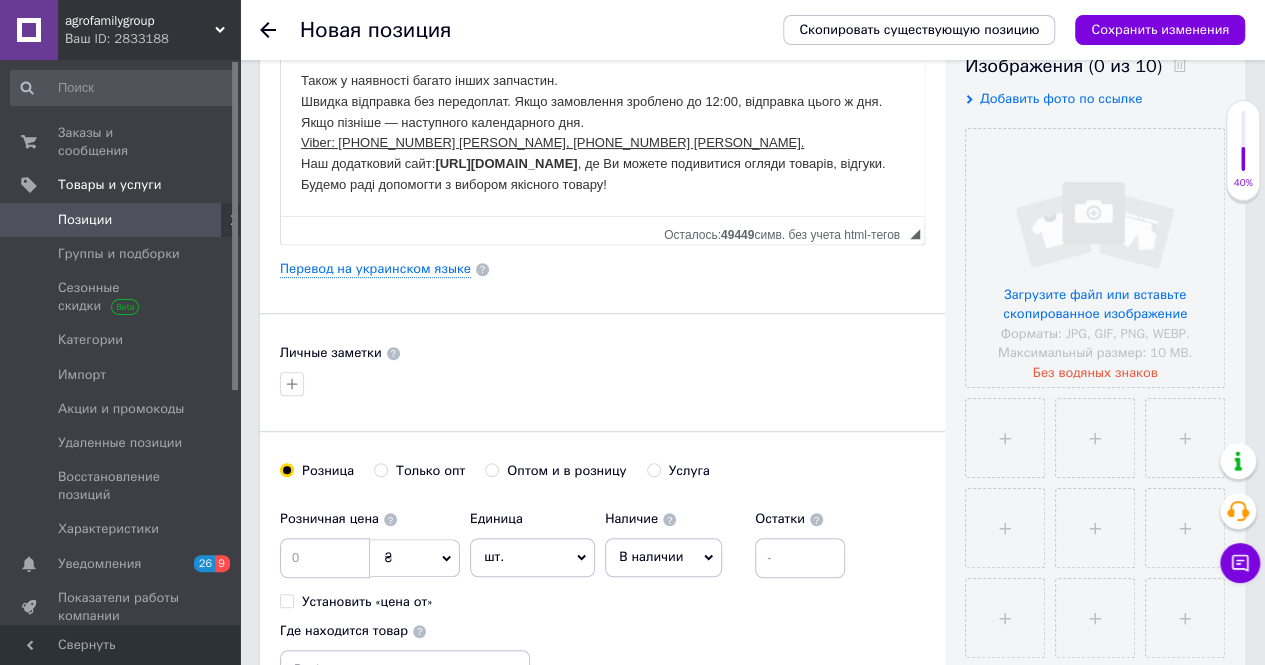 scroll, scrollTop: 400, scrollLeft: 0, axis: vertical 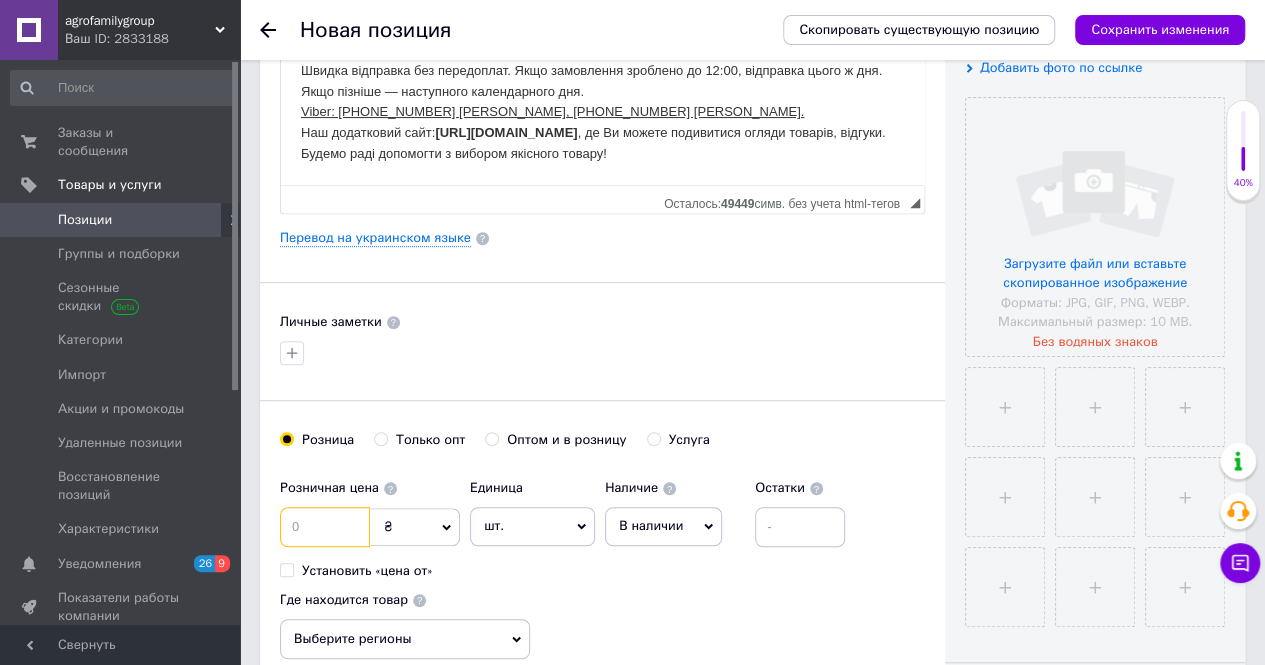click at bounding box center (325, 527) 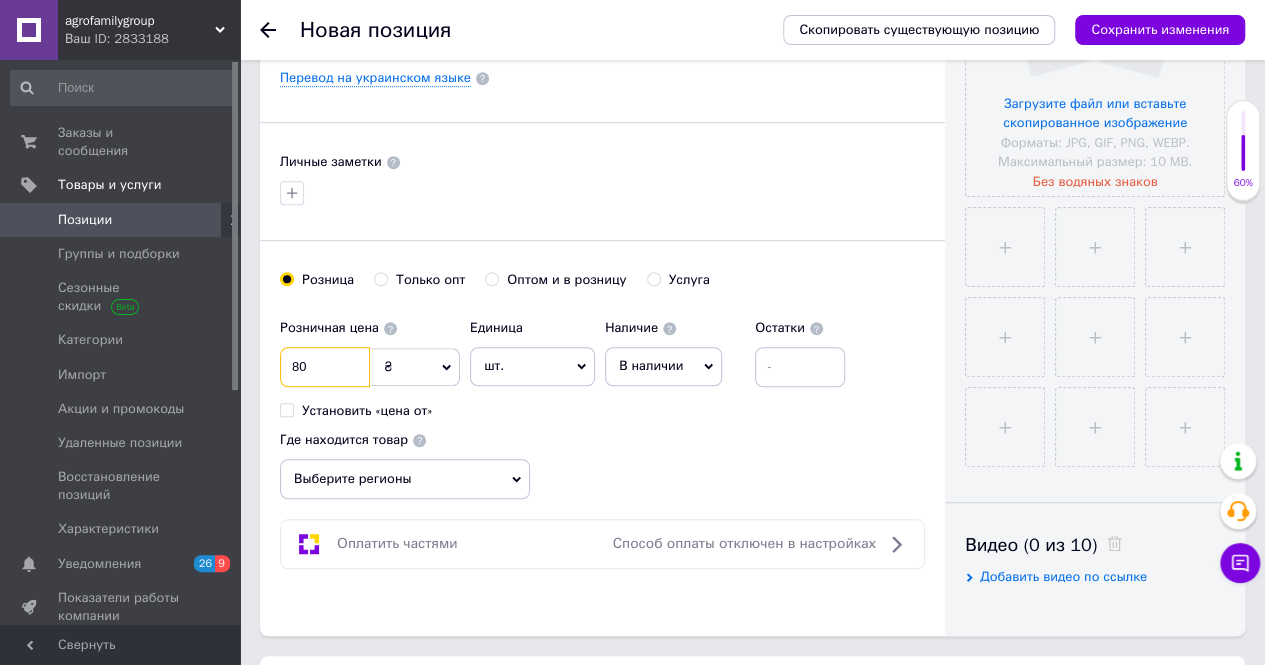 scroll, scrollTop: 600, scrollLeft: 0, axis: vertical 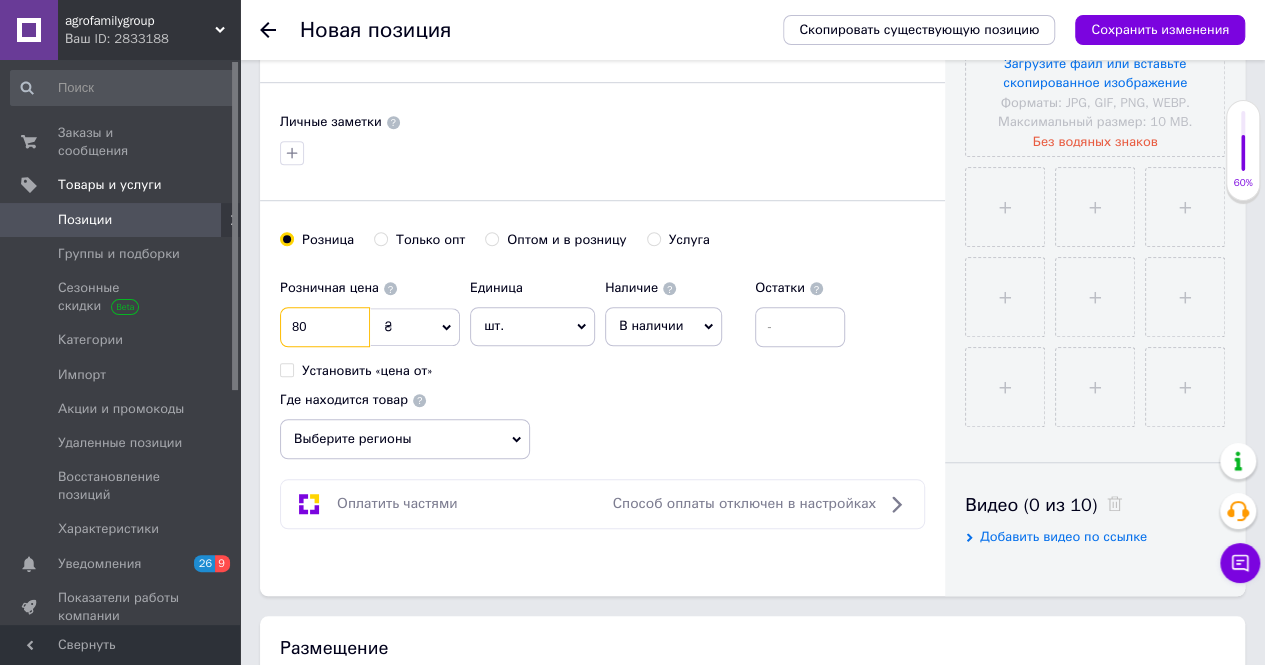 type on "80" 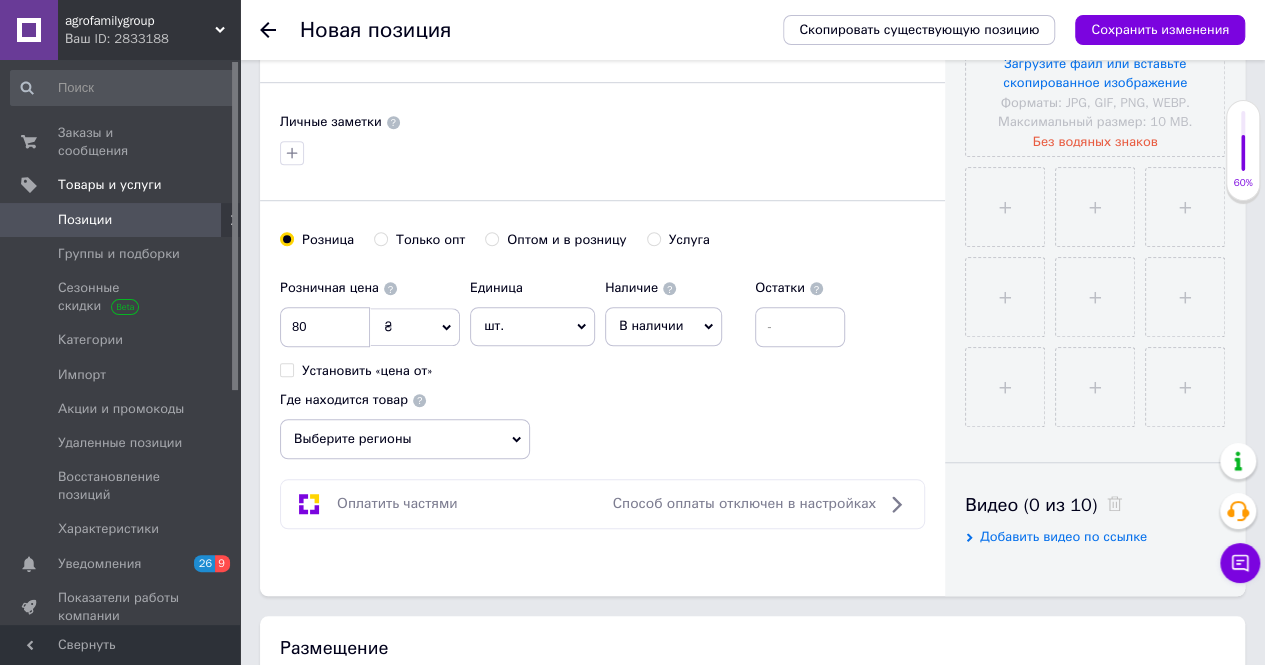 click on "Выберите регионы" at bounding box center [405, 439] 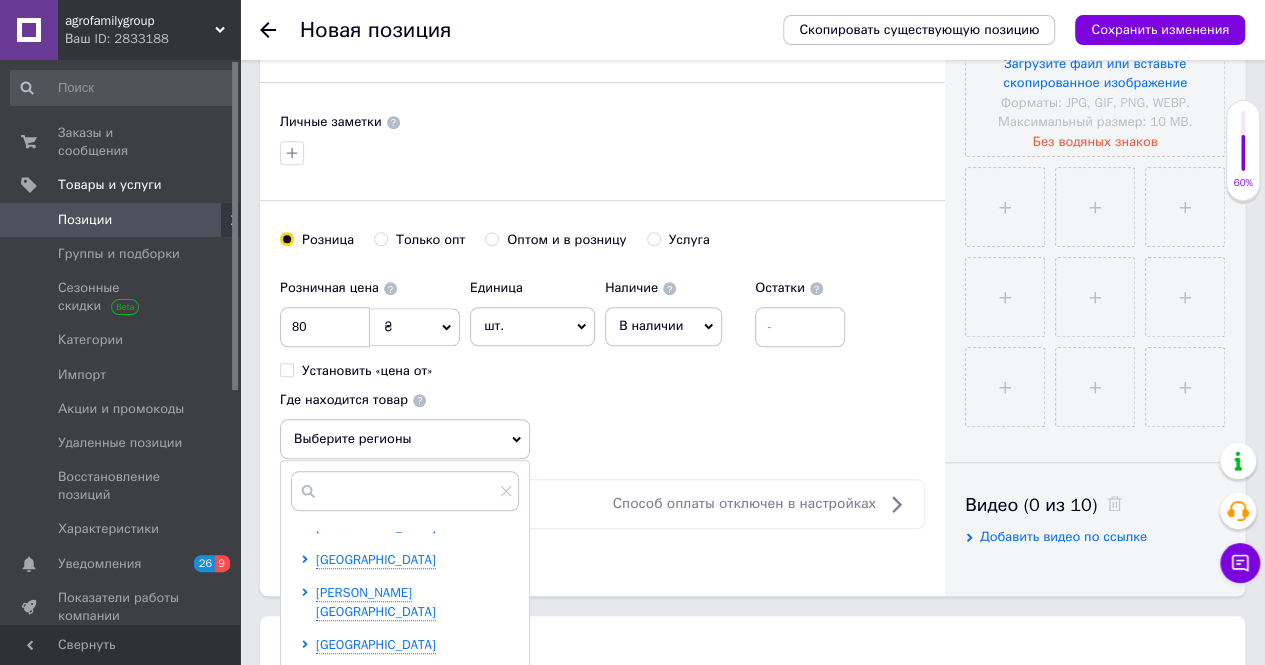 scroll, scrollTop: 411, scrollLeft: 0, axis: vertical 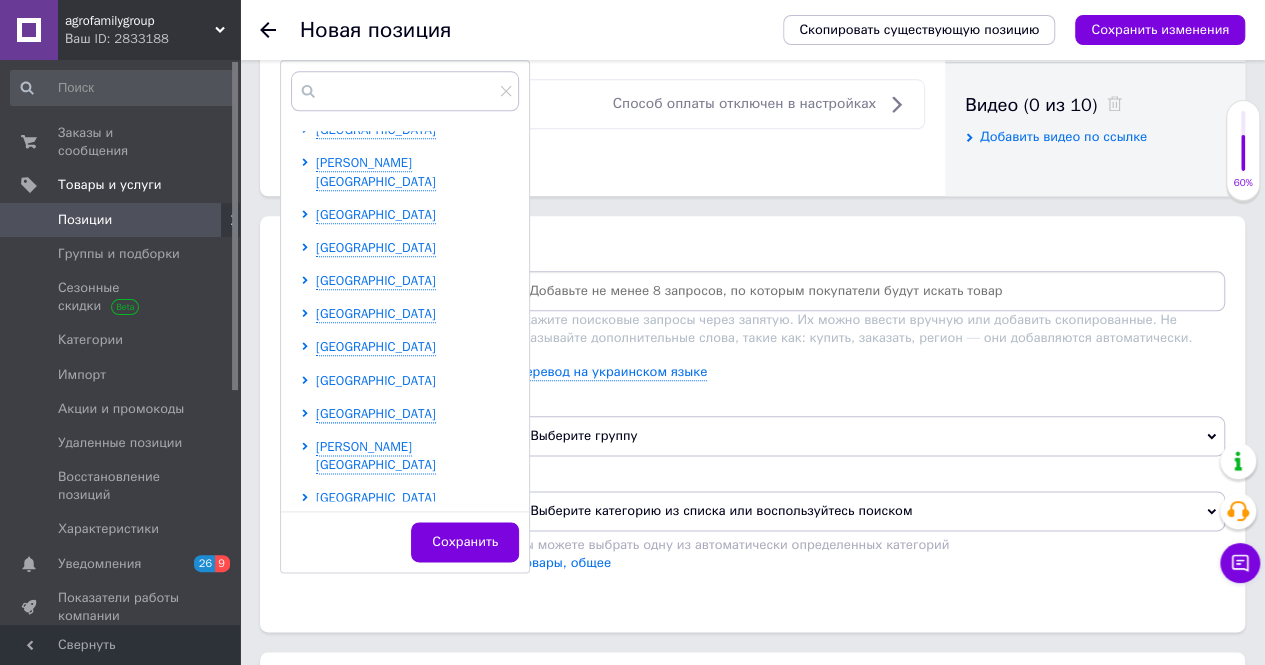 click on "Харьковская область" at bounding box center (376, 380) 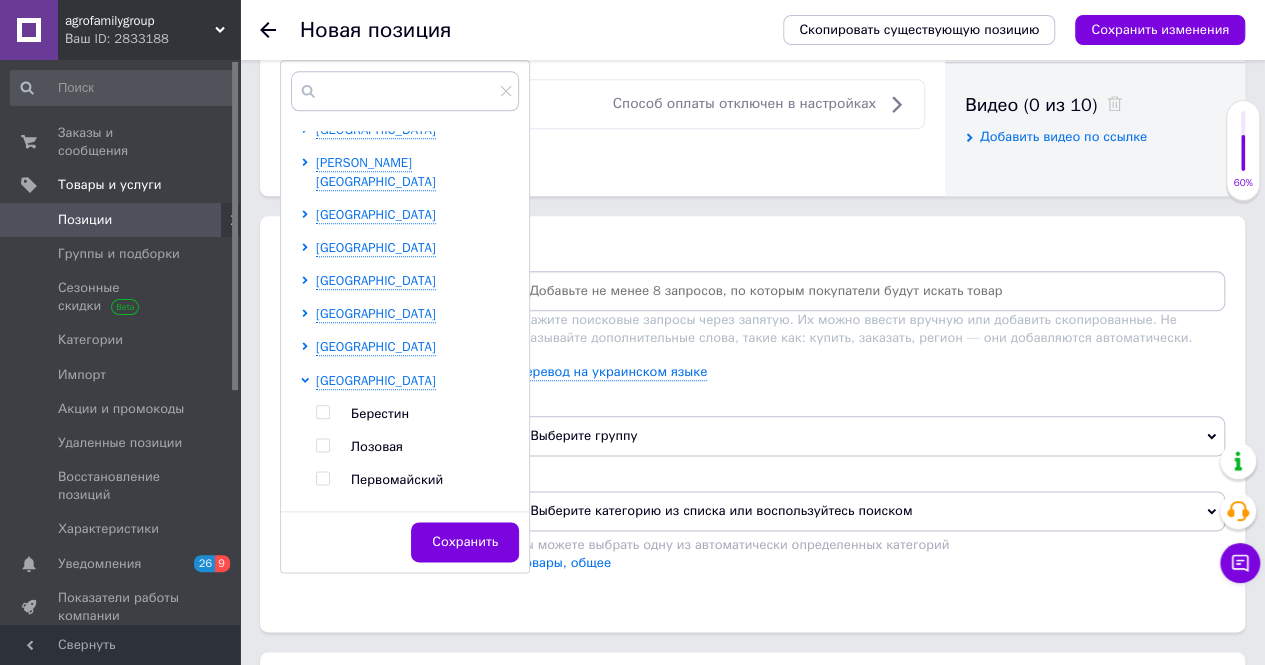 click at bounding box center (322, 511) 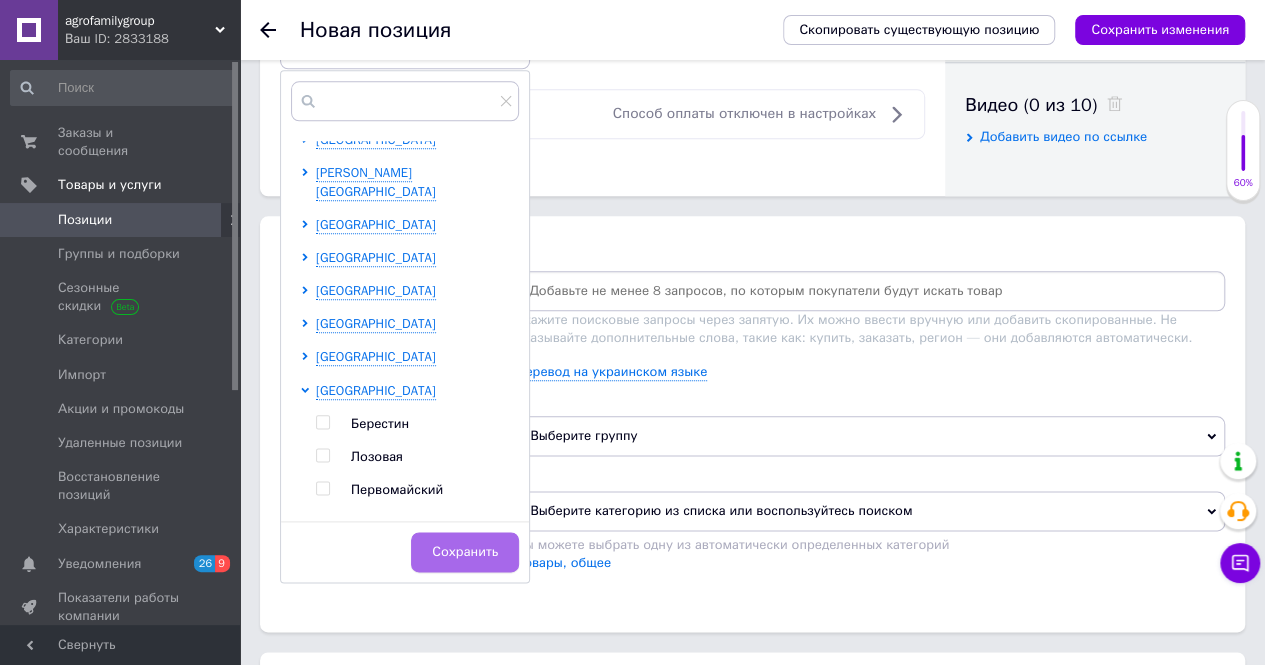 click on "Сохранить" at bounding box center (465, 552) 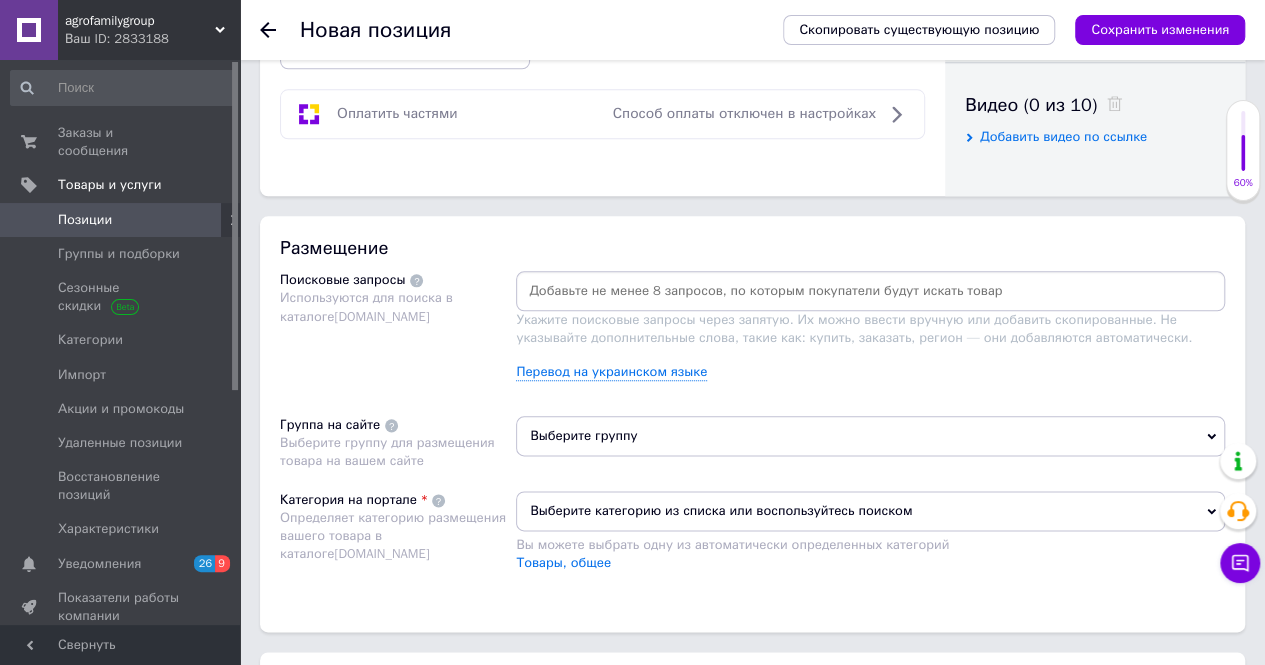 click at bounding box center [870, 291] 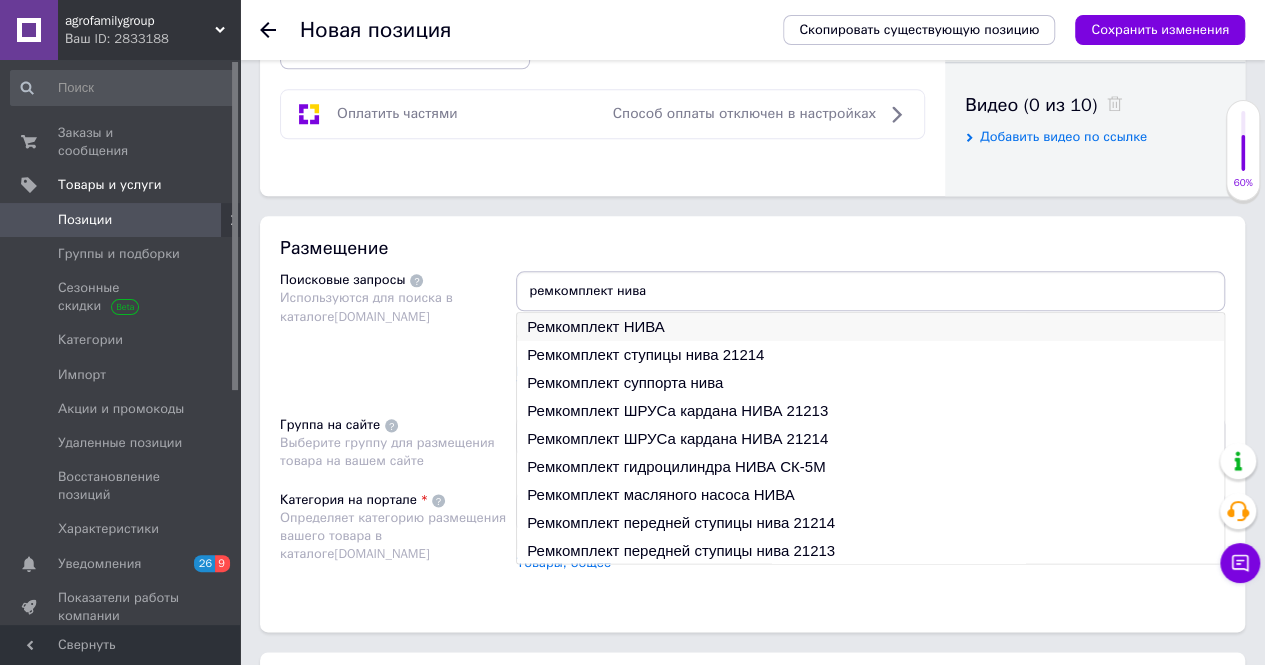 type on "ремкомплект нива" 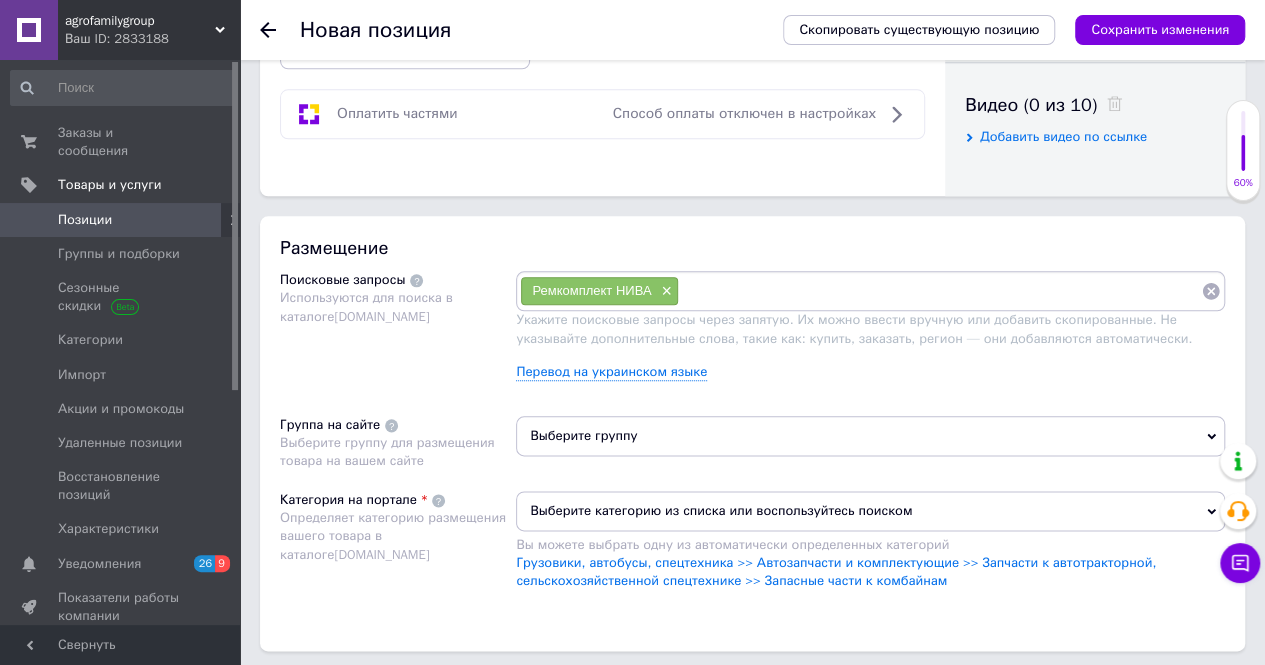 click on "Выберите группу" at bounding box center [870, 436] 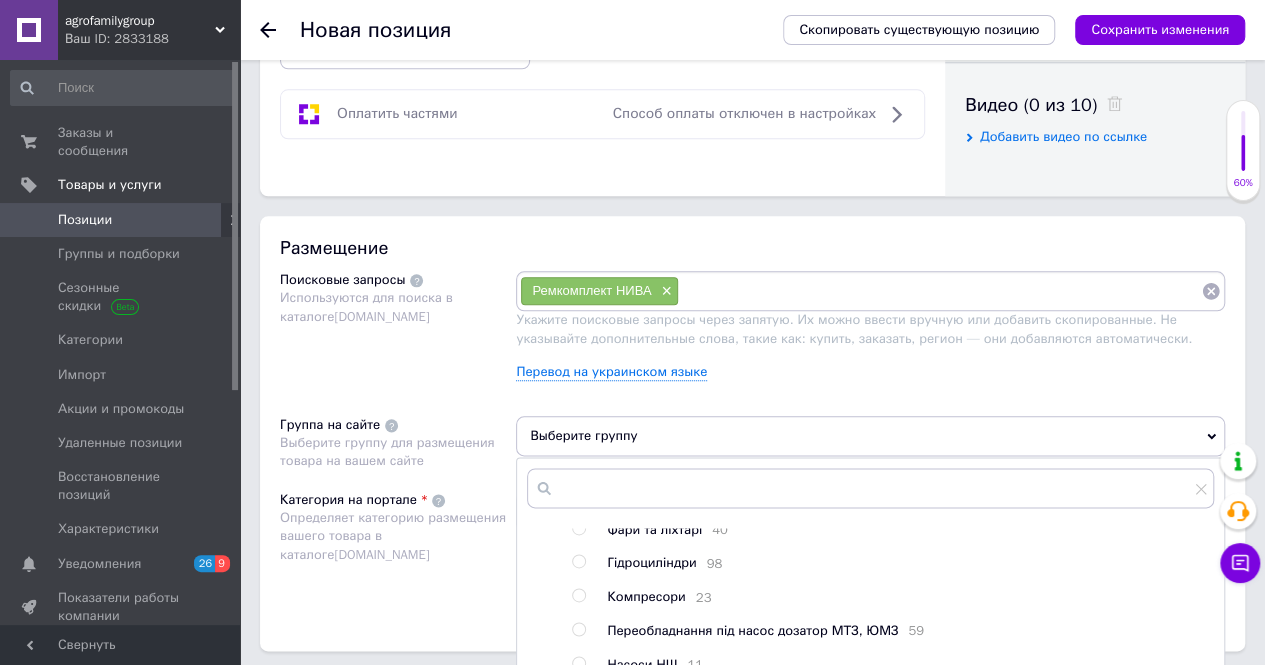 scroll, scrollTop: 172, scrollLeft: 0, axis: vertical 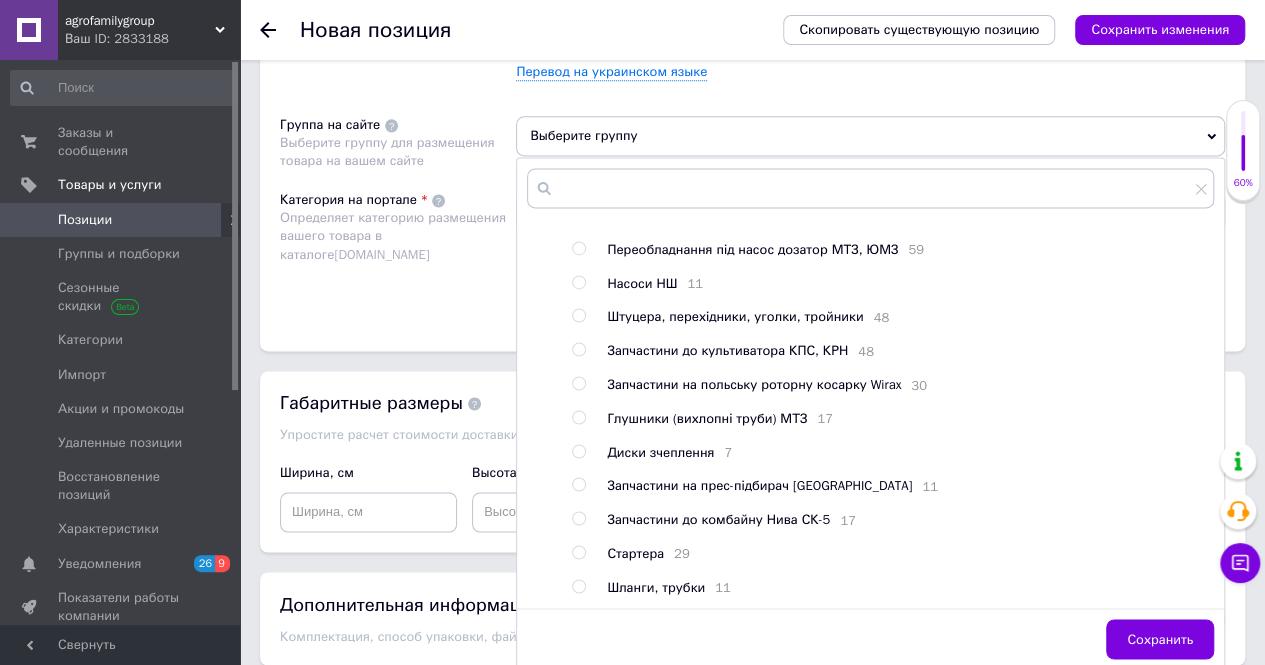 click at bounding box center (578, 518) 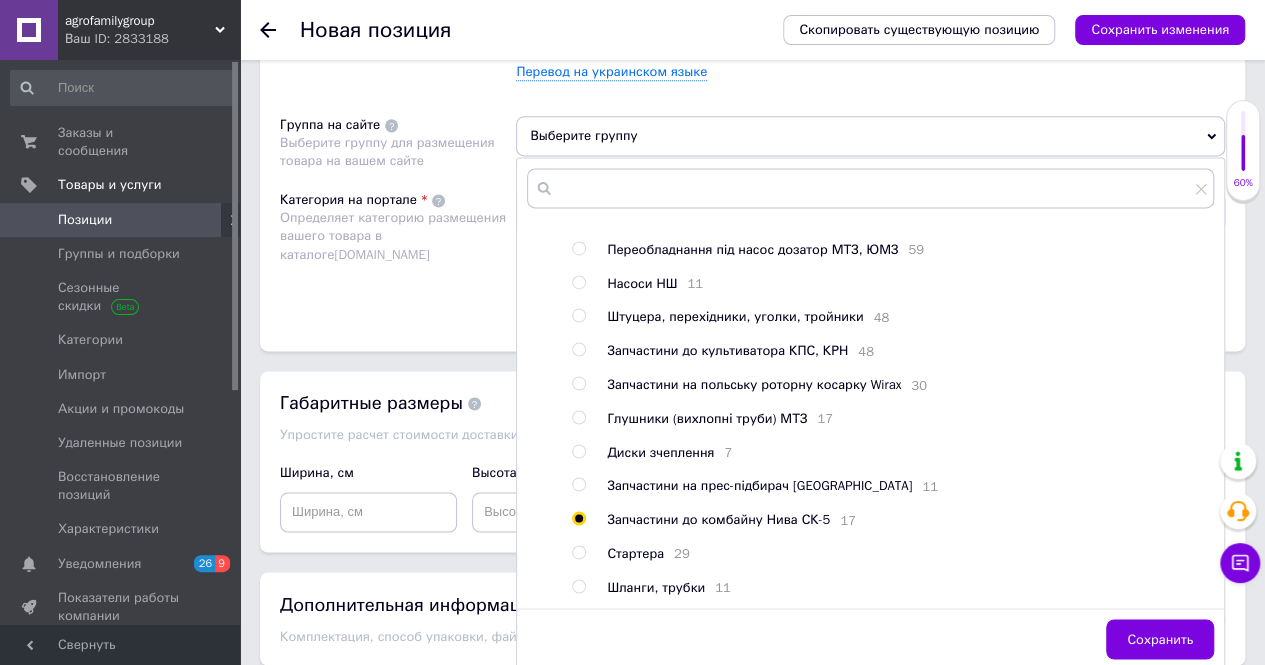 radio on "true" 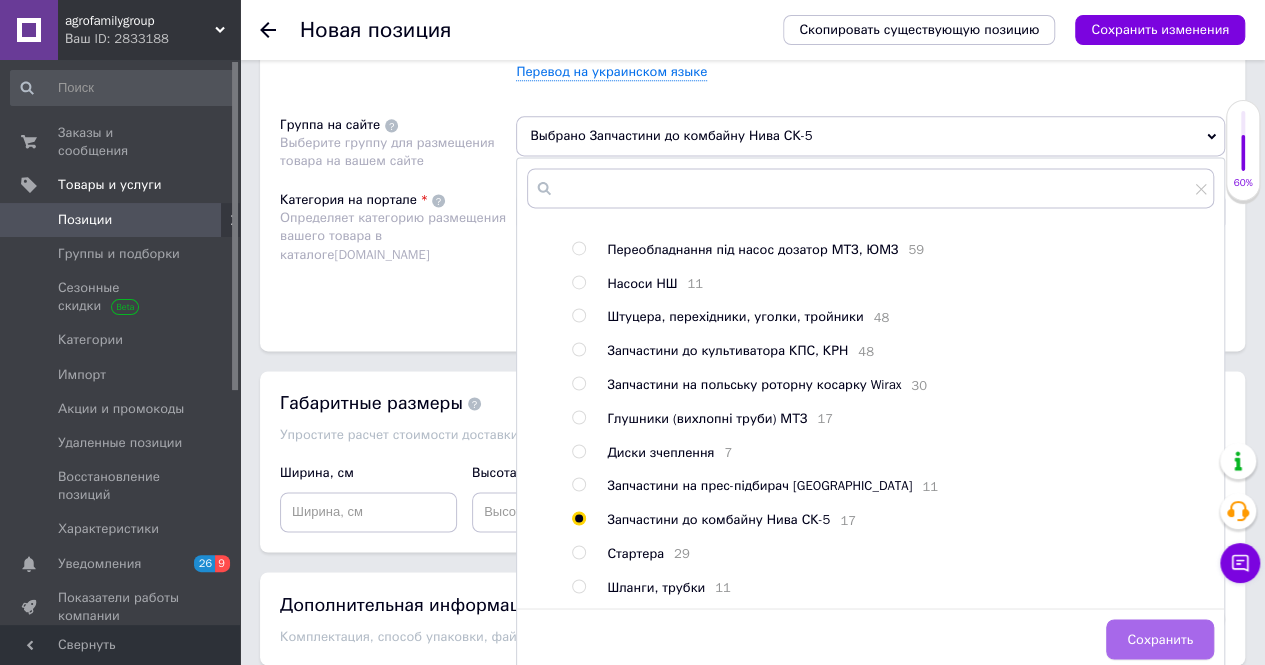 click on "Сохранить" at bounding box center (1160, 639) 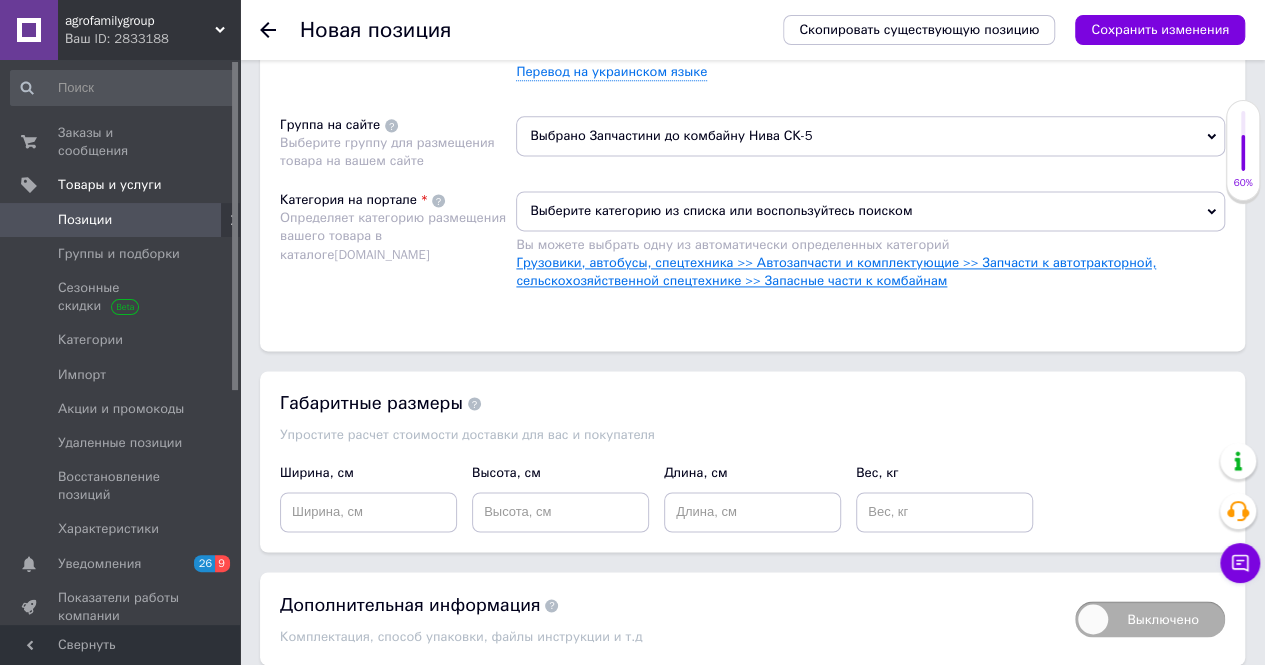 click on "Грузовики, автобусы, спецтехника >> Автозапчасти и комплектующие >> Запчасти к автотракторной, сельскохозяйственной спецтехнике >> Запасные части к комбайнам" at bounding box center [836, 271] 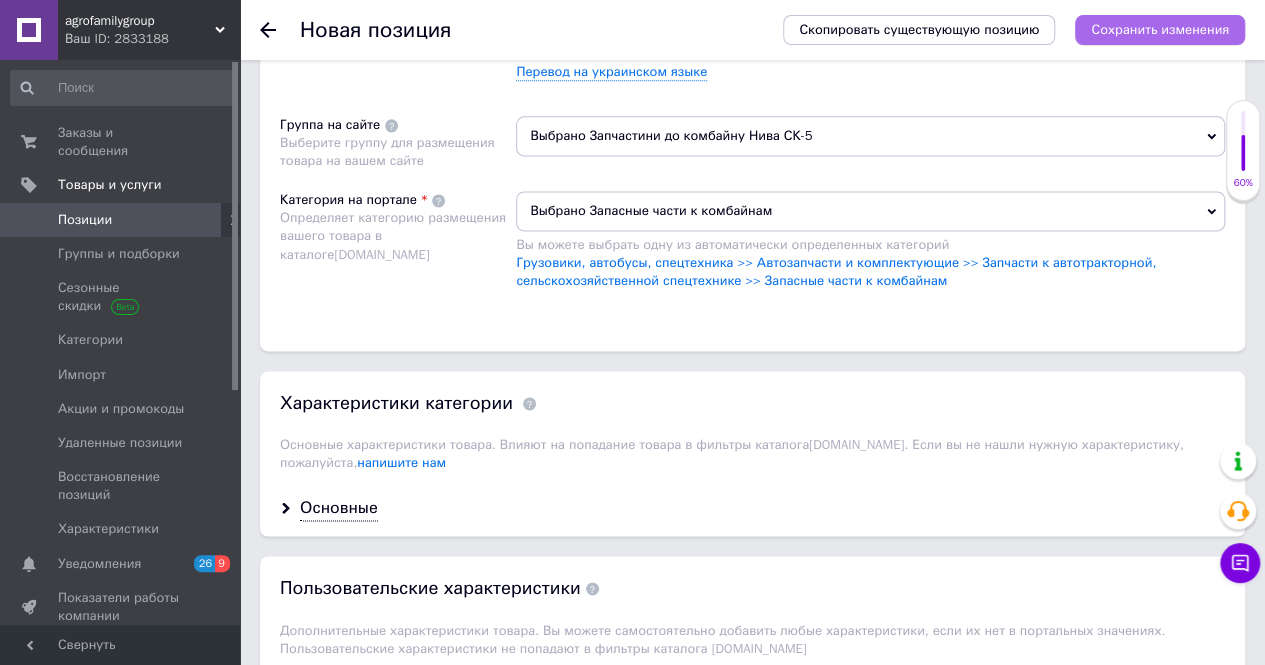 click on "Сохранить изменения" at bounding box center (1160, 29) 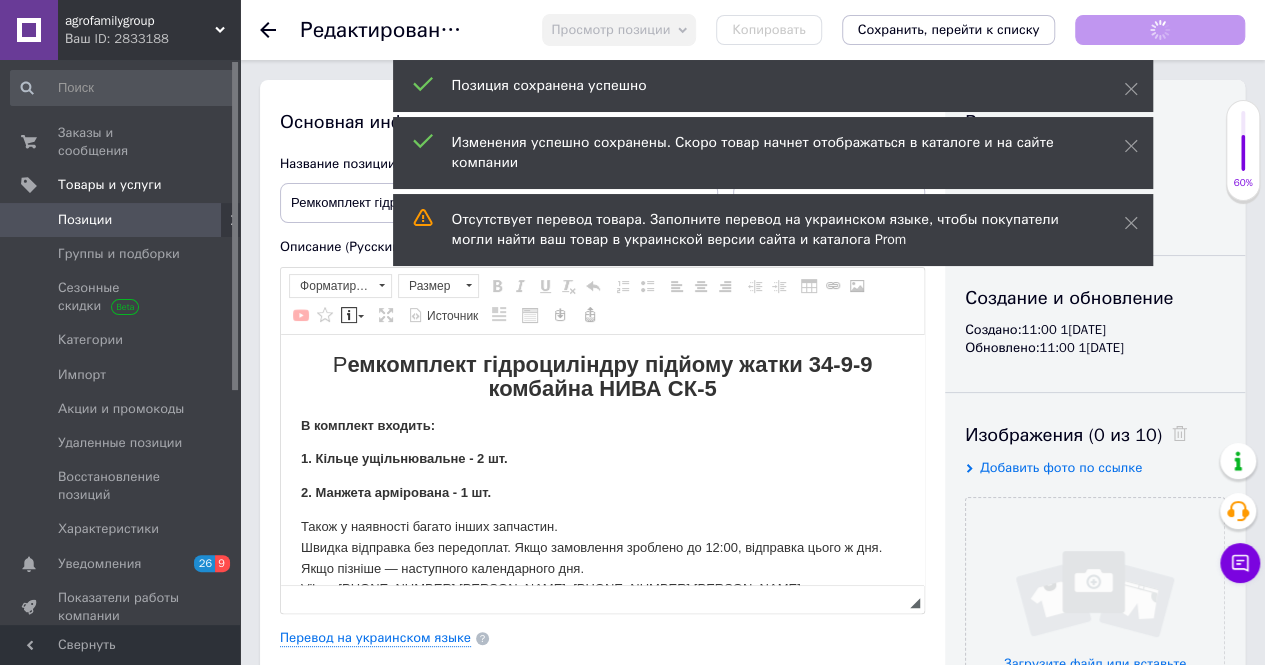 scroll, scrollTop: 0, scrollLeft: 0, axis: both 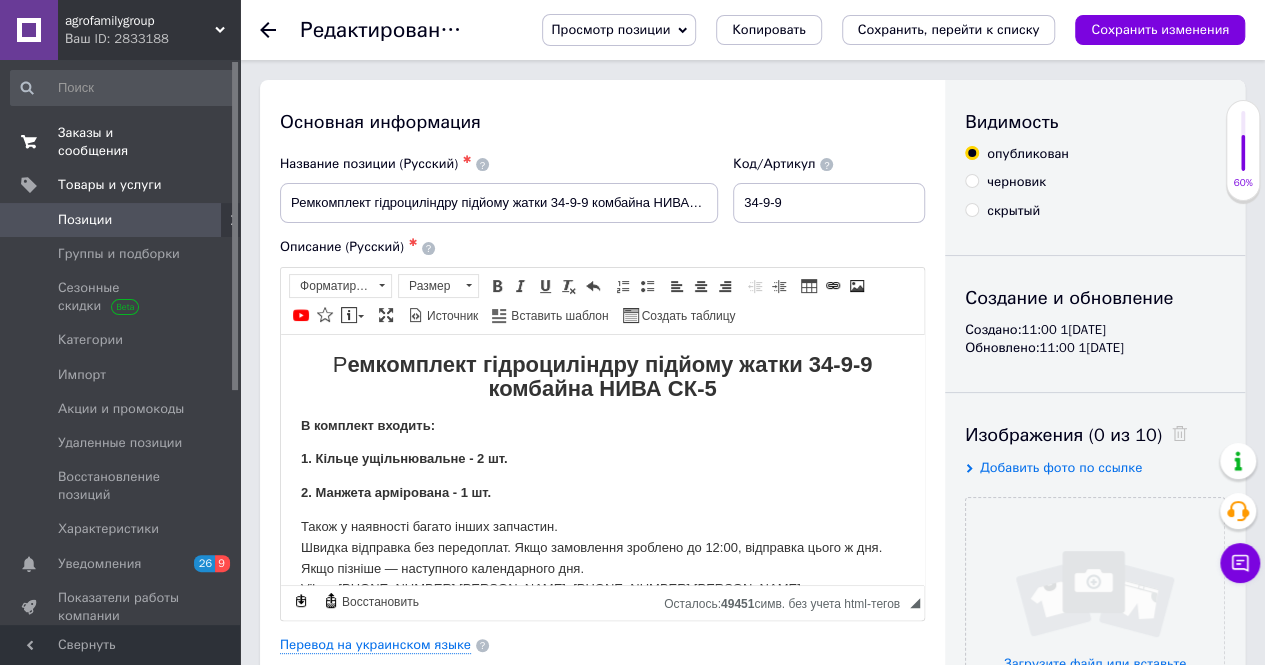 click on "Заказы и сообщения 0 0" at bounding box center [123, 142] 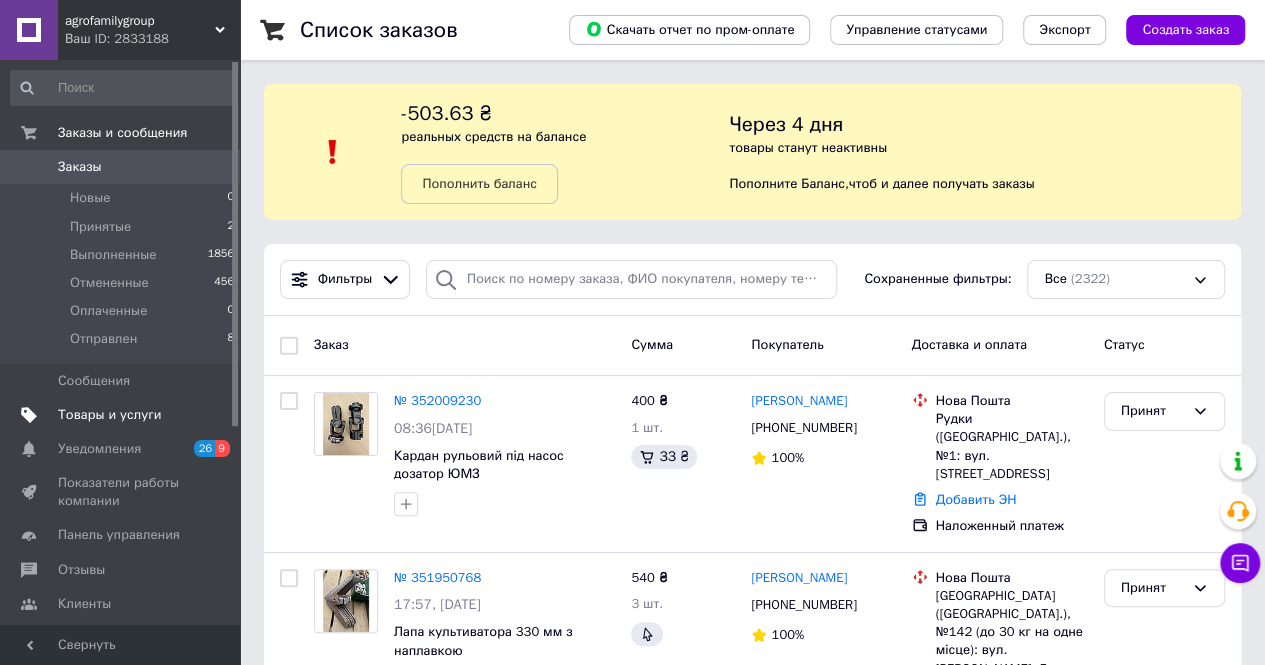 click on "Товары и услуги" at bounding box center (110, 415) 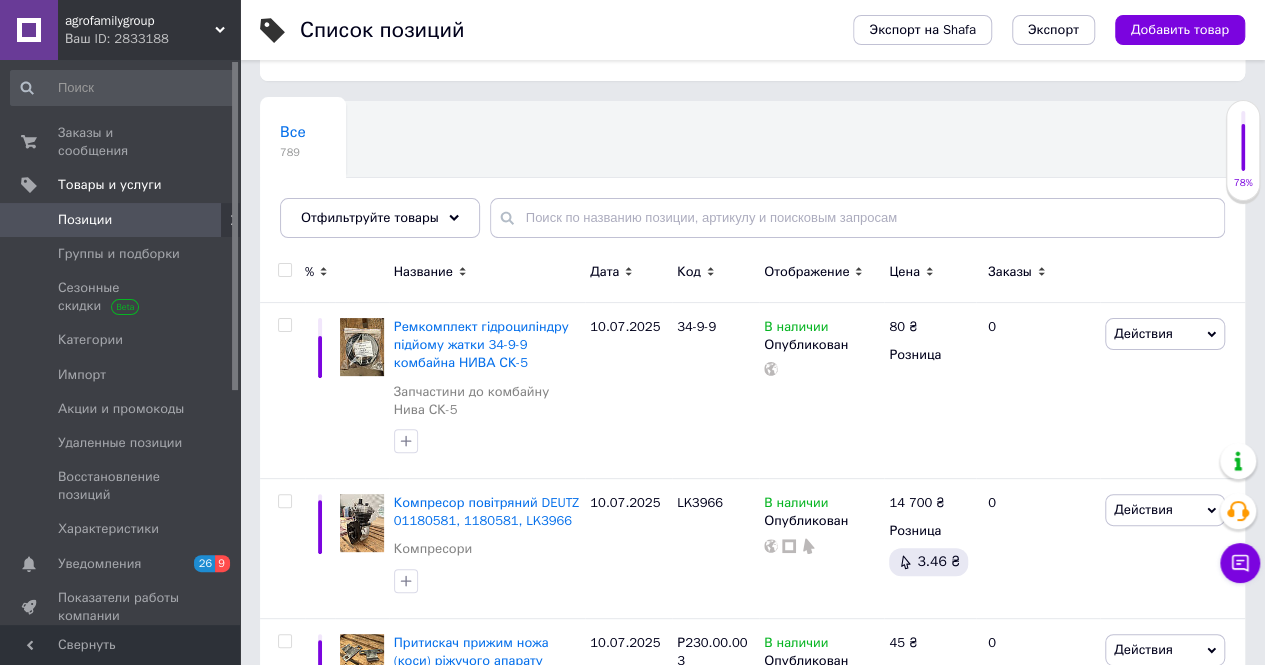 scroll, scrollTop: 200, scrollLeft: 0, axis: vertical 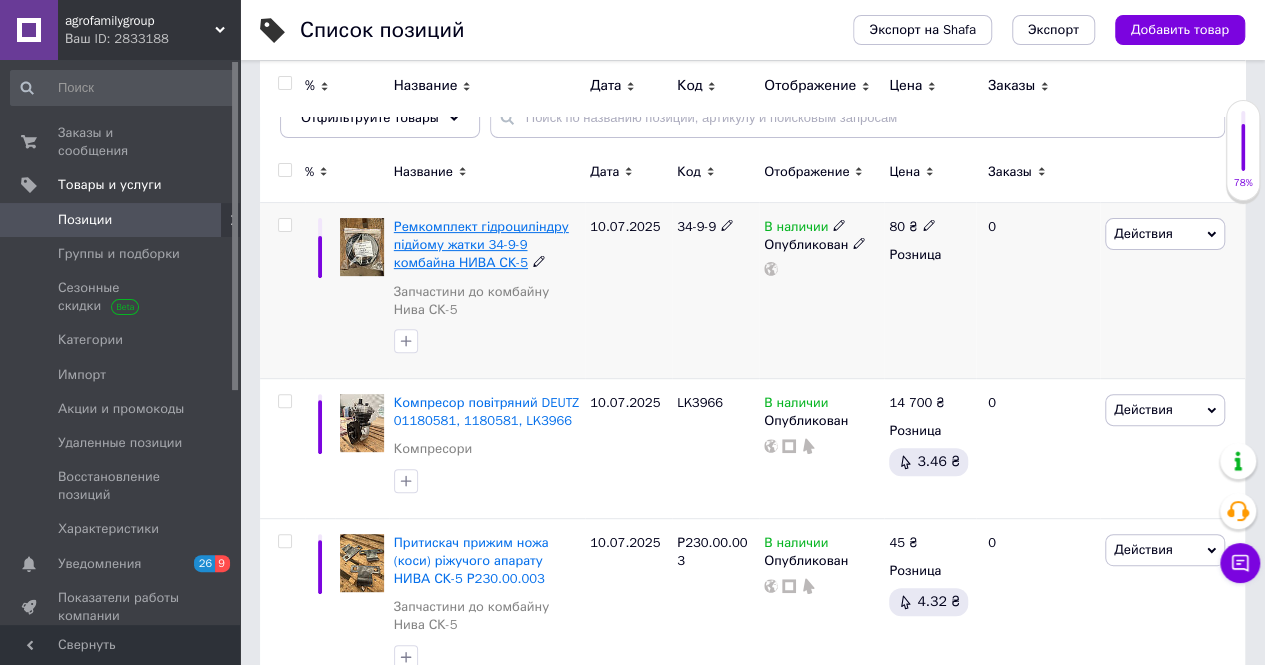 click on "Ремкомплект гідроциліндру підйому жатки 34-9-9 комбайна НИВА СК-5" at bounding box center (481, 244) 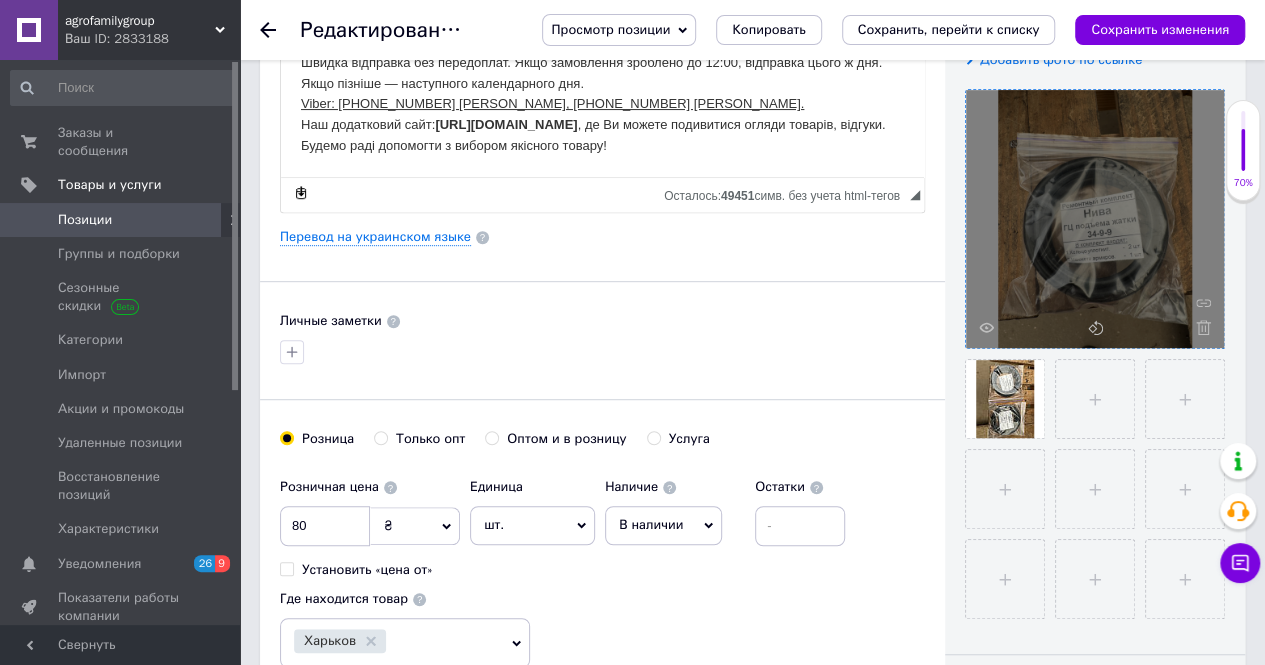 scroll, scrollTop: 500, scrollLeft: 0, axis: vertical 